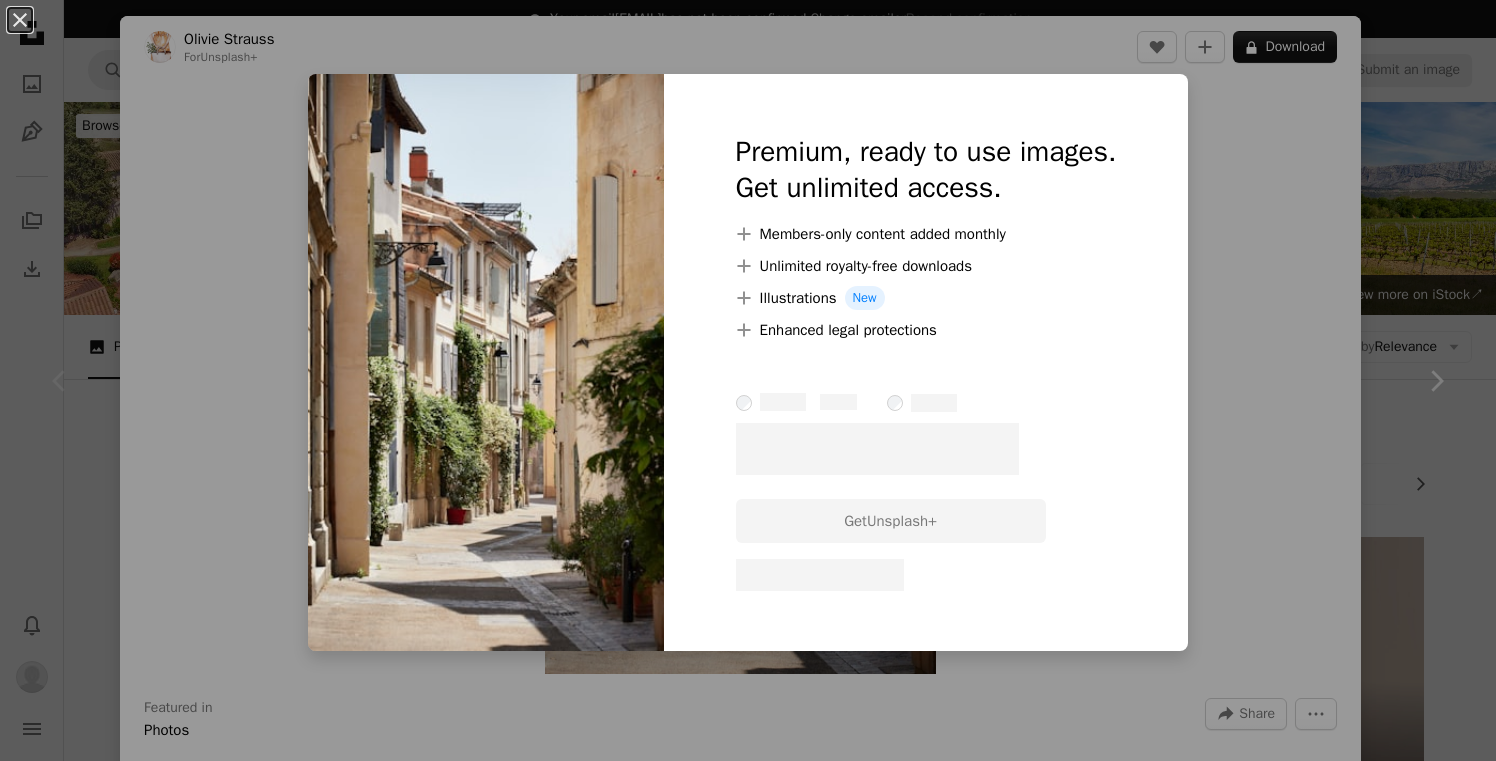 scroll, scrollTop: 310, scrollLeft: 0, axis: vertical 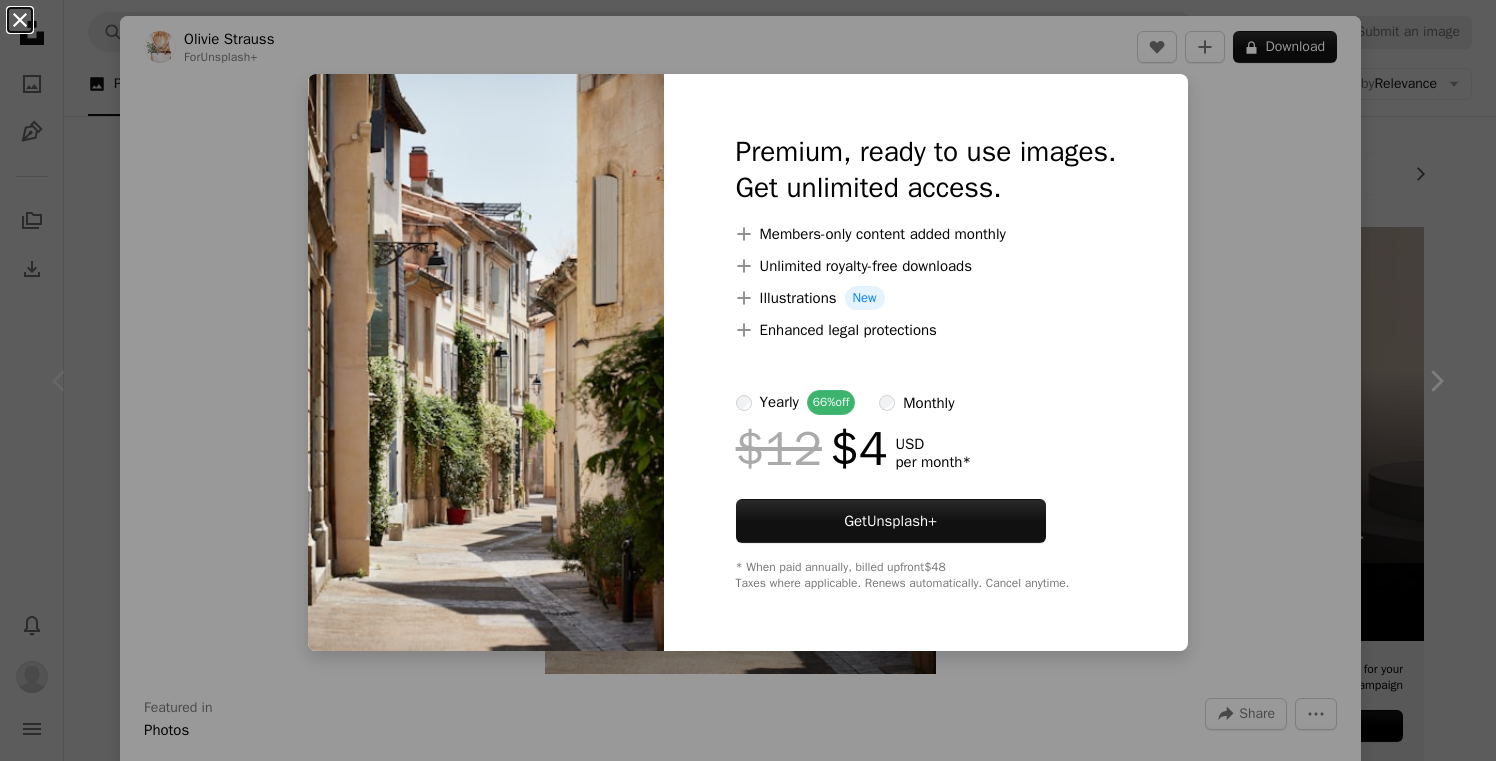 click on "An X shape" at bounding box center [20, 20] 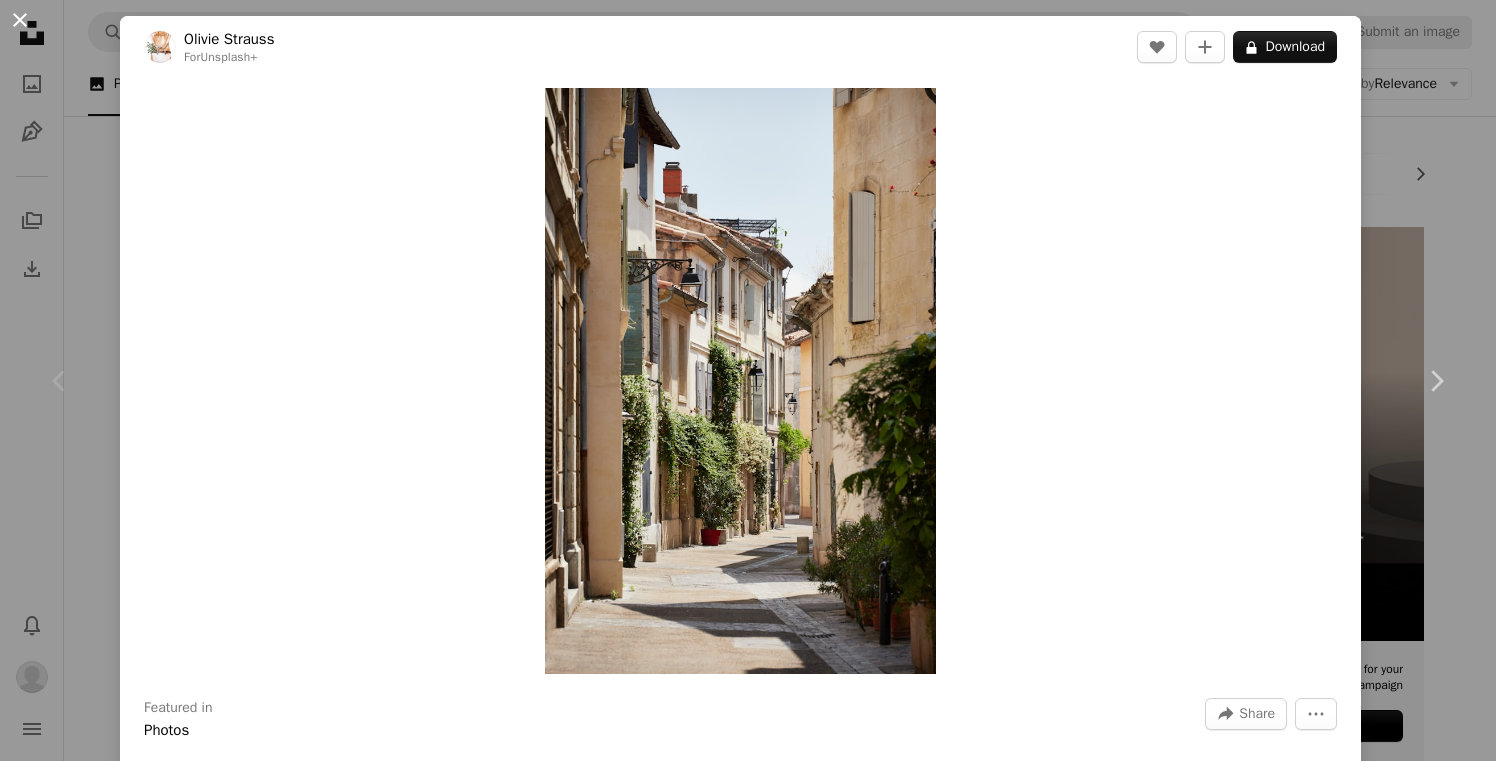 click on "An X shape" at bounding box center [20, 20] 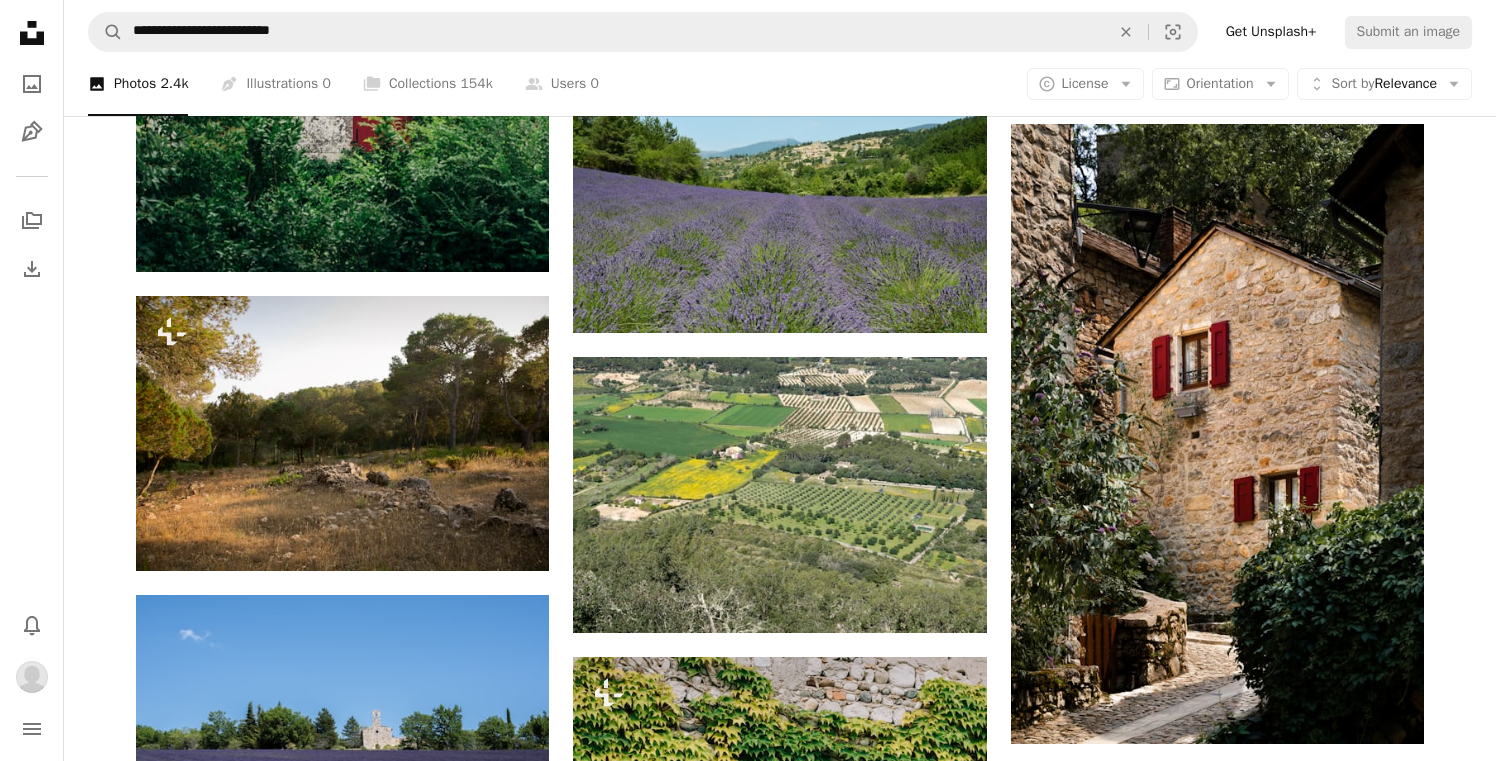 scroll, scrollTop: 1836, scrollLeft: 0, axis: vertical 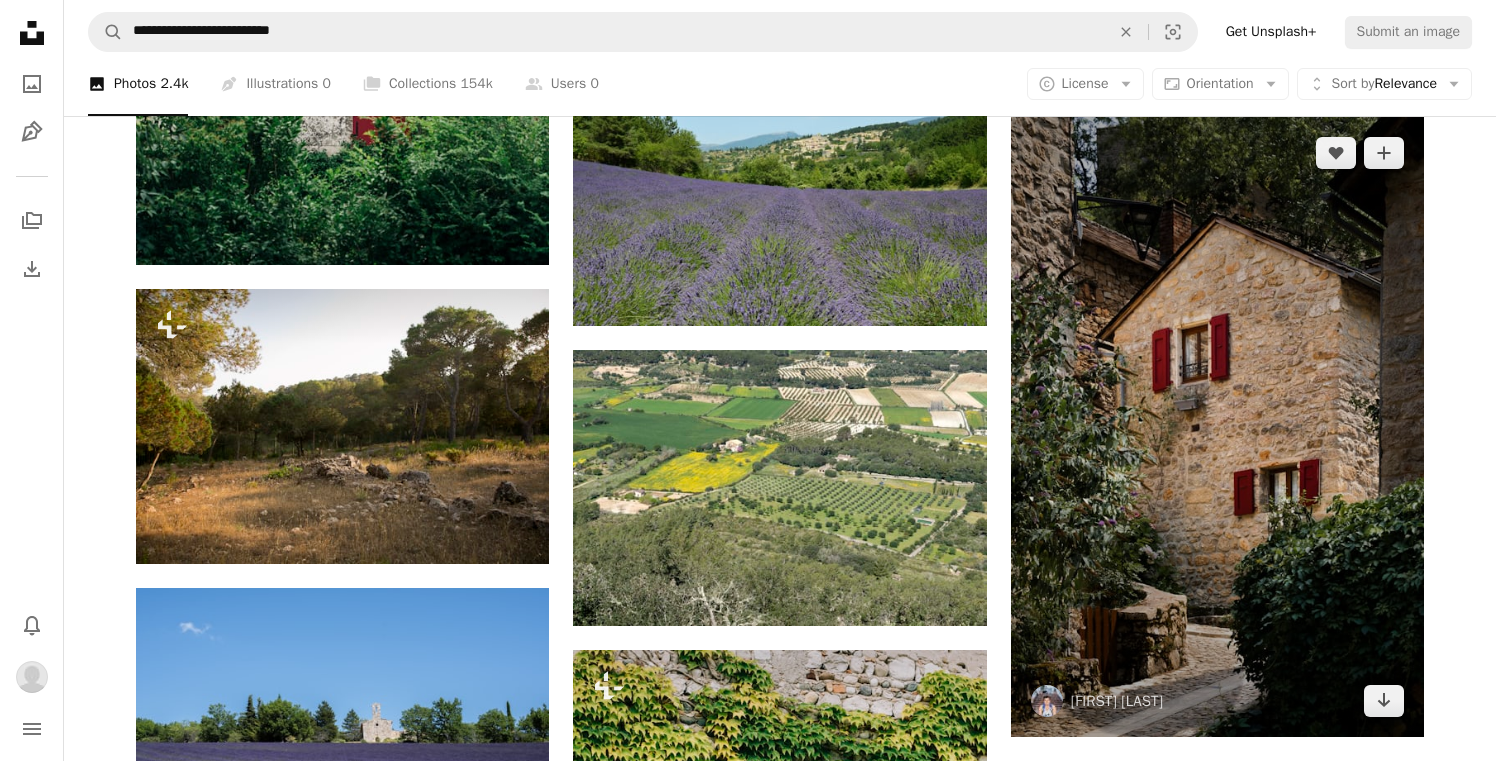 click at bounding box center [1217, 427] 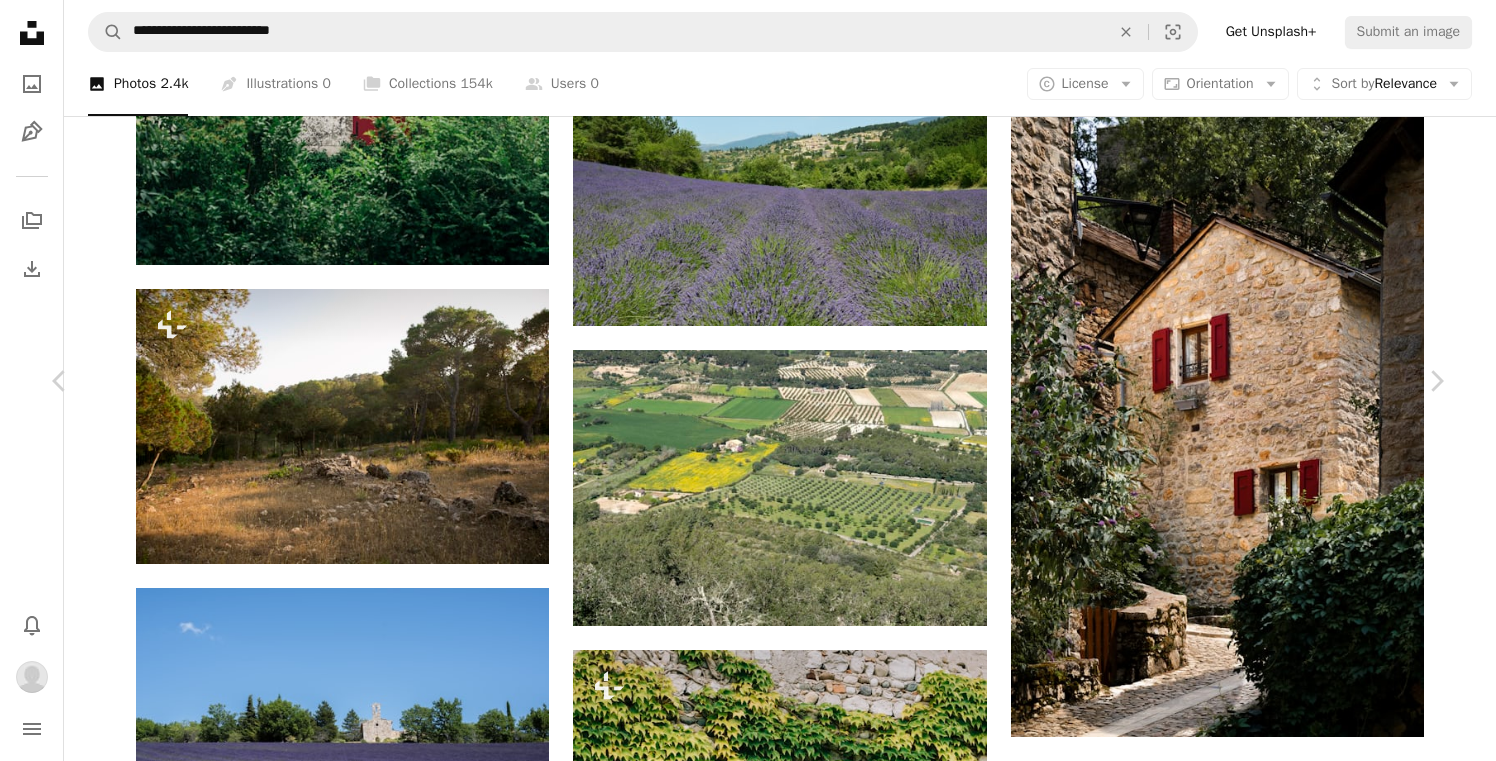 click on "Download" at bounding box center [1261, 2943] 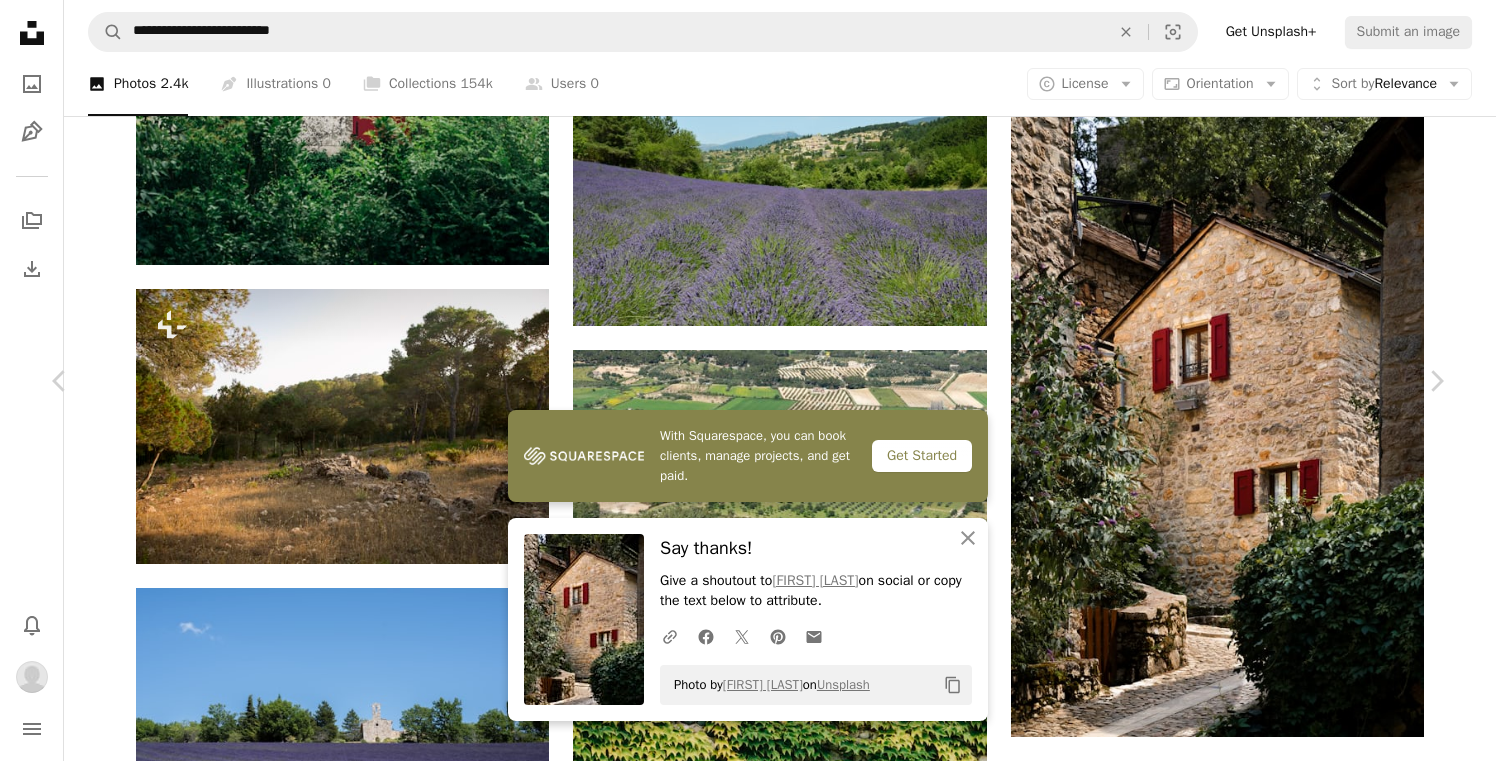 click on "An X shape" at bounding box center [20, 20] 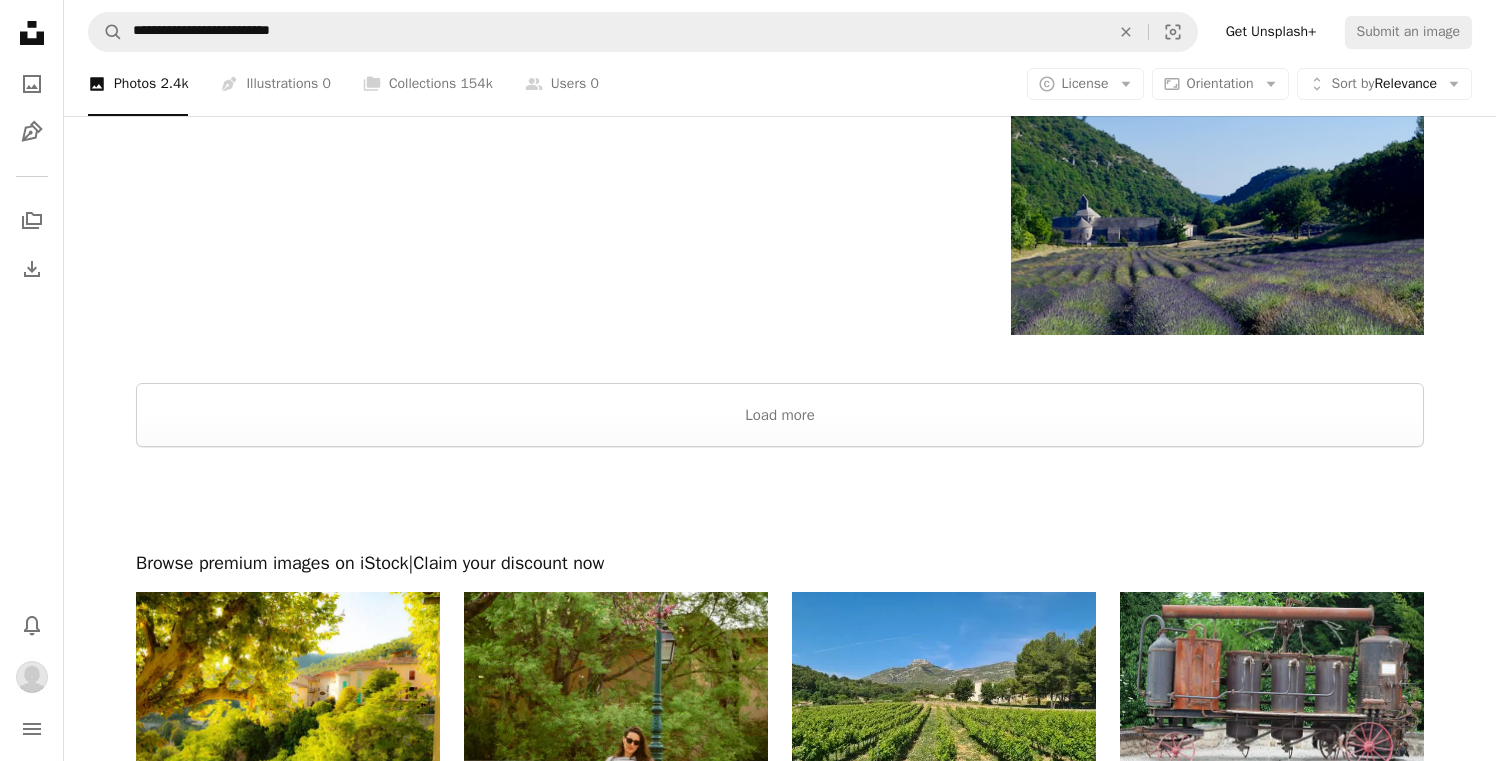 scroll, scrollTop: 3599, scrollLeft: 0, axis: vertical 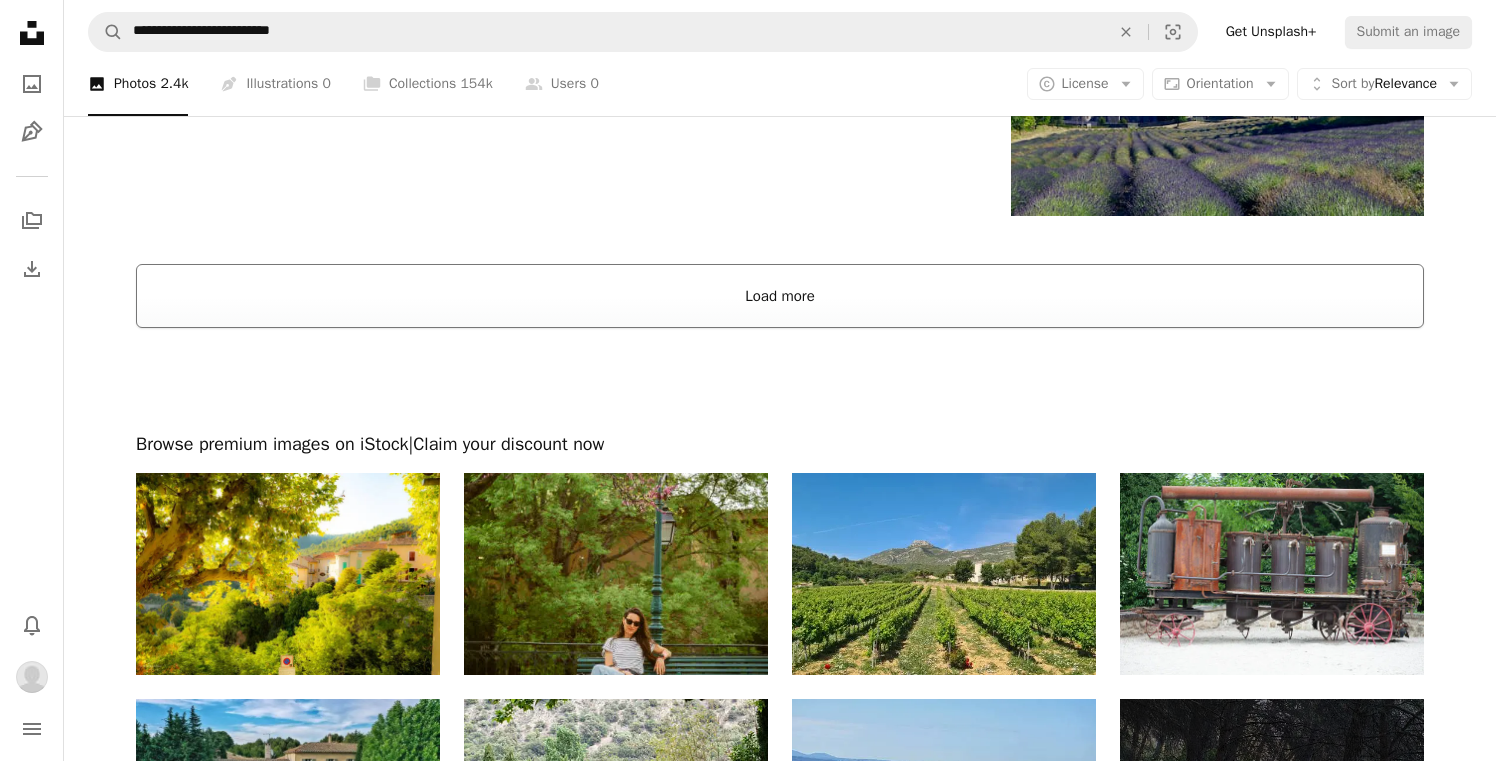 click on "Load more" at bounding box center (780, 296) 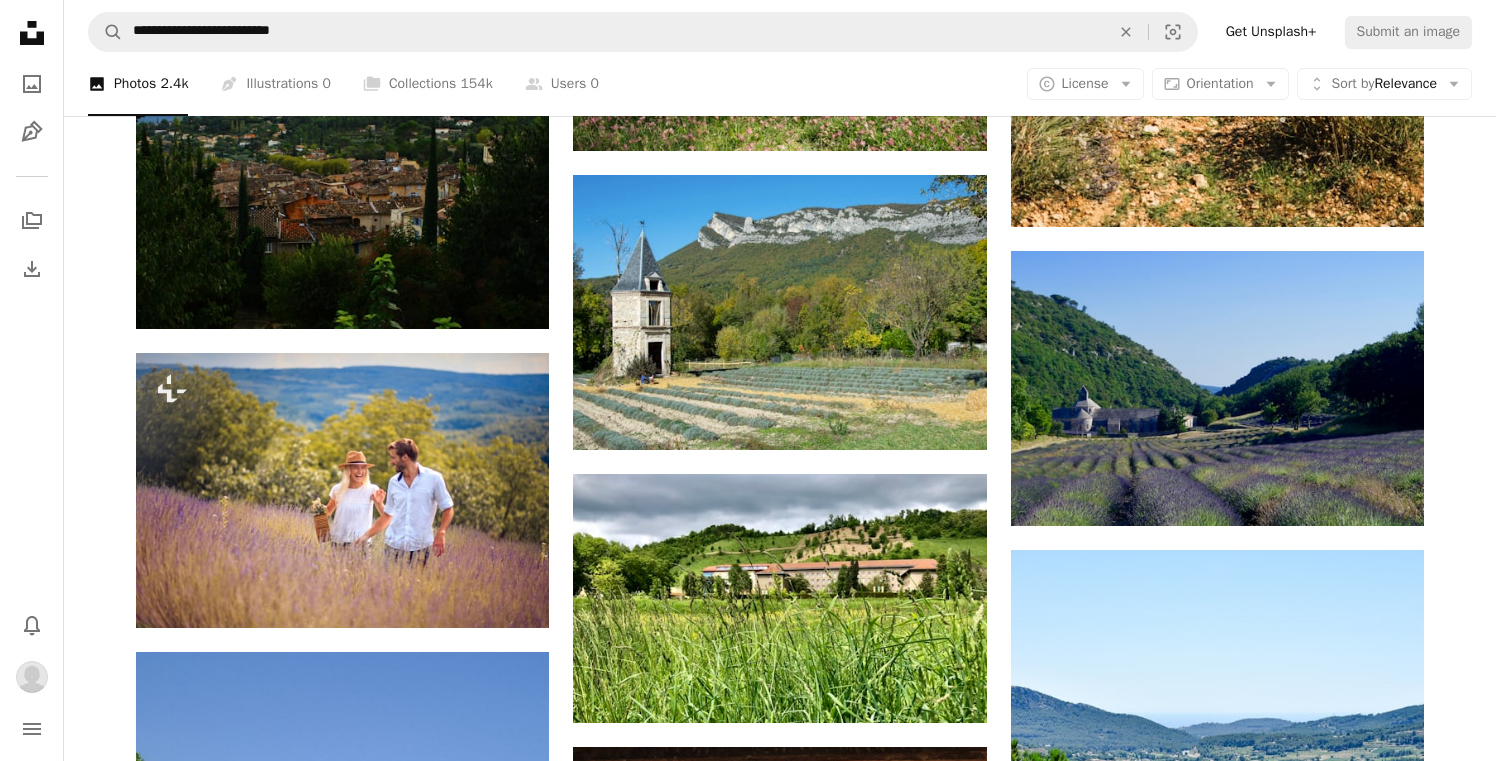 scroll, scrollTop: 3384, scrollLeft: 0, axis: vertical 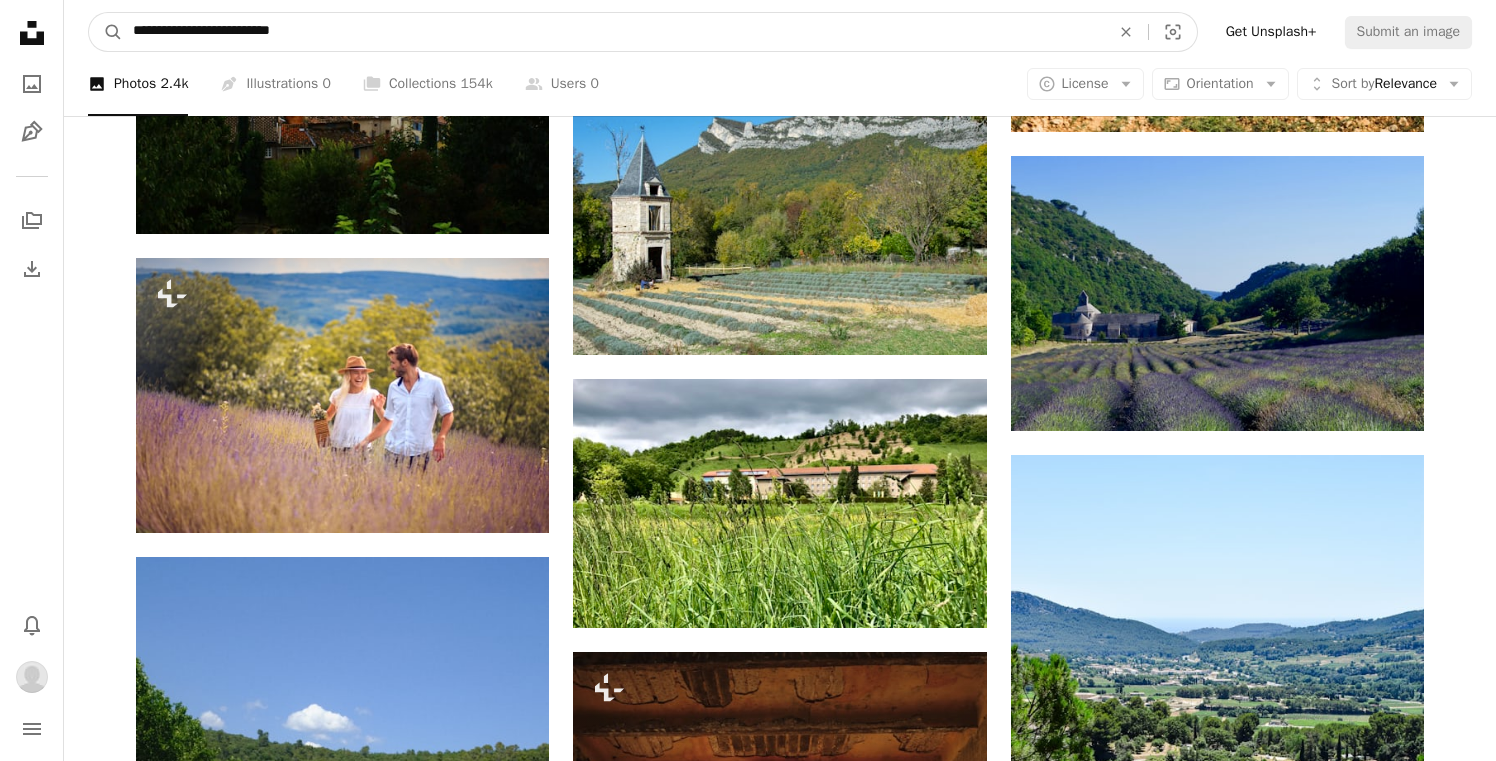 drag, startPoint x: 236, startPoint y: 35, endPoint x: 1, endPoint y: 35, distance: 235 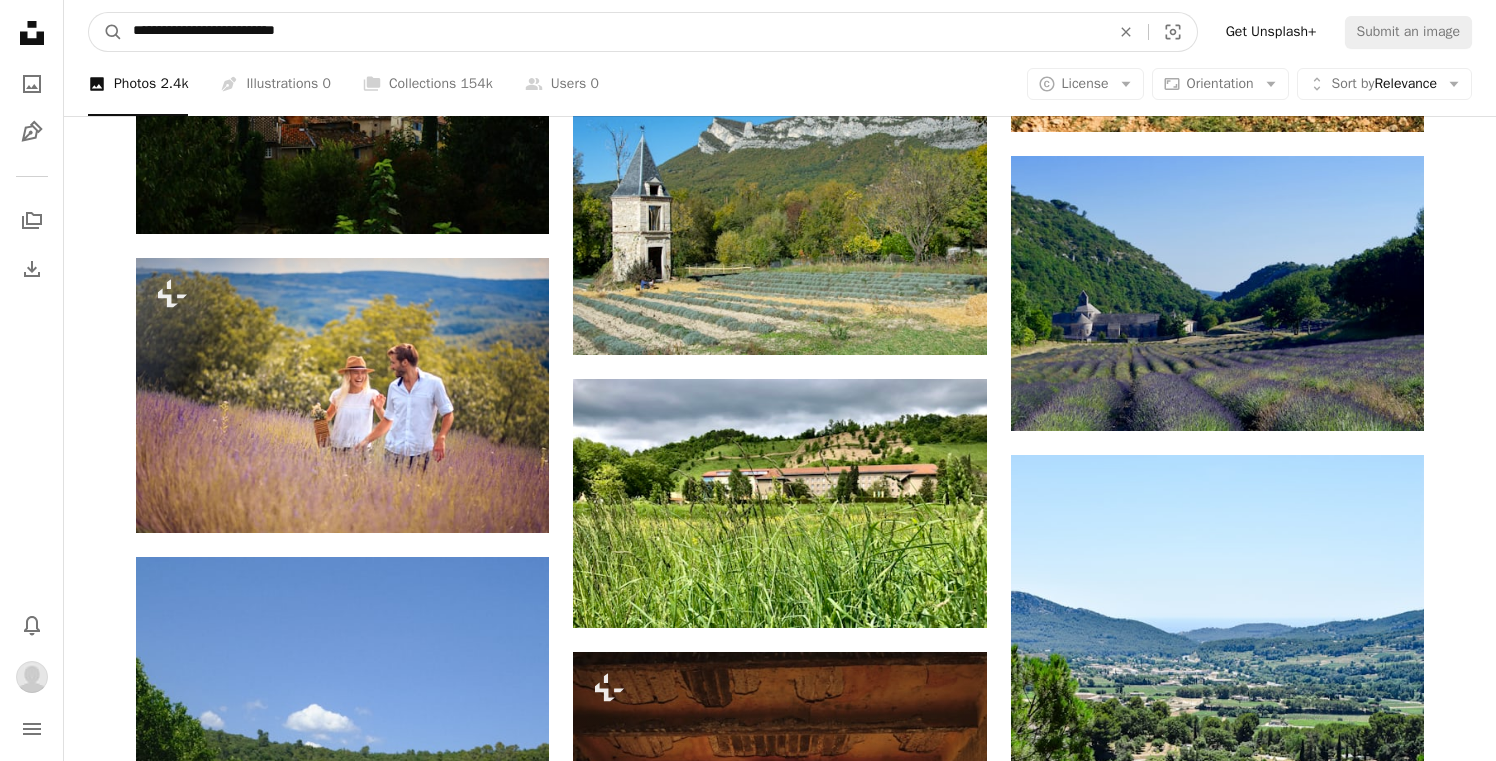 click on "A magnifying glass" at bounding box center [106, 32] 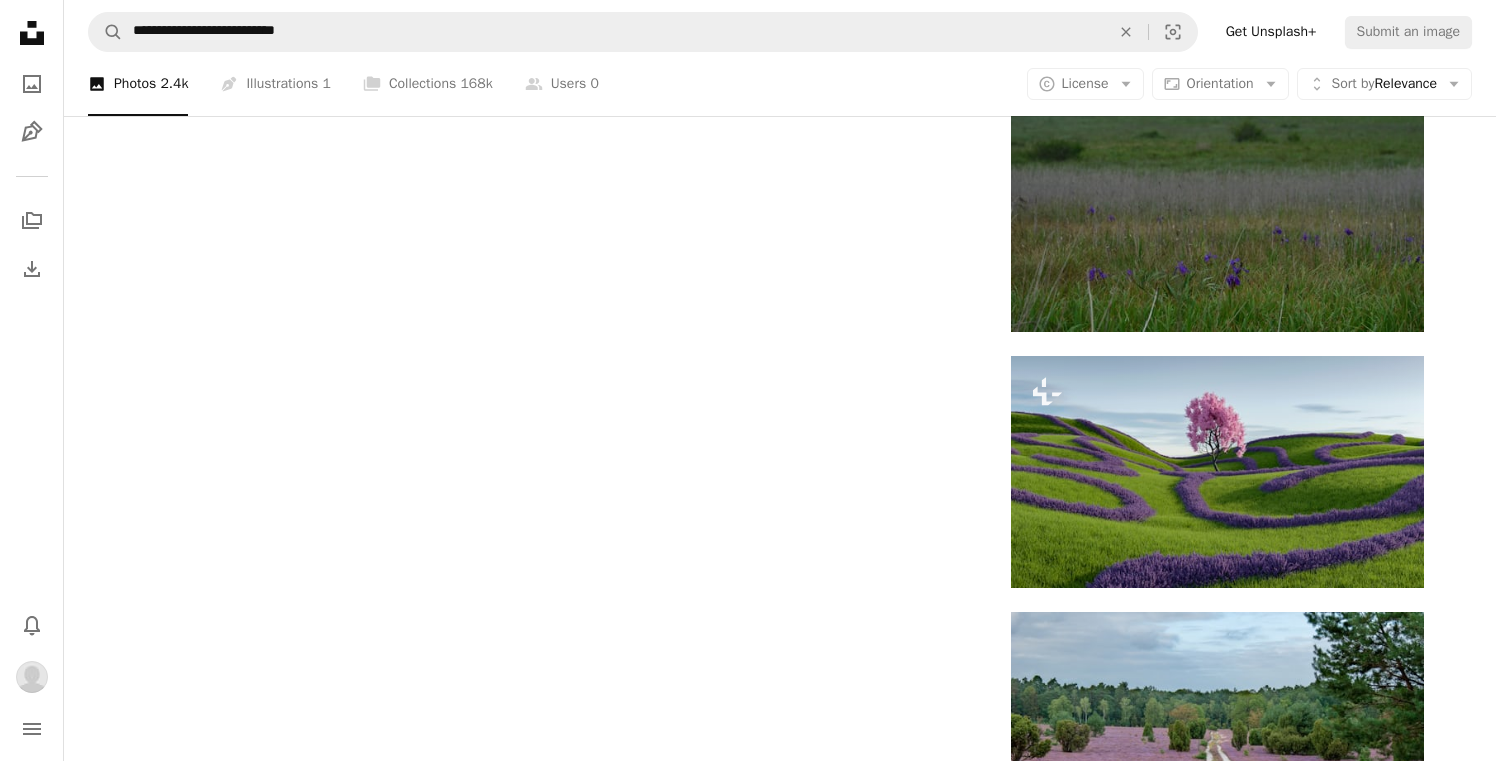 scroll, scrollTop: 2504, scrollLeft: 0, axis: vertical 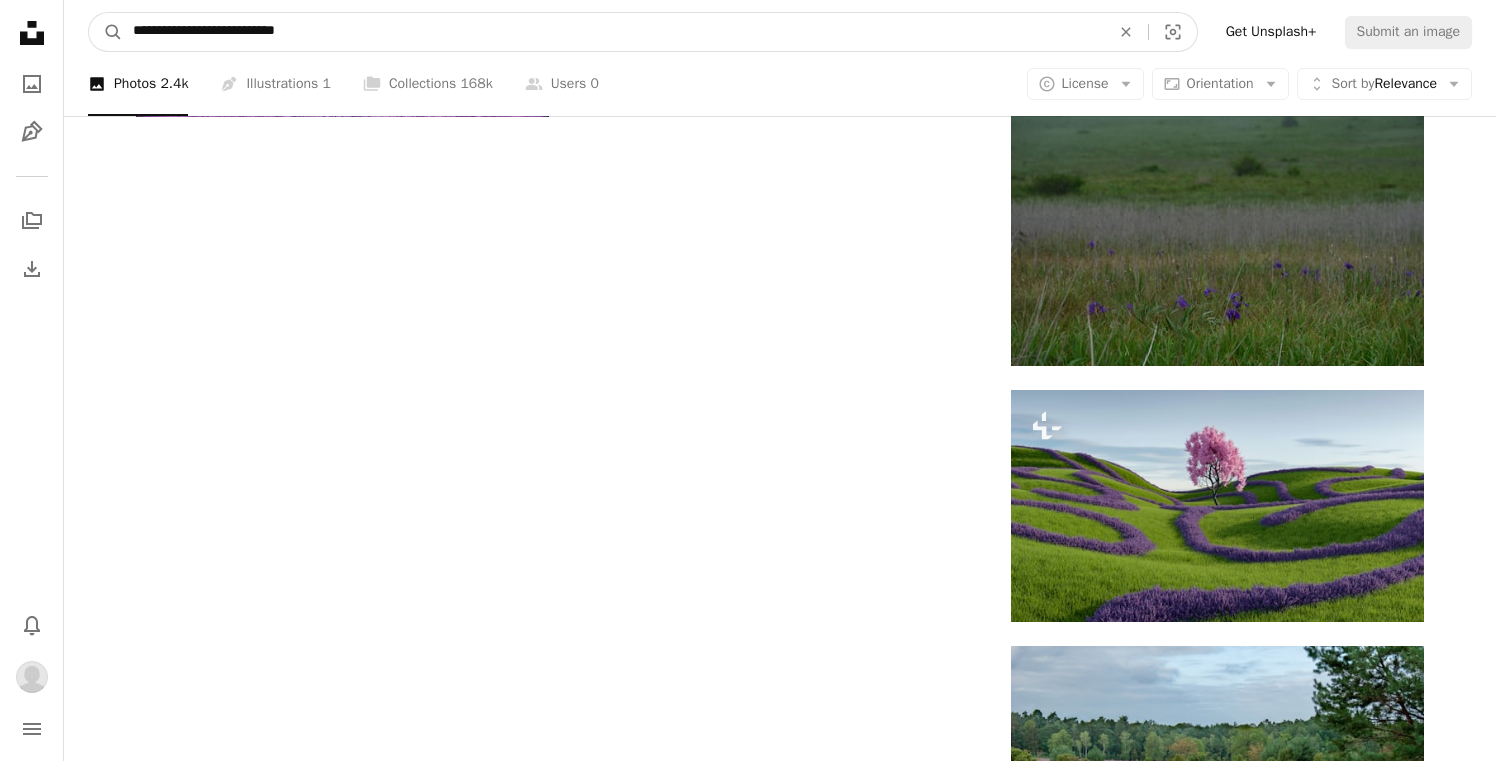 click on "**********" at bounding box center (613, 32) 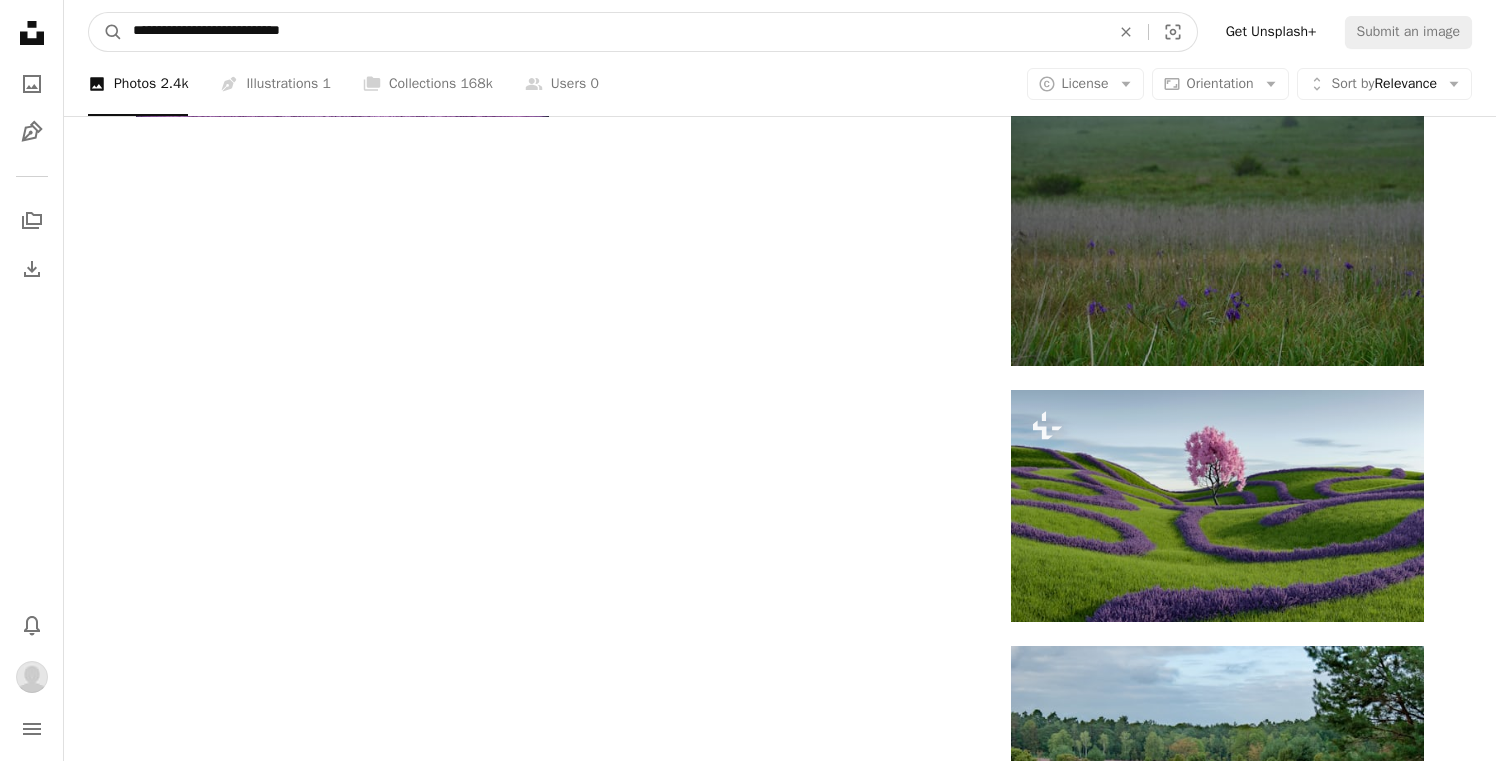click on "A magnifying glass" at bounding box center (106, 32) 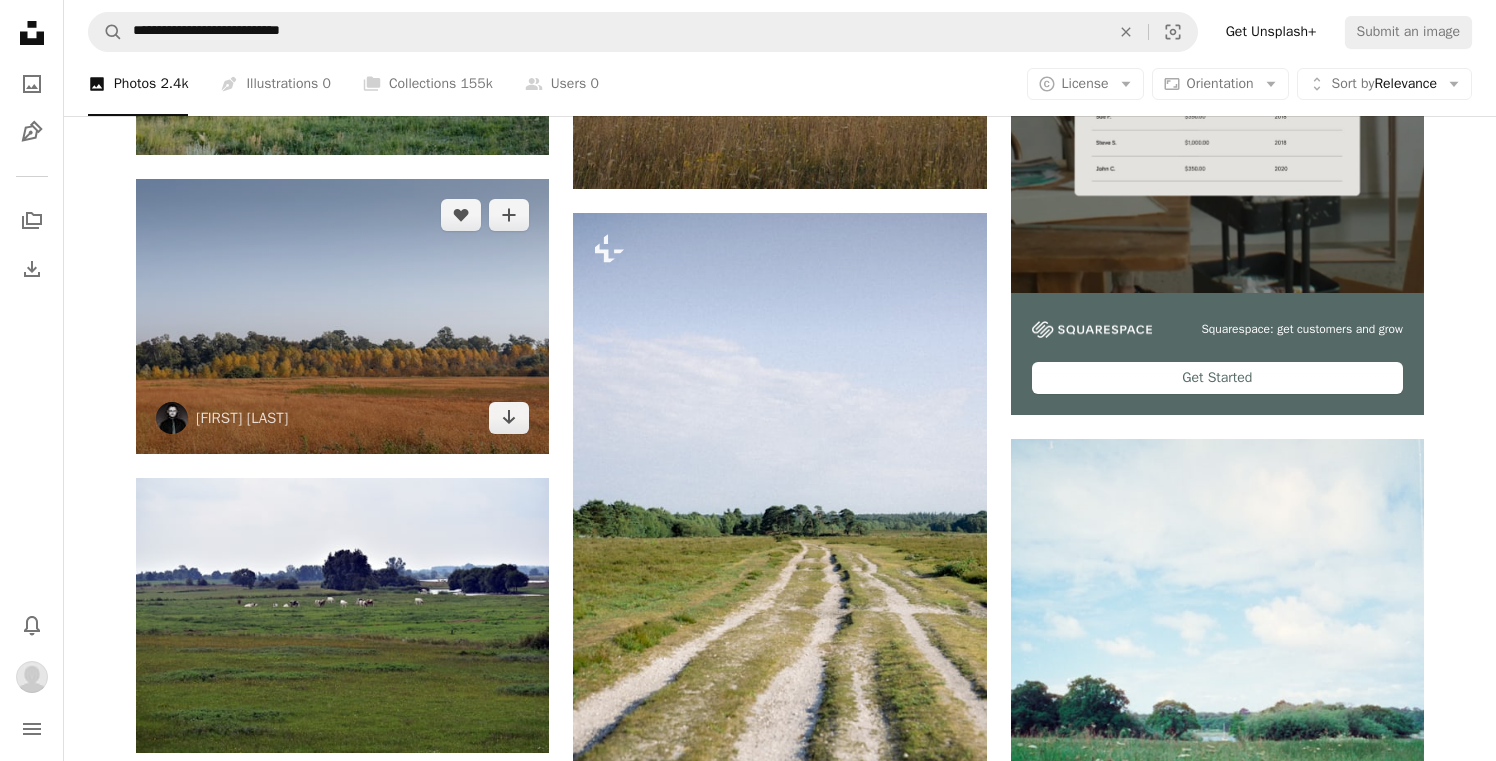 scroll, scrollTop: 484, scrollLeft: 0, axis: vertical 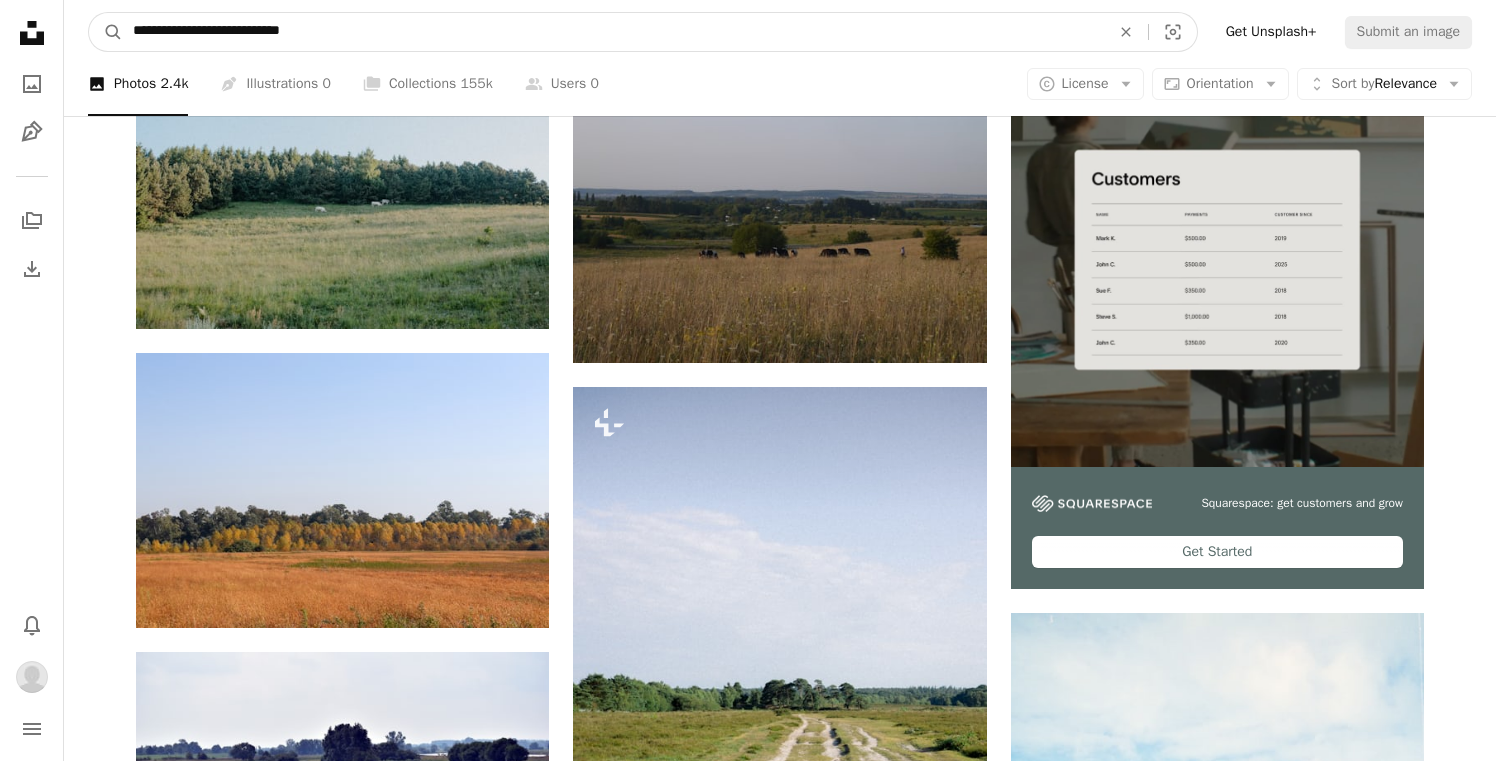 click on "**********" at bounding box center [613, 32] 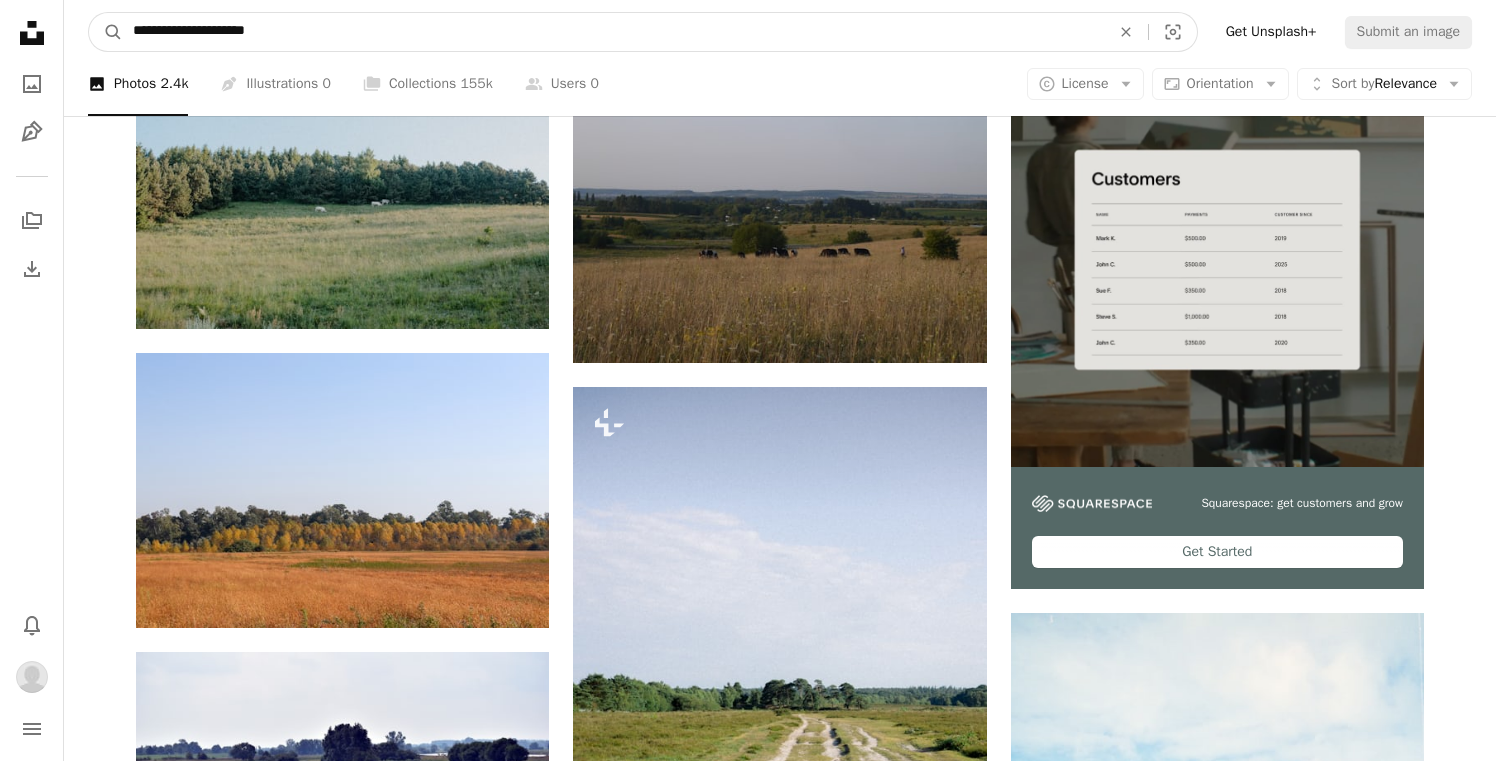 click on "A magnifying glass" at bounding box center [106, 32] 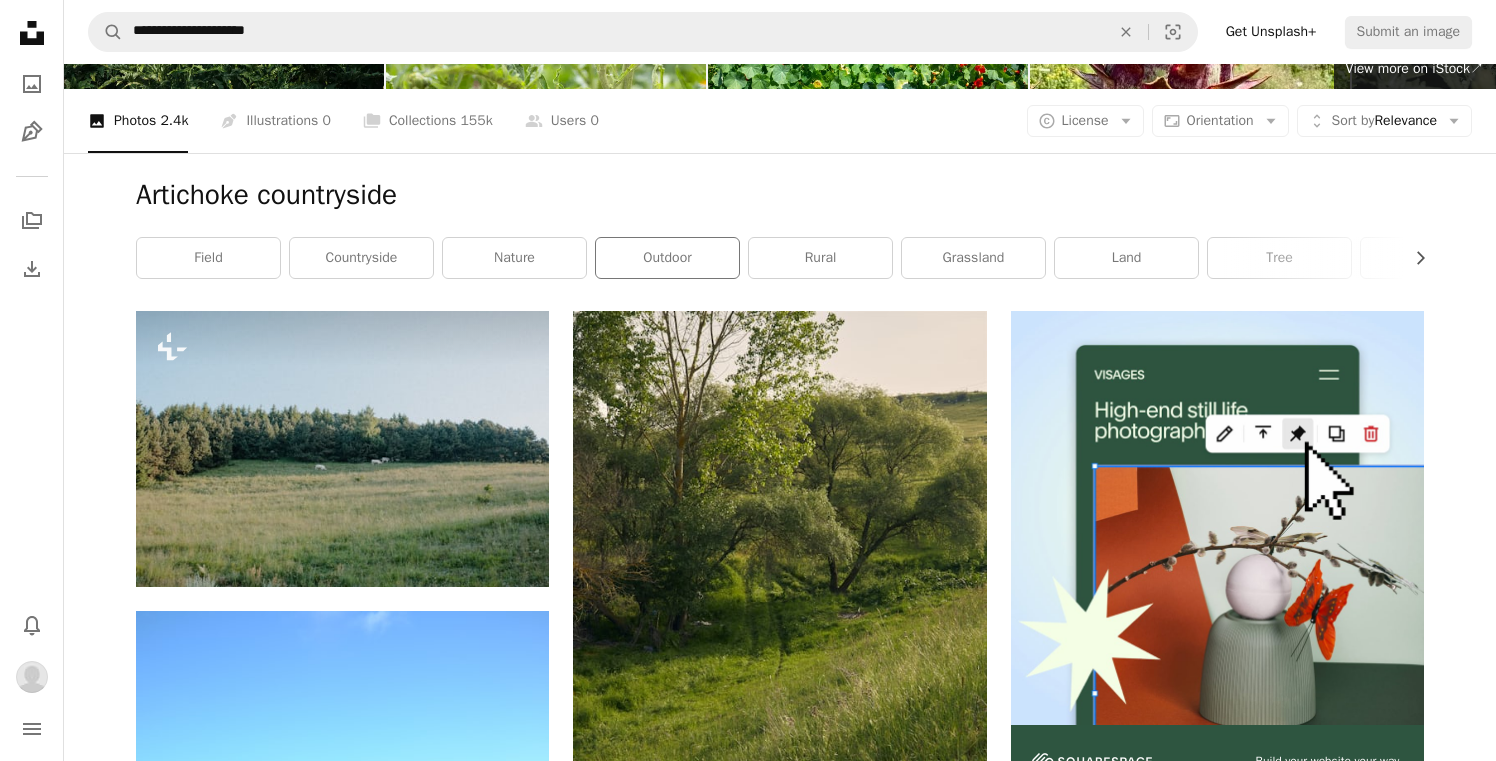 scroll, scrollTop: 242, scrollLeft: 0, axis: vertical 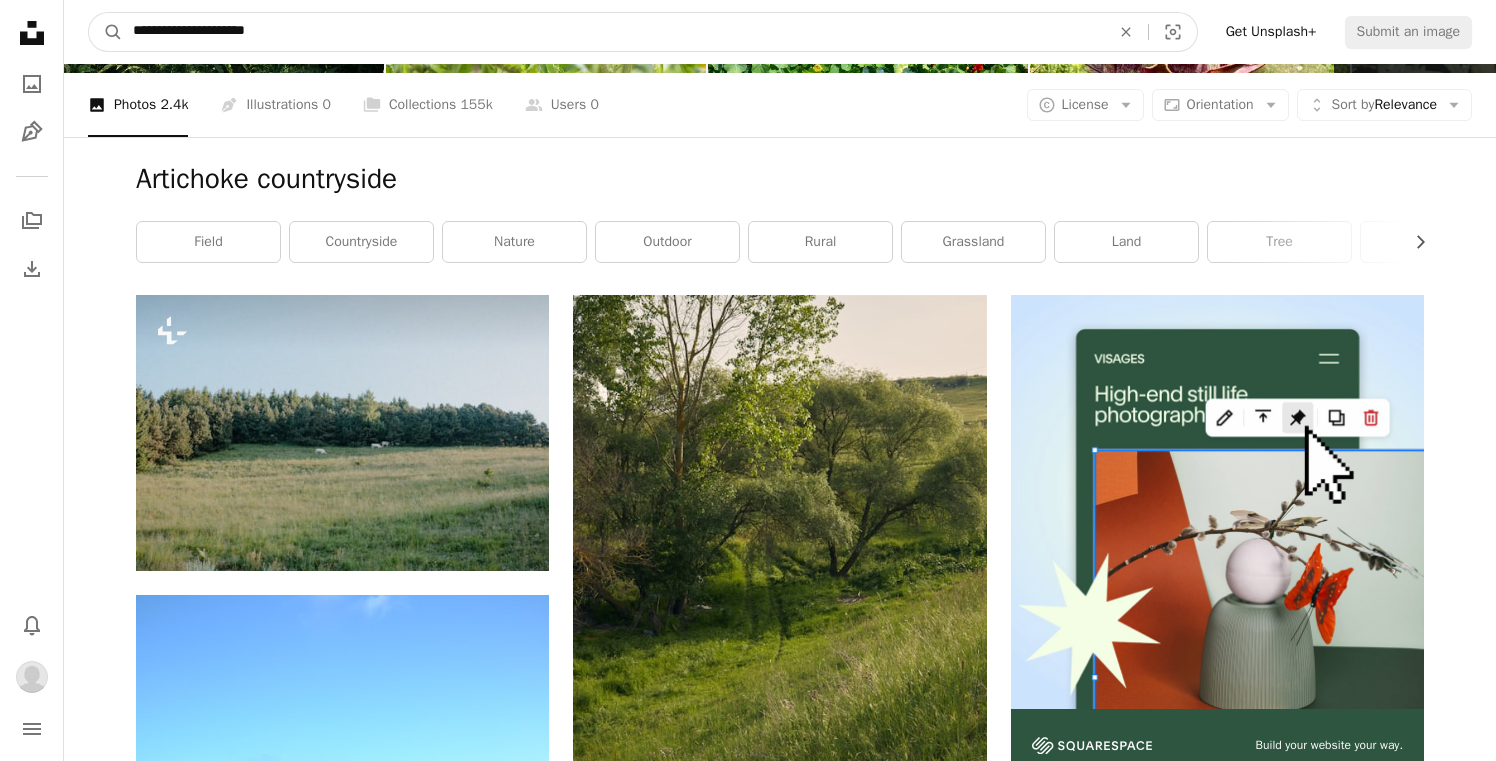 click on "**********" at bounding box center [613, 32] 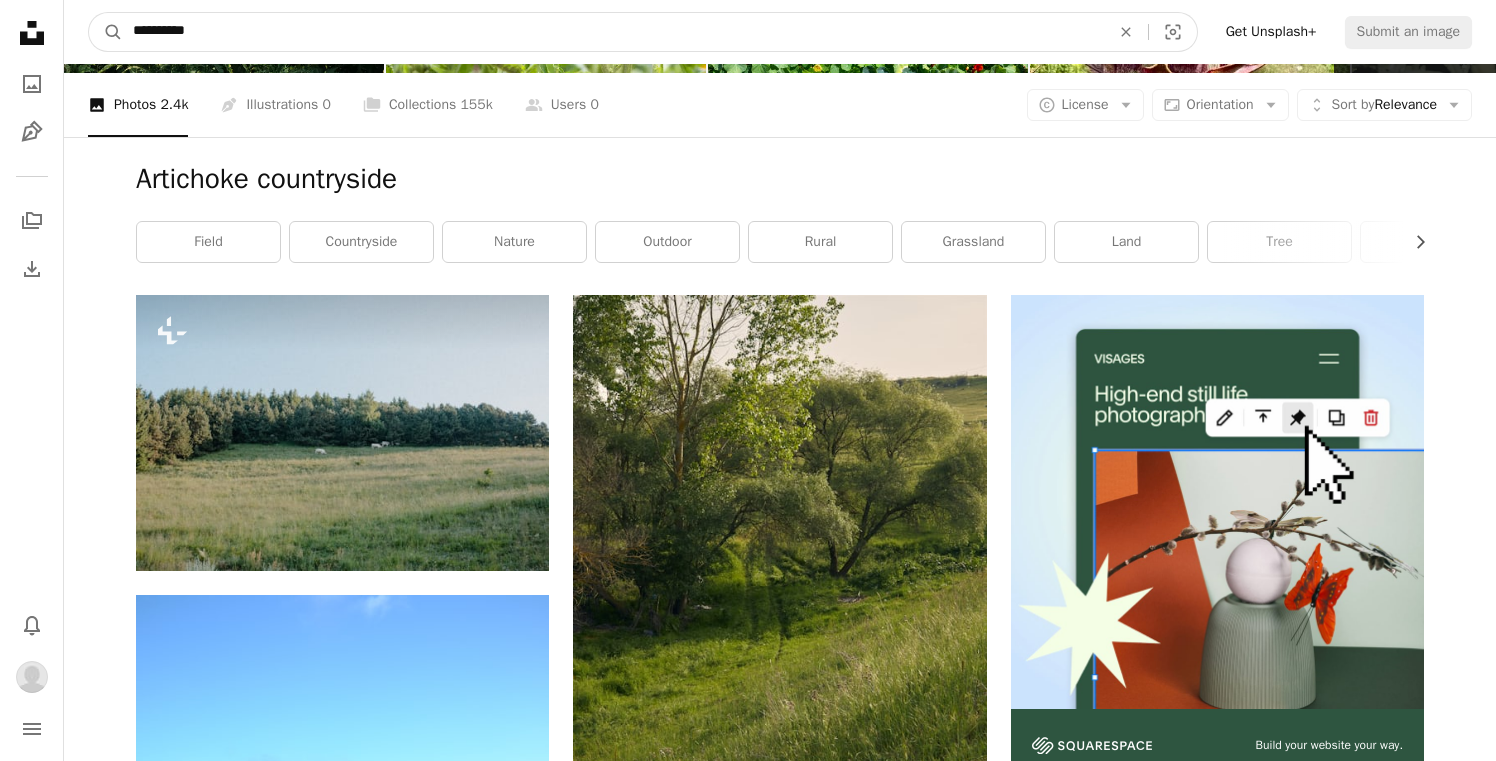 click on "A magnifying glass" at bounding box center [106, 32] 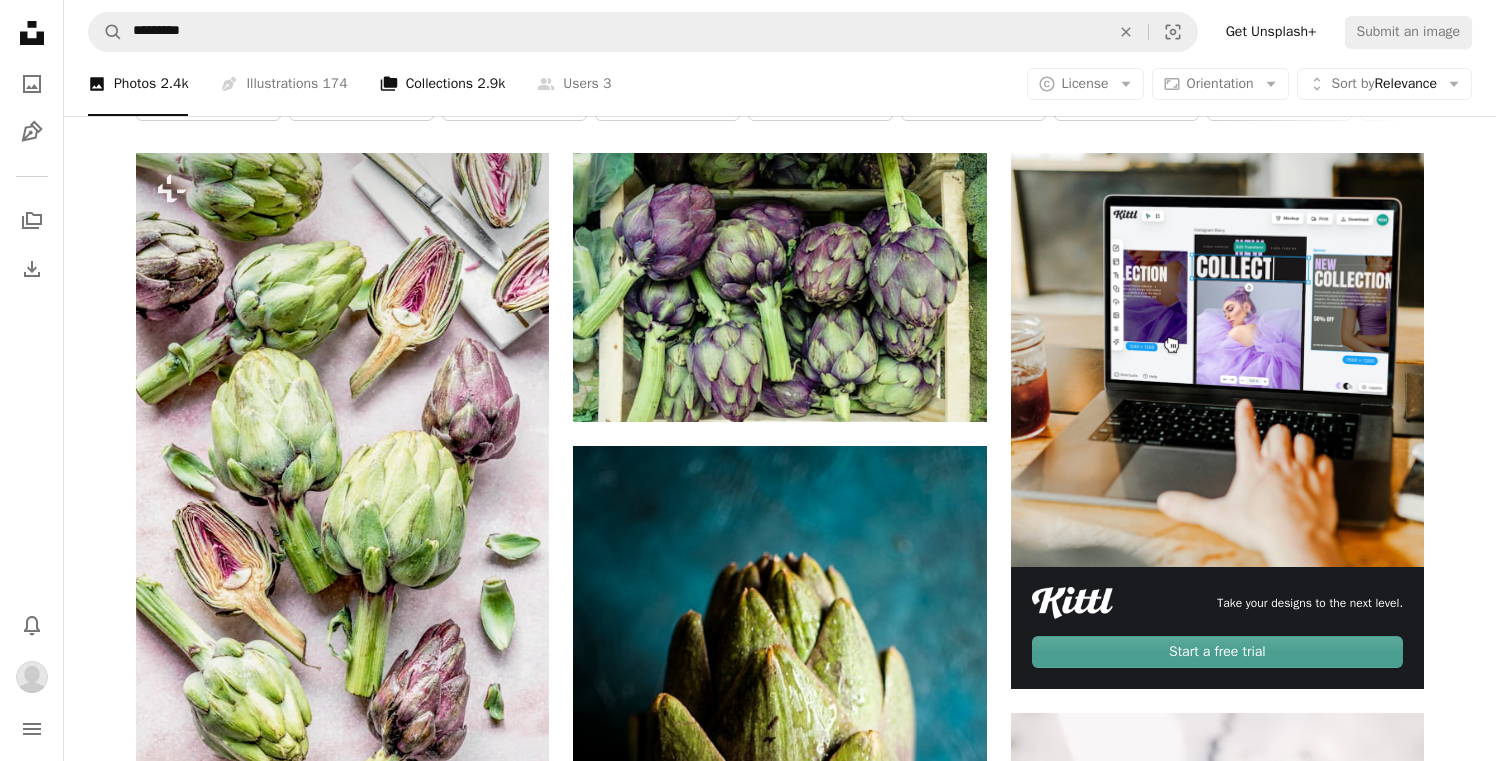 scroll, scrollTop: 375, scrollLeft: 0, axis: vertical 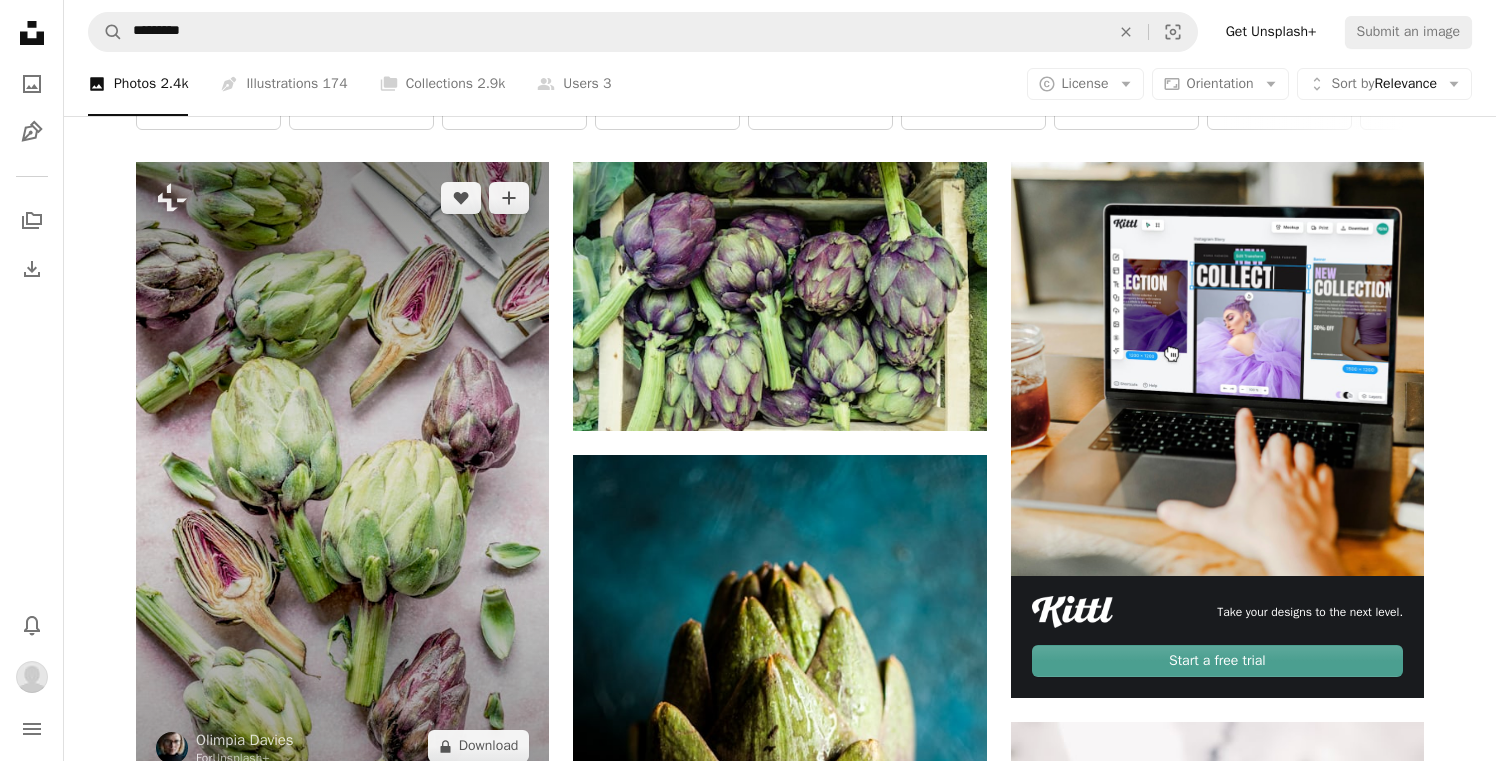 click at bounding box center (342, 472) 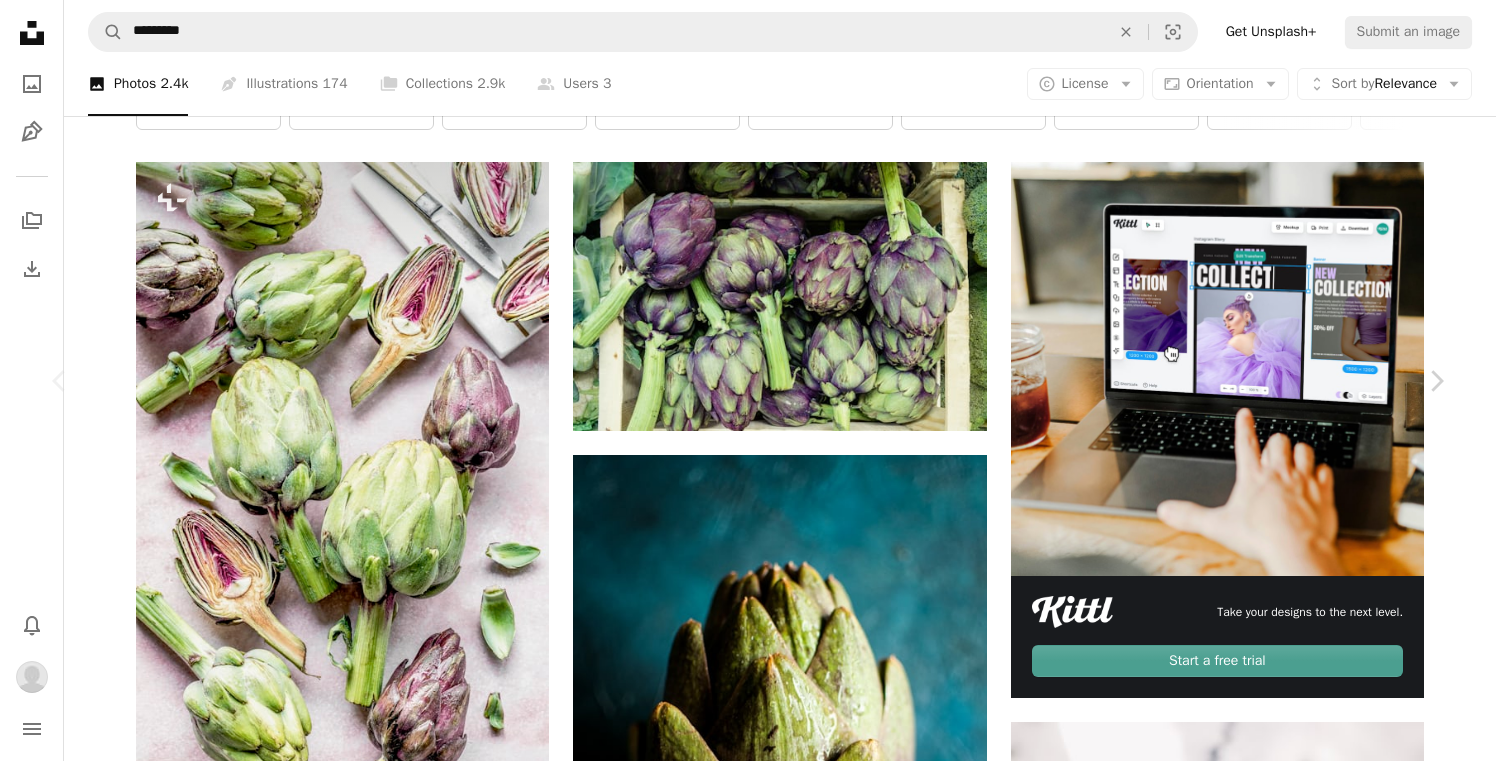click on "A lock Download" at bounding box center (1285, 5095) 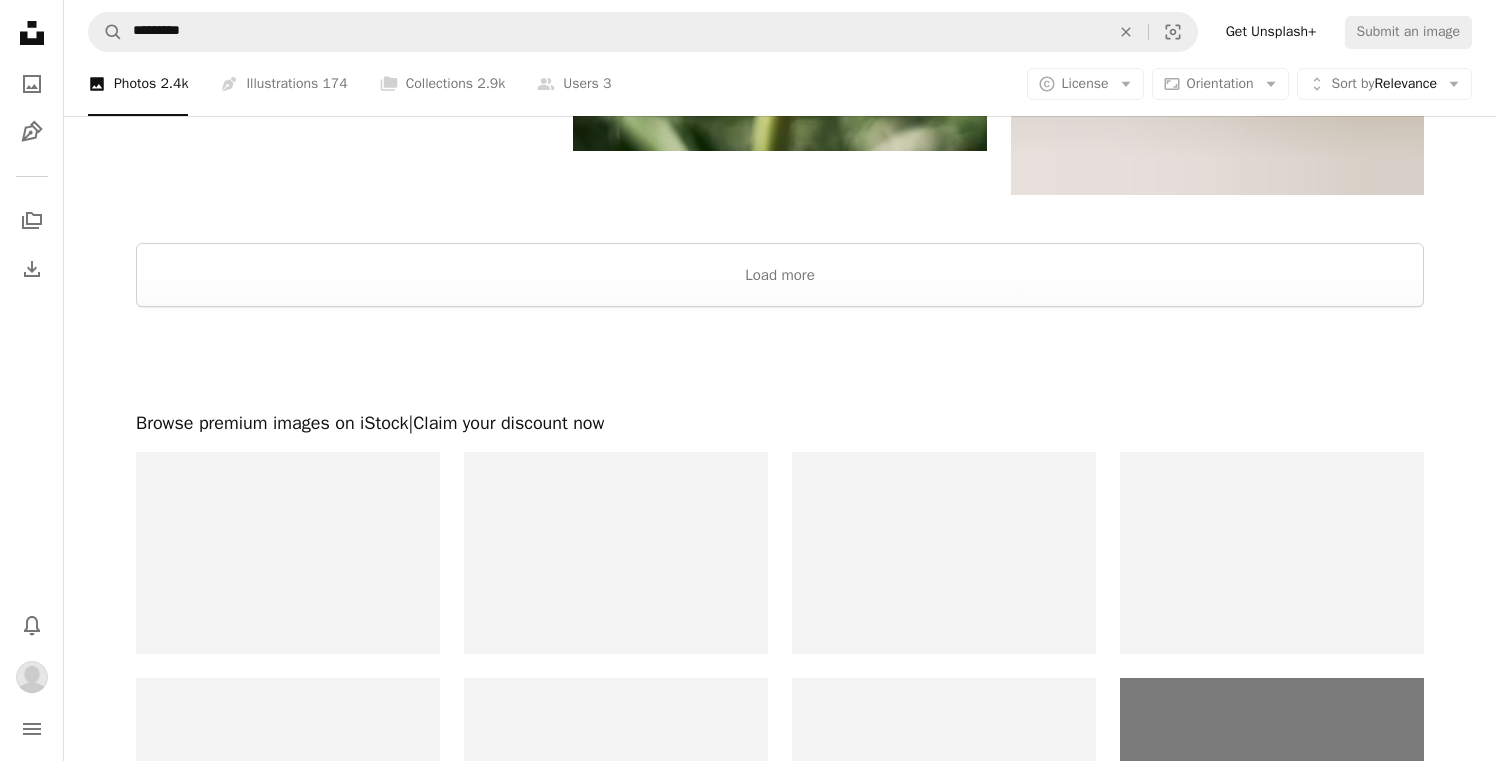 scroll, scrollTop: 4321, scrollLeft: 0, axis: vertical 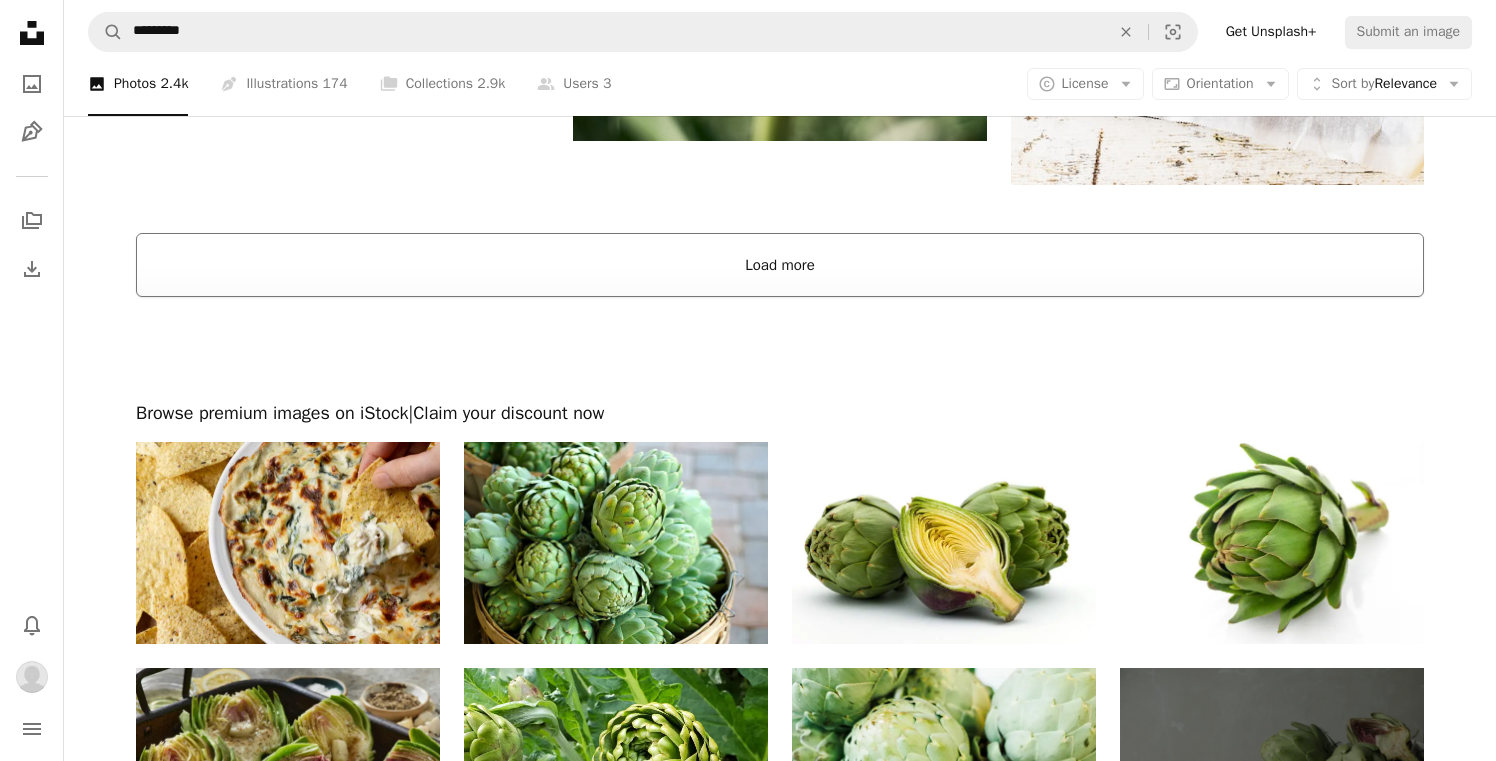 click on "Load more" at bounding box center [780, 265] 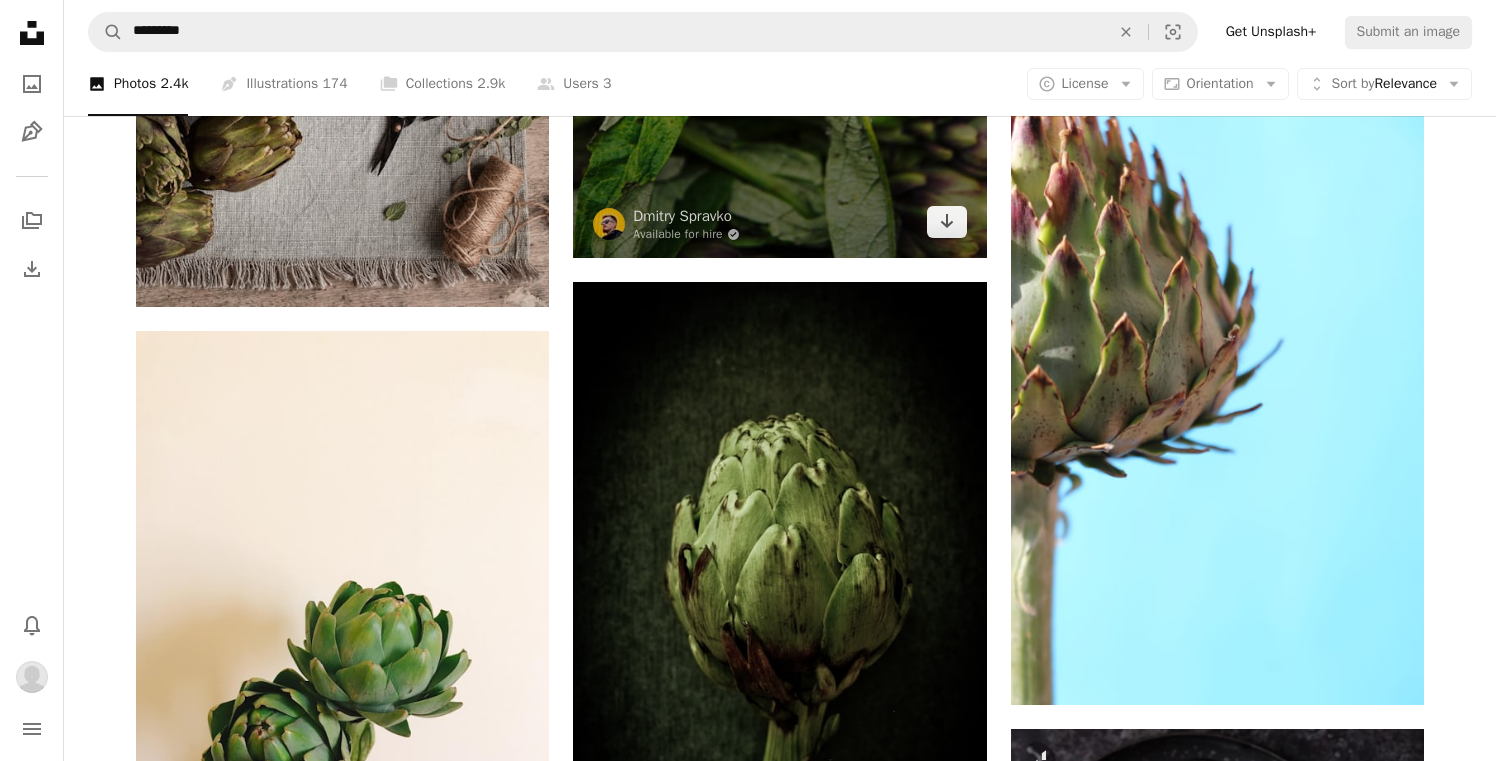 scroll, scrollTop: 7816, scrollLeft: 0, axis: vertical 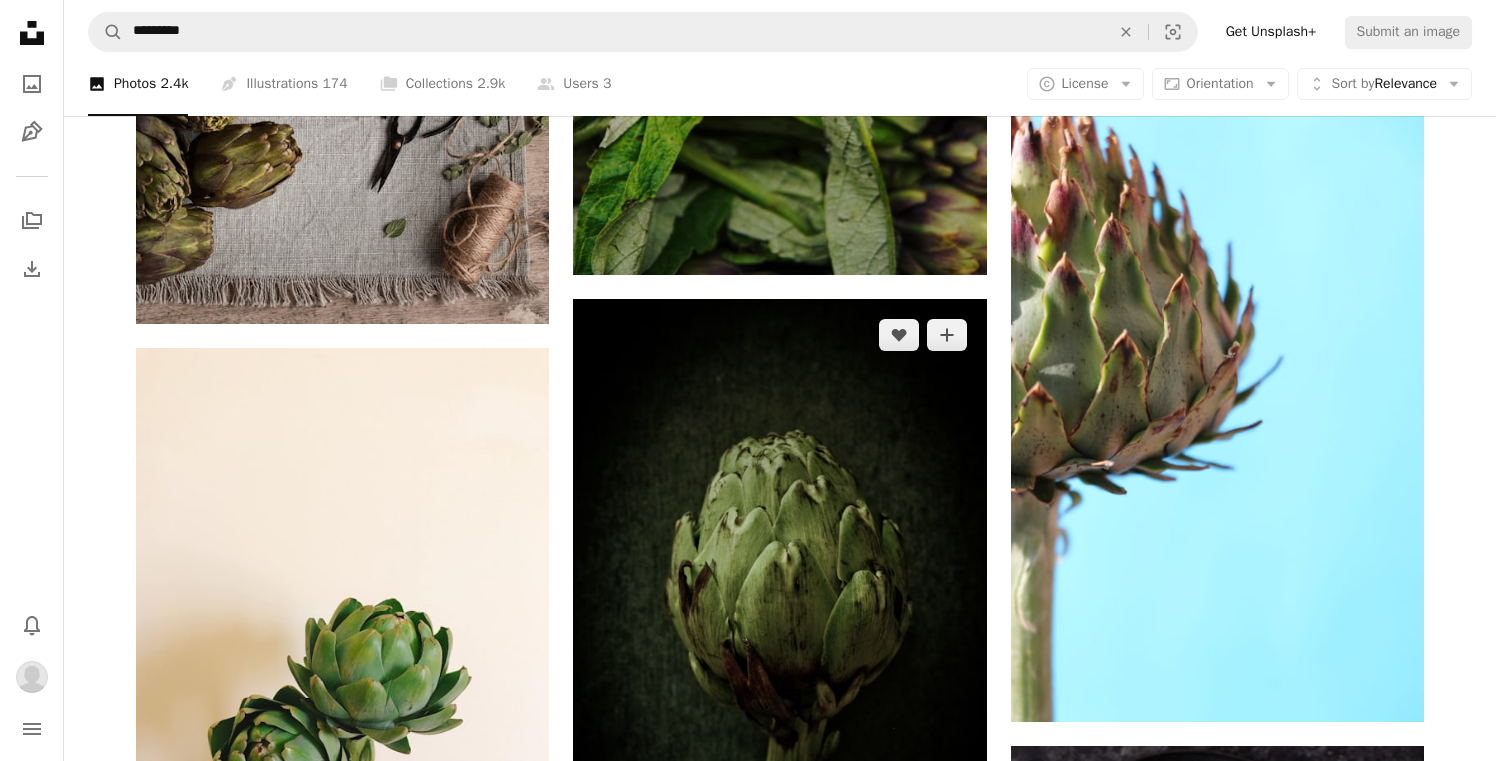 click at bounding box center (779, 609) 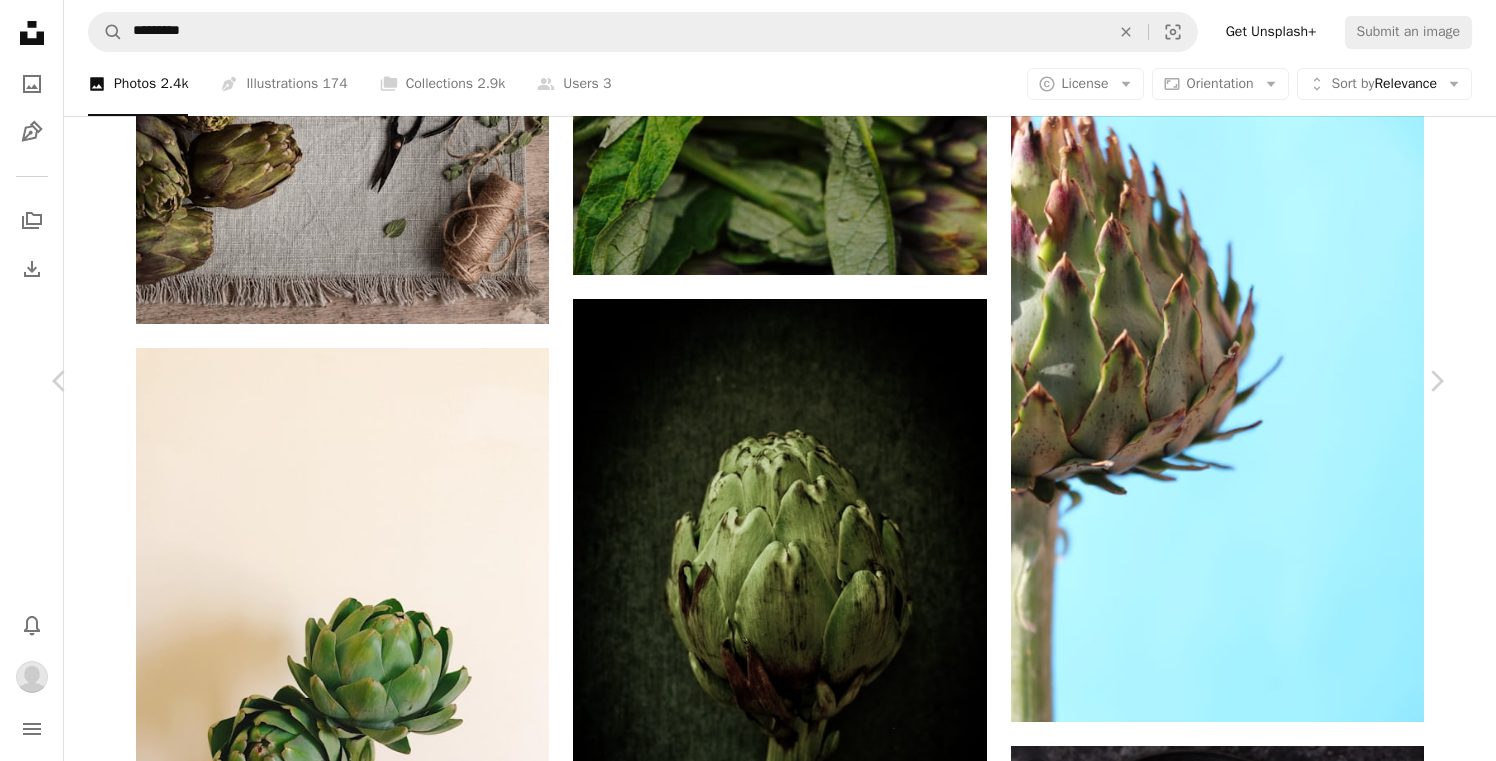 click on "Download" at bounding box center (1261, 3510) 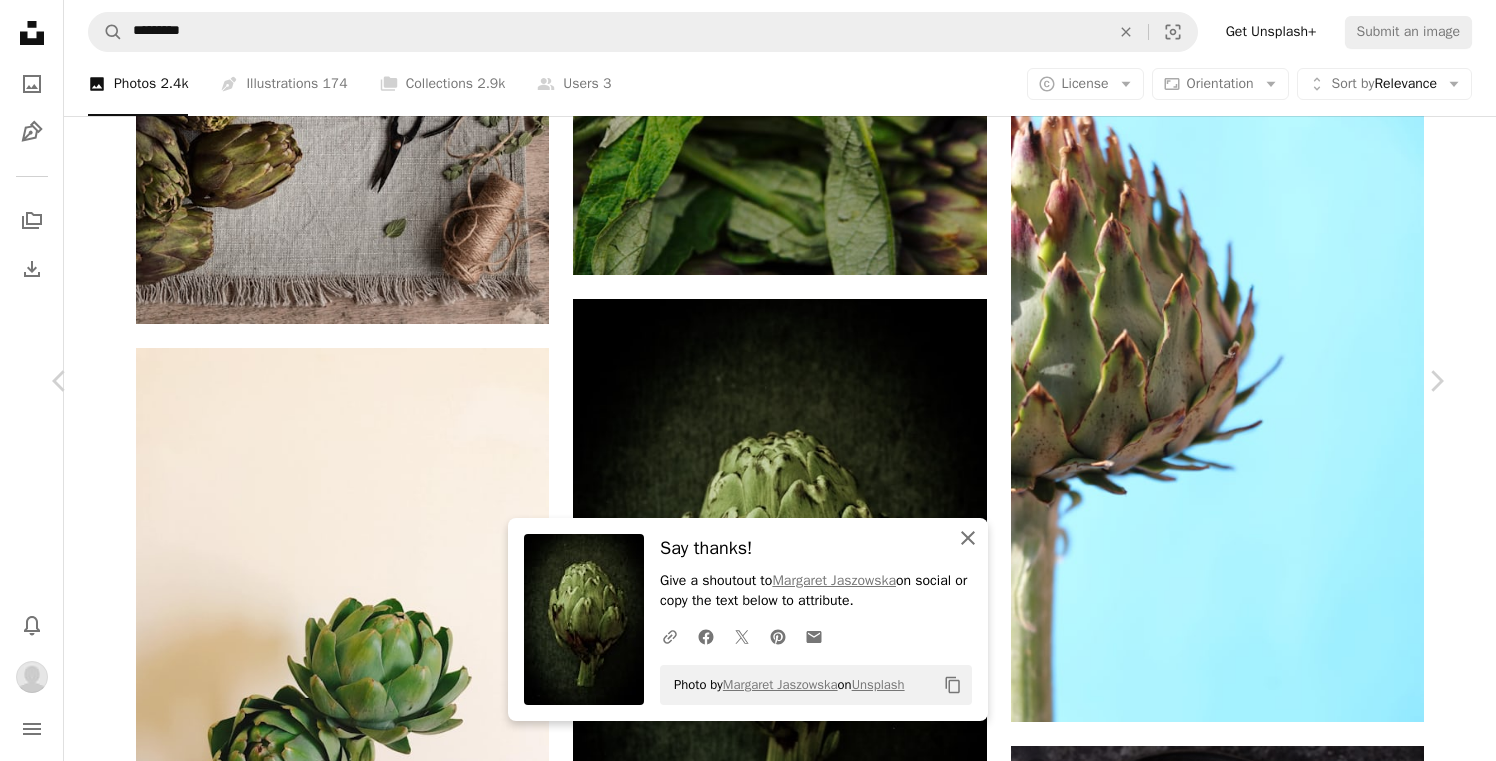 click on "An X shape" 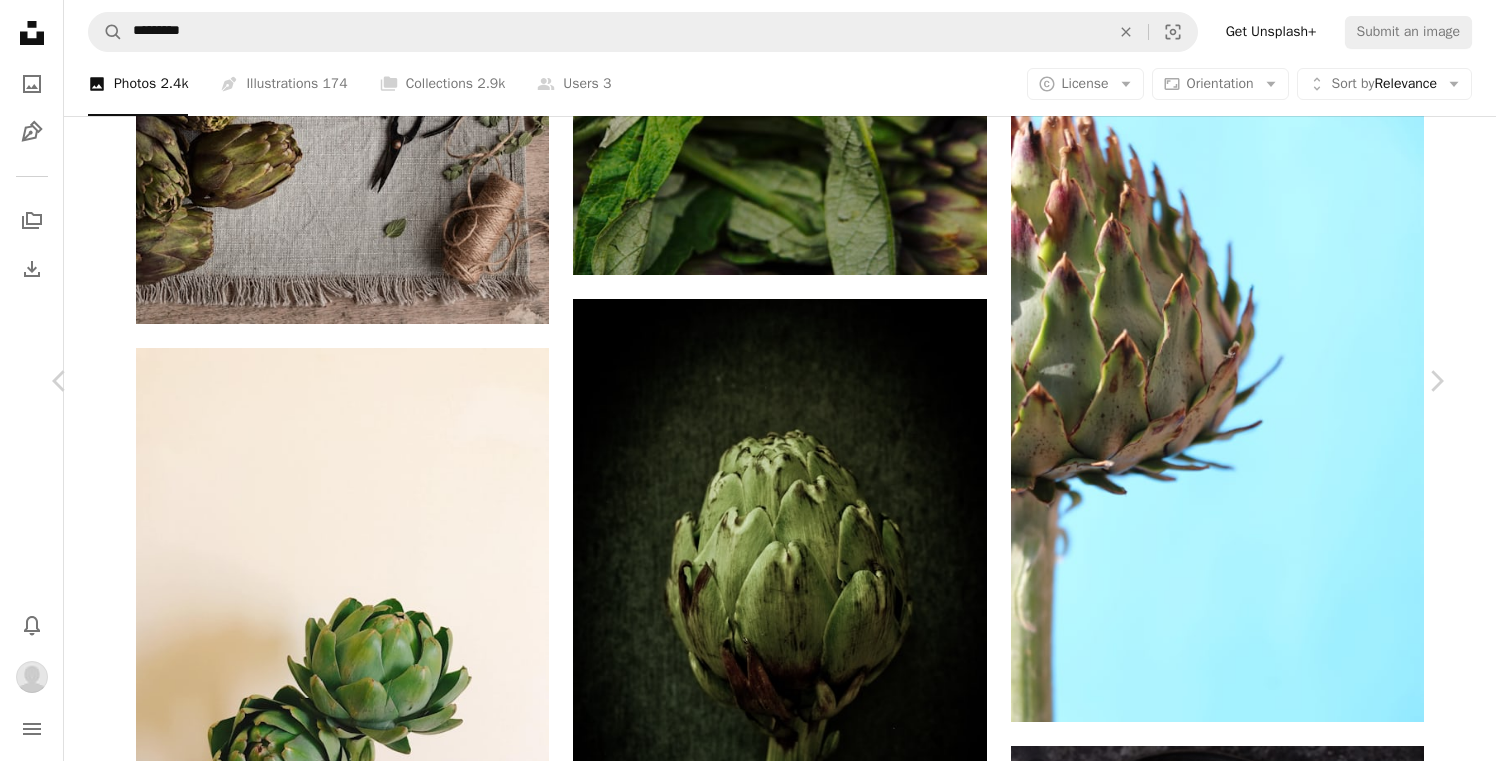 click on "An X shape" at bounding box center [20, 20] 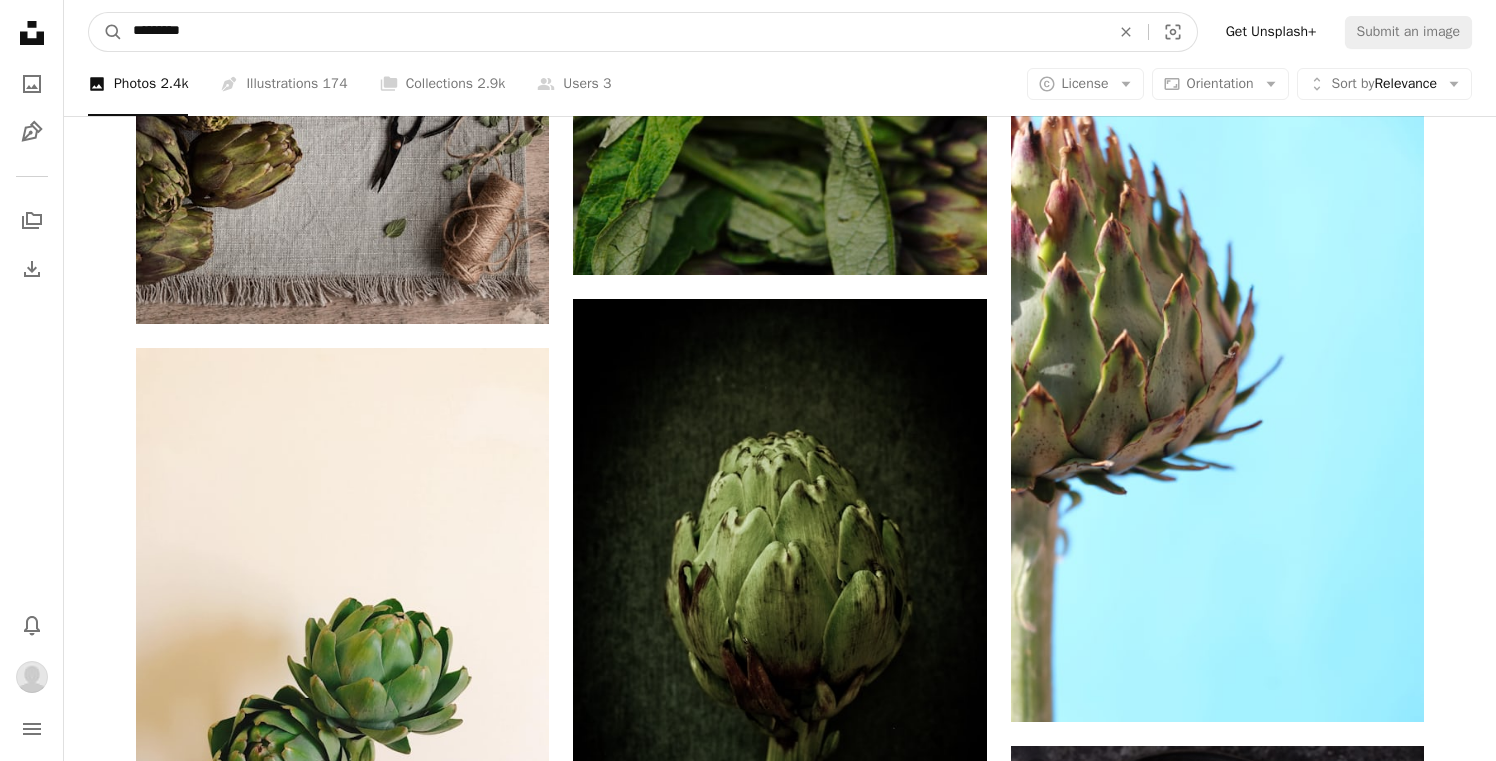 click on "*********" at bounding box center [613, 32] 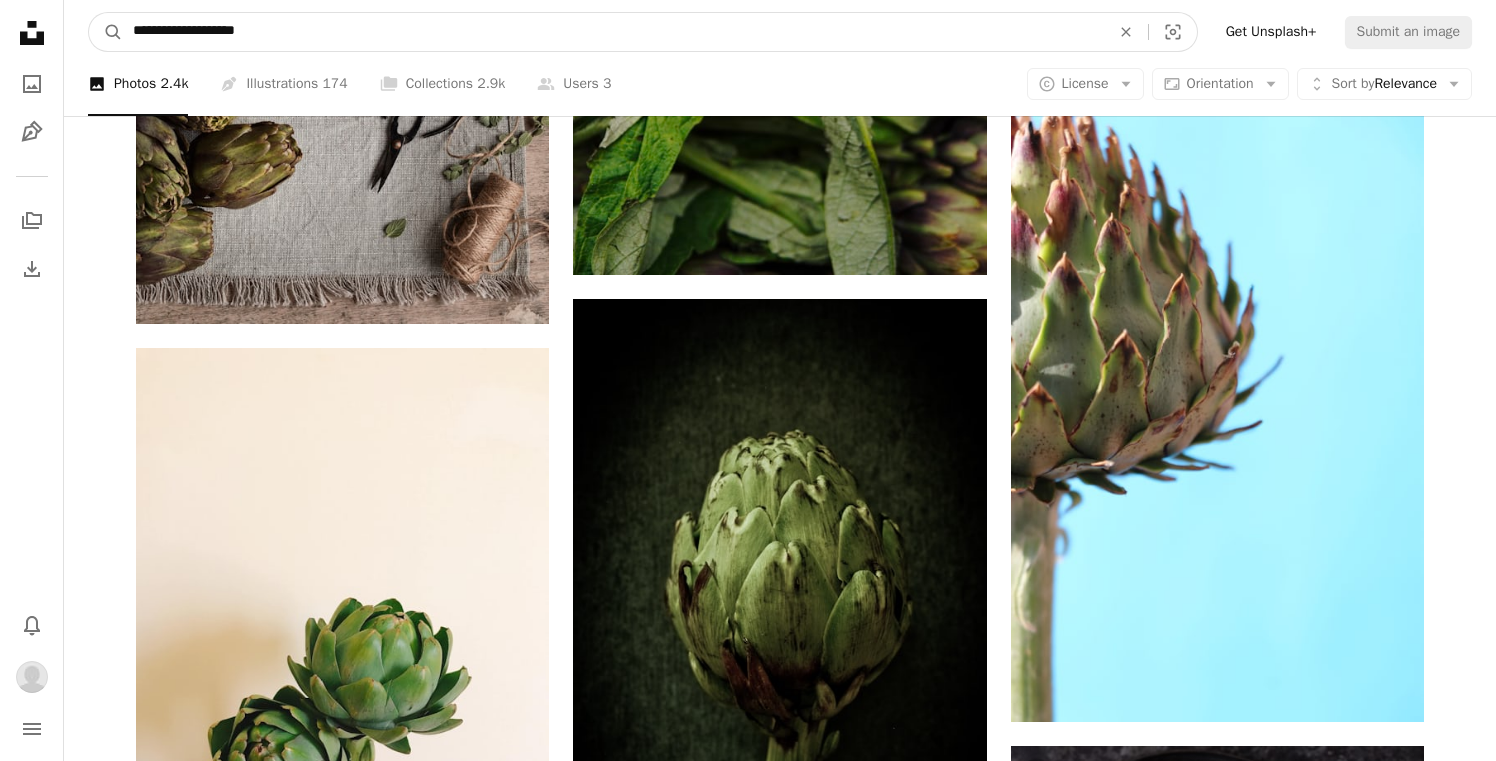 type on "**********" 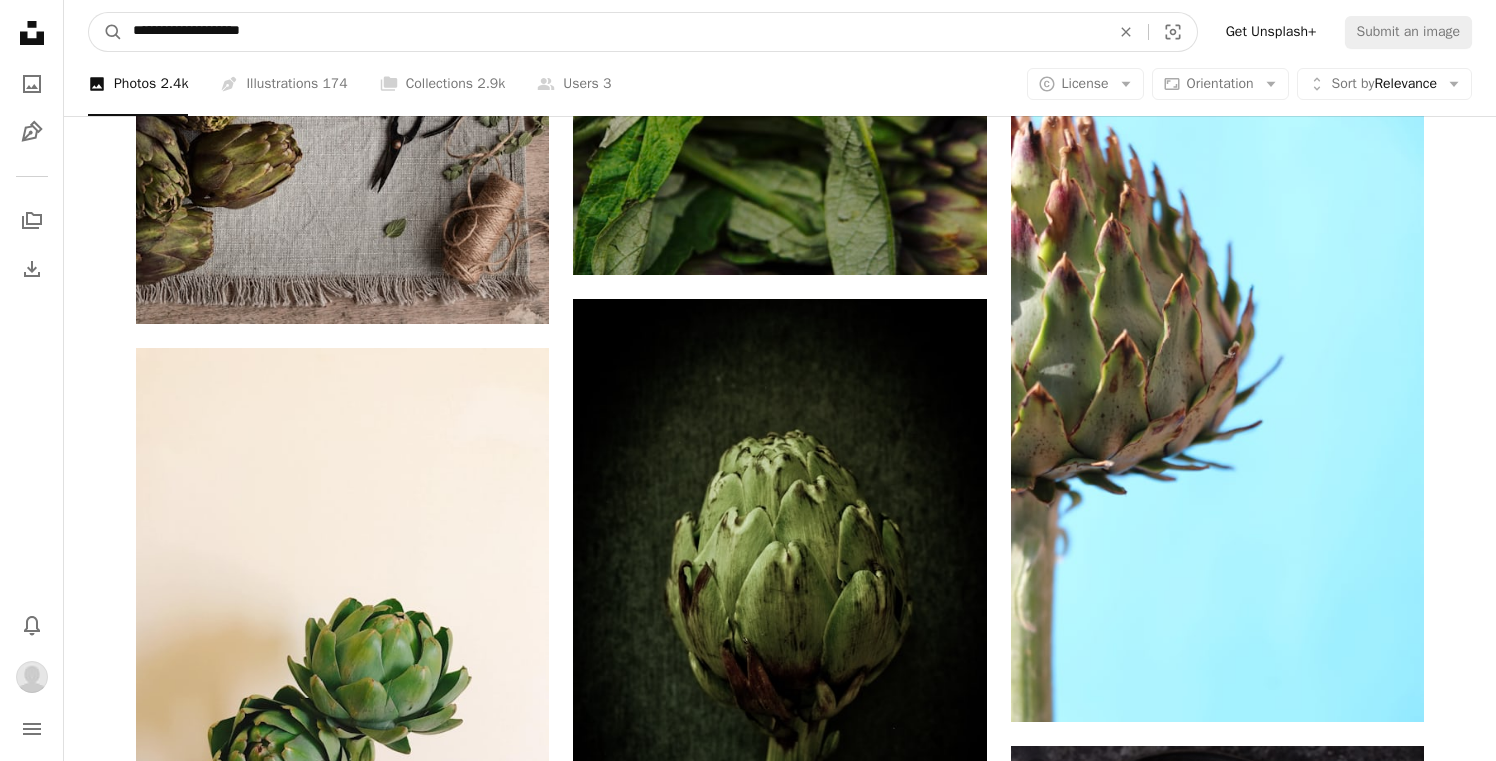 click on "A magnifying glass" at bounding box center (106, 32) 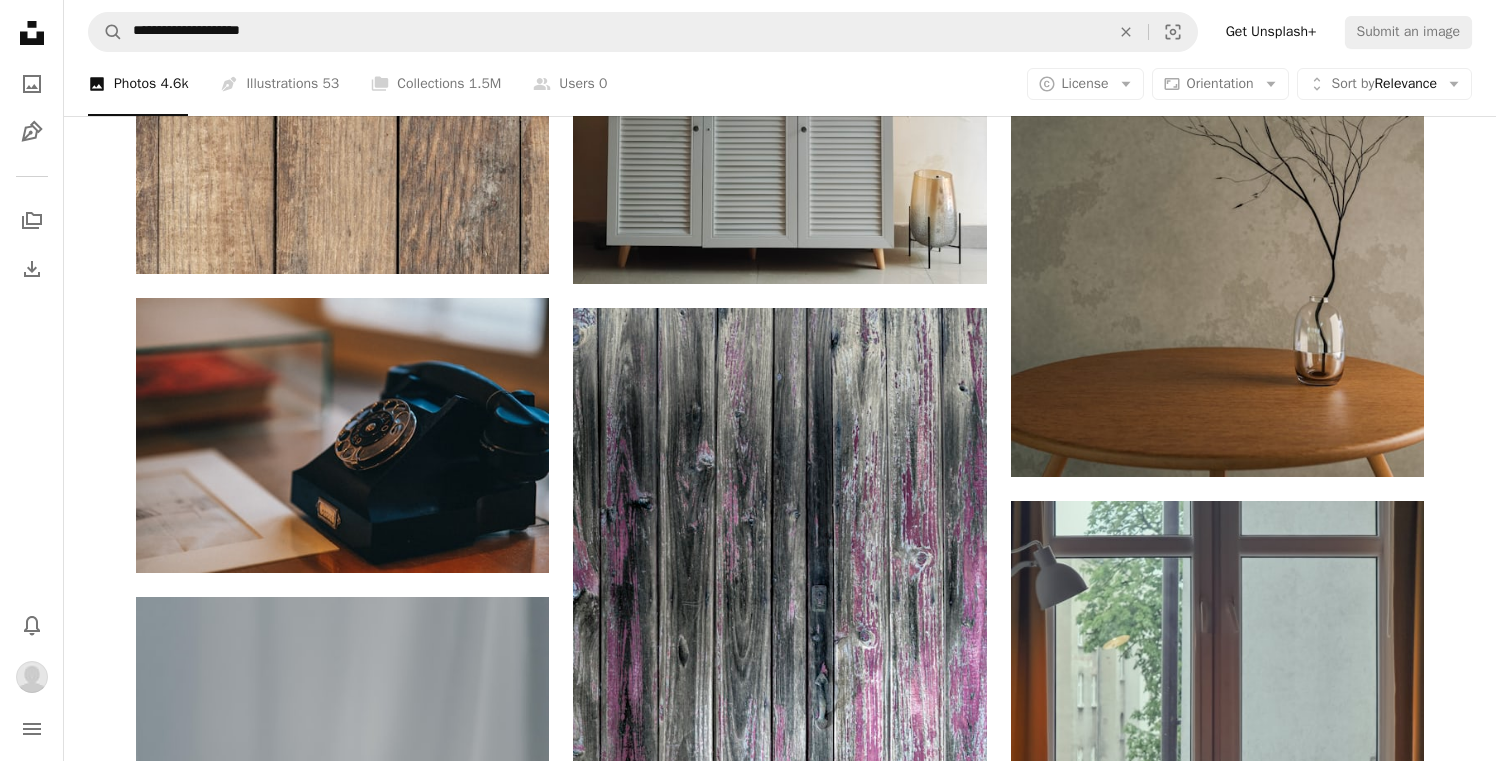 scroll, scrollTop: 1261, scrollLeft: 0, axis: vertical 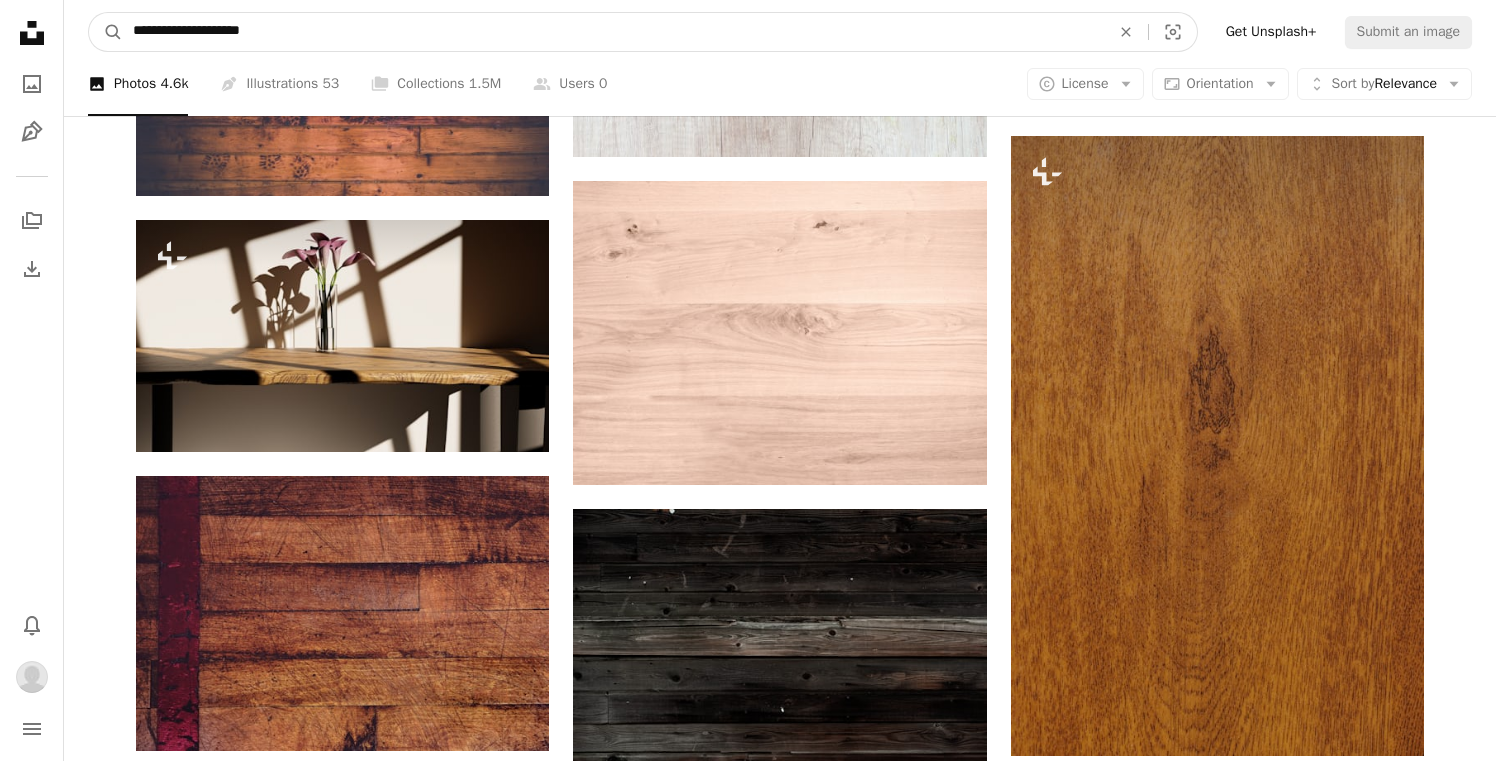 click on "**********" at bounding box center [613, 32] 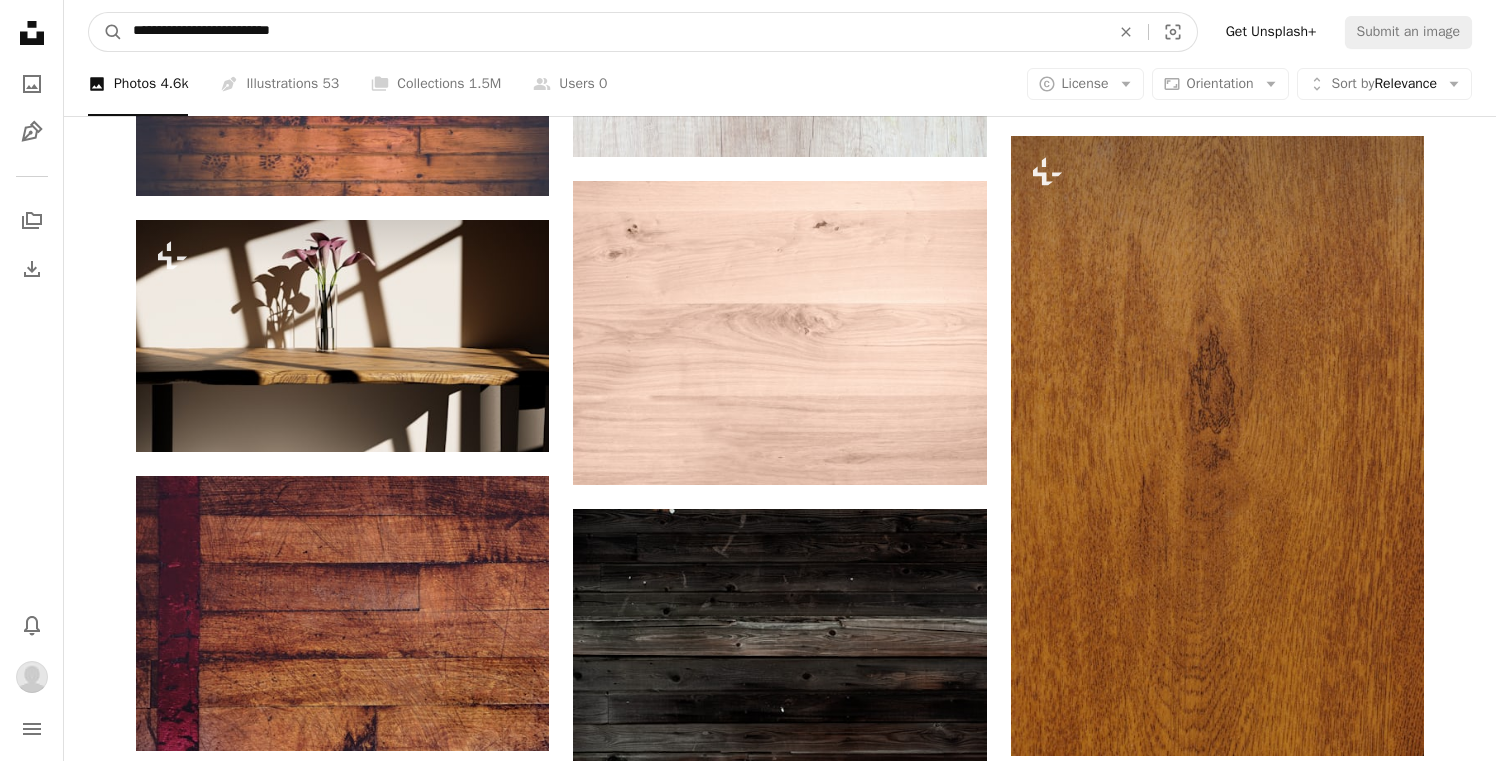 type on "**********" 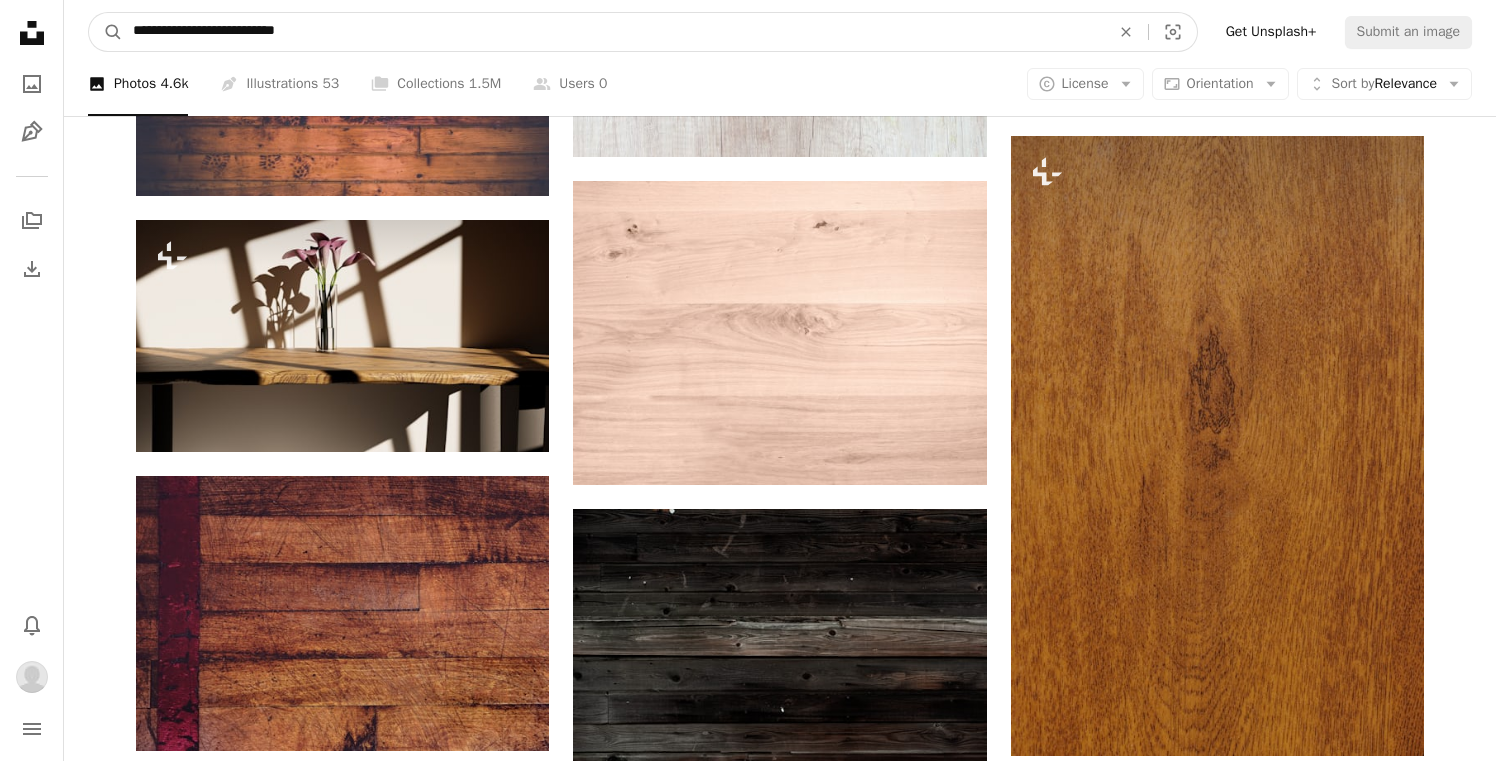 click on "A magnifying glass" at bounding box center [106, 32] 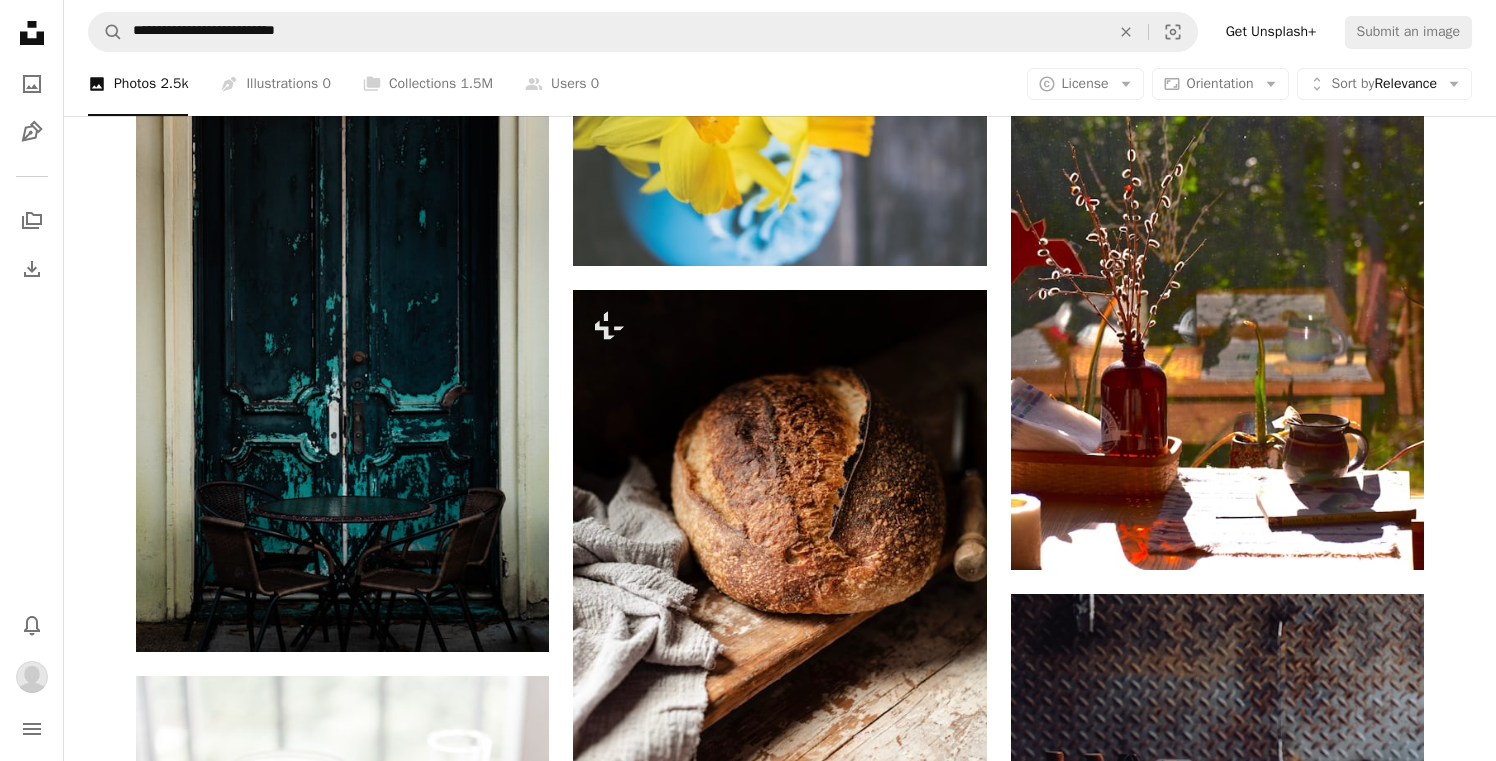 scroll, scrollTop: 753, scrollLeft: 0, axis: vertical 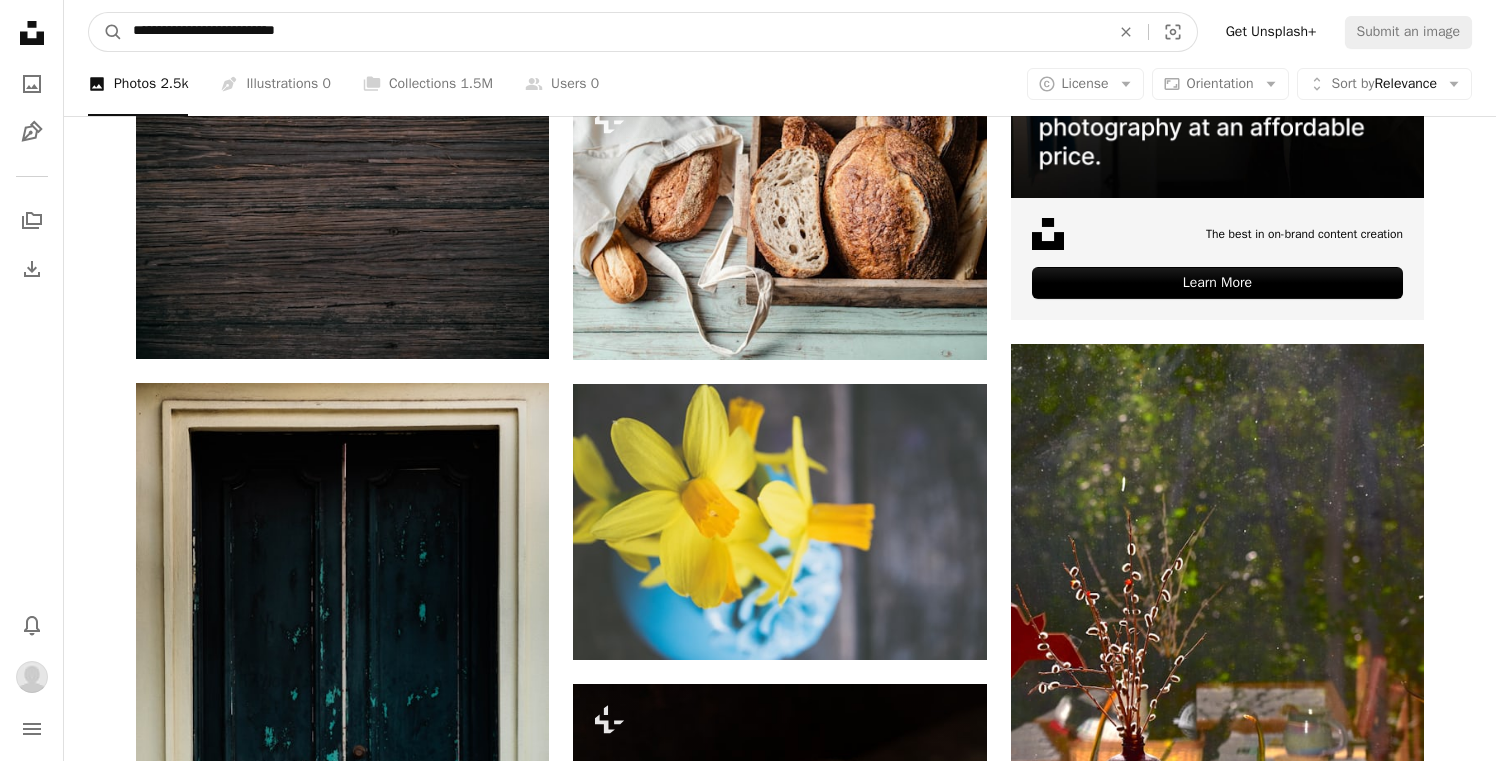 click on "**********" at bounding box center [613, 32] 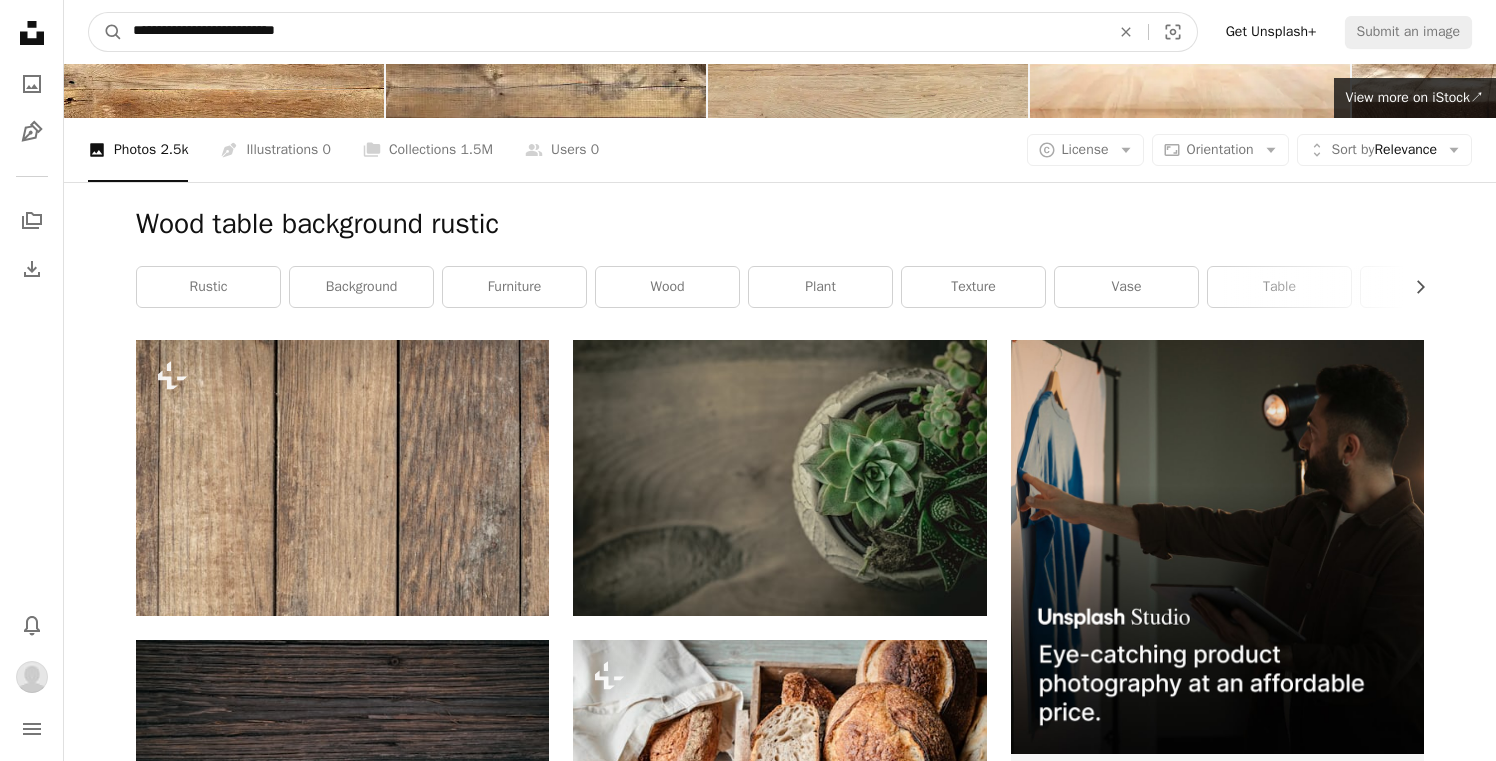 scroll, scrollTop: 243, scrollLeft: 0, axis: vertical 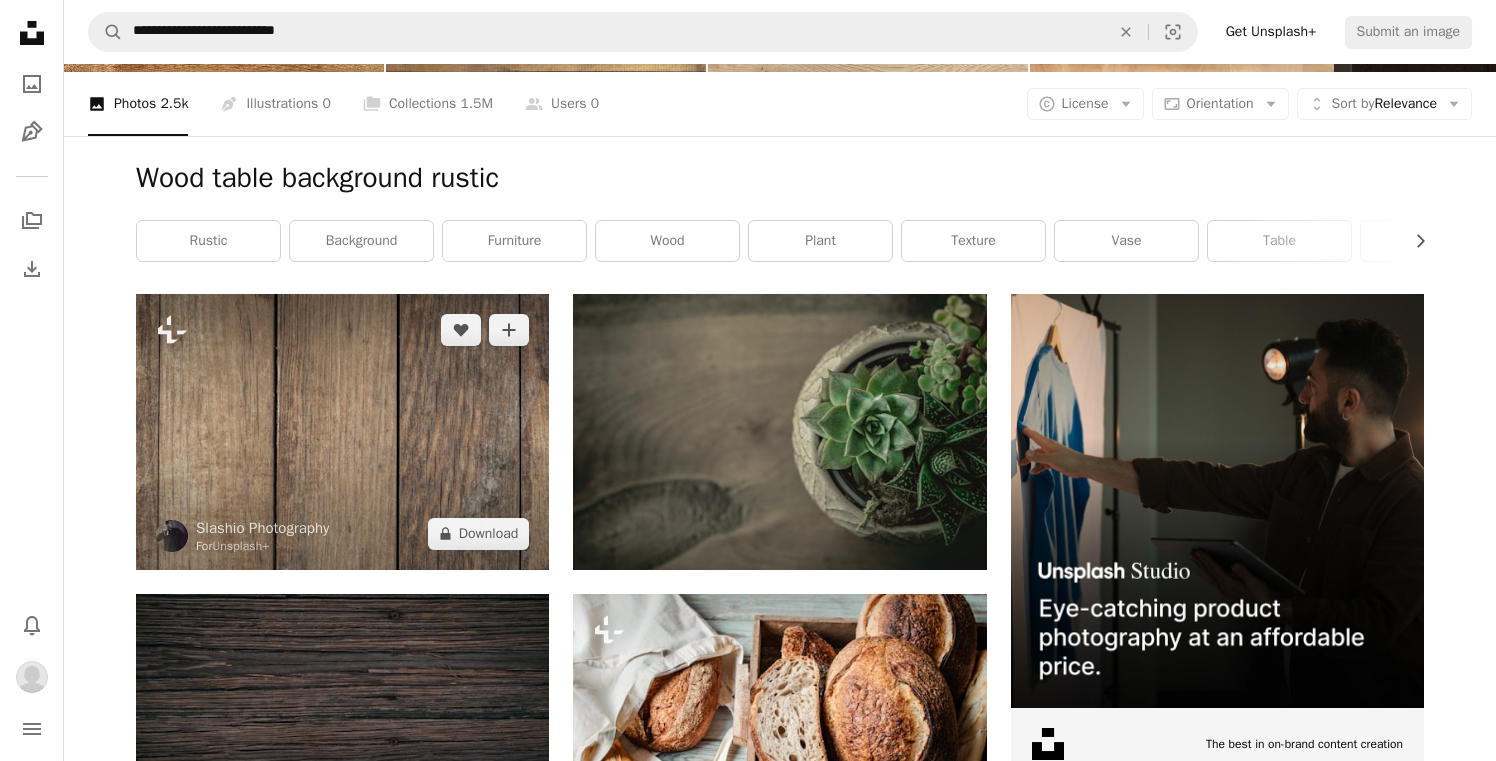 click at bounding box center [342, 431] 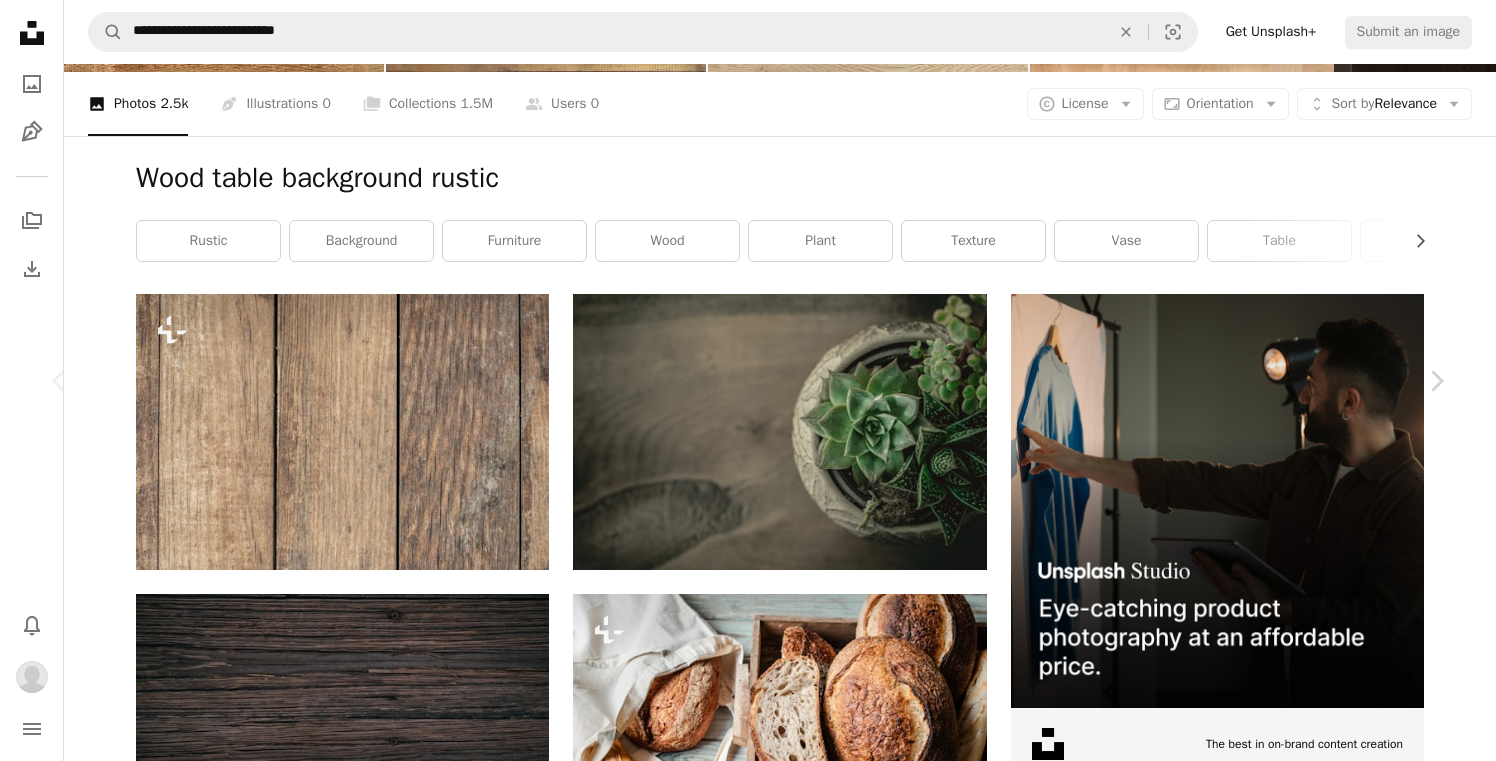 click on "An X shape" at bounding box center (20, 20) 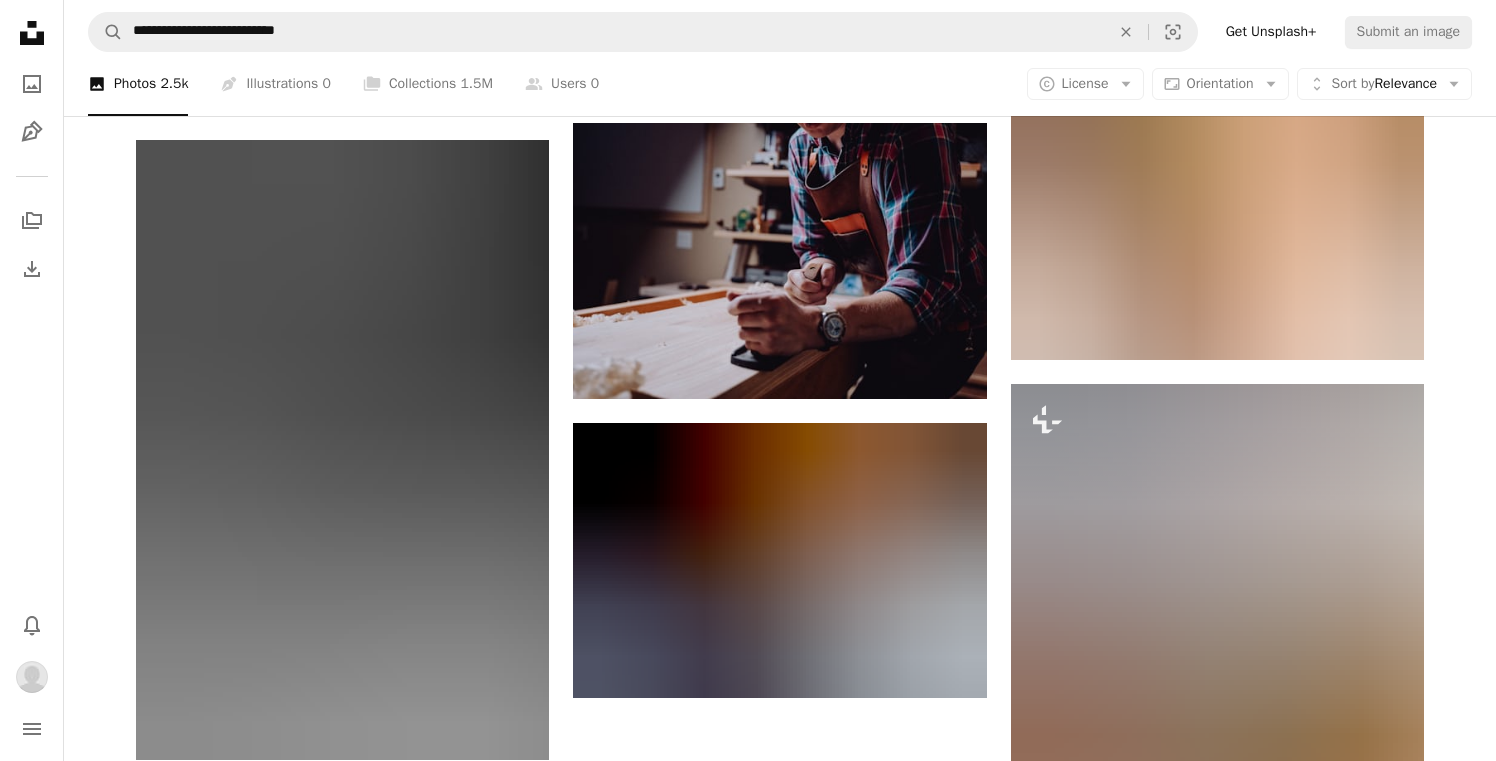 scroll, scrollTop: 3103, scrollLeft: 0, axis: vertical 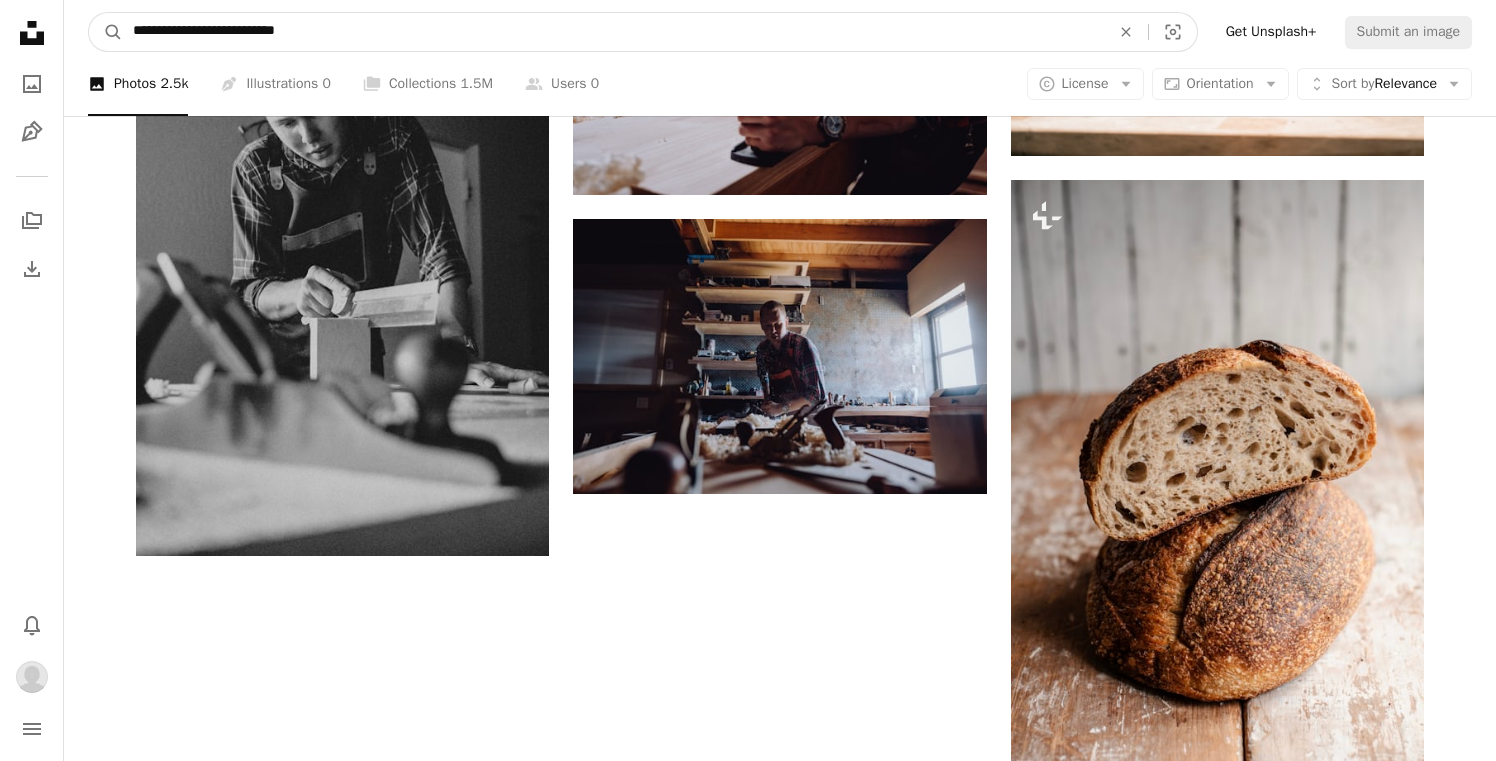 click on "**********" at bounding box center (613, 32) 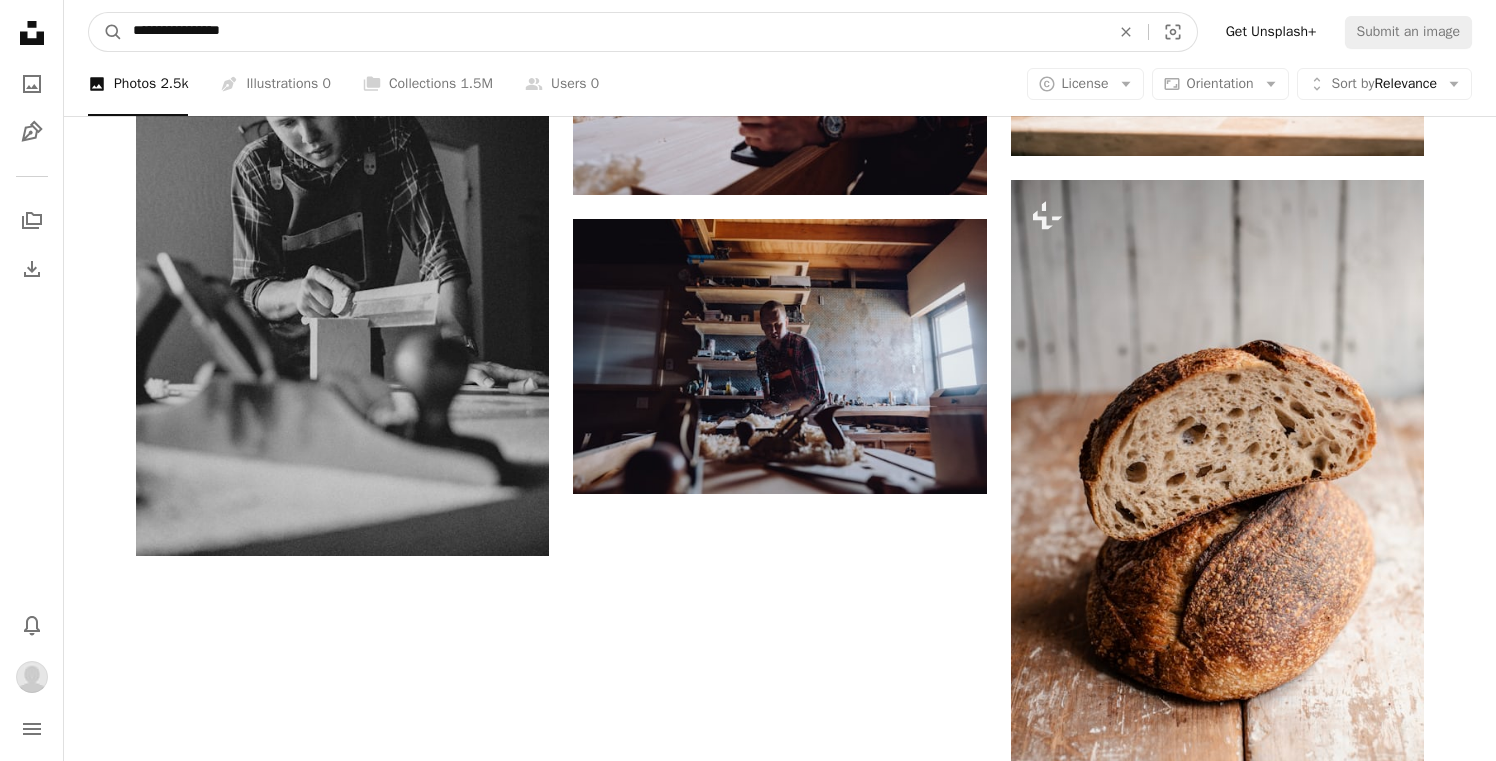 click on "A magnifying glass" at bounding box center (106, 32) 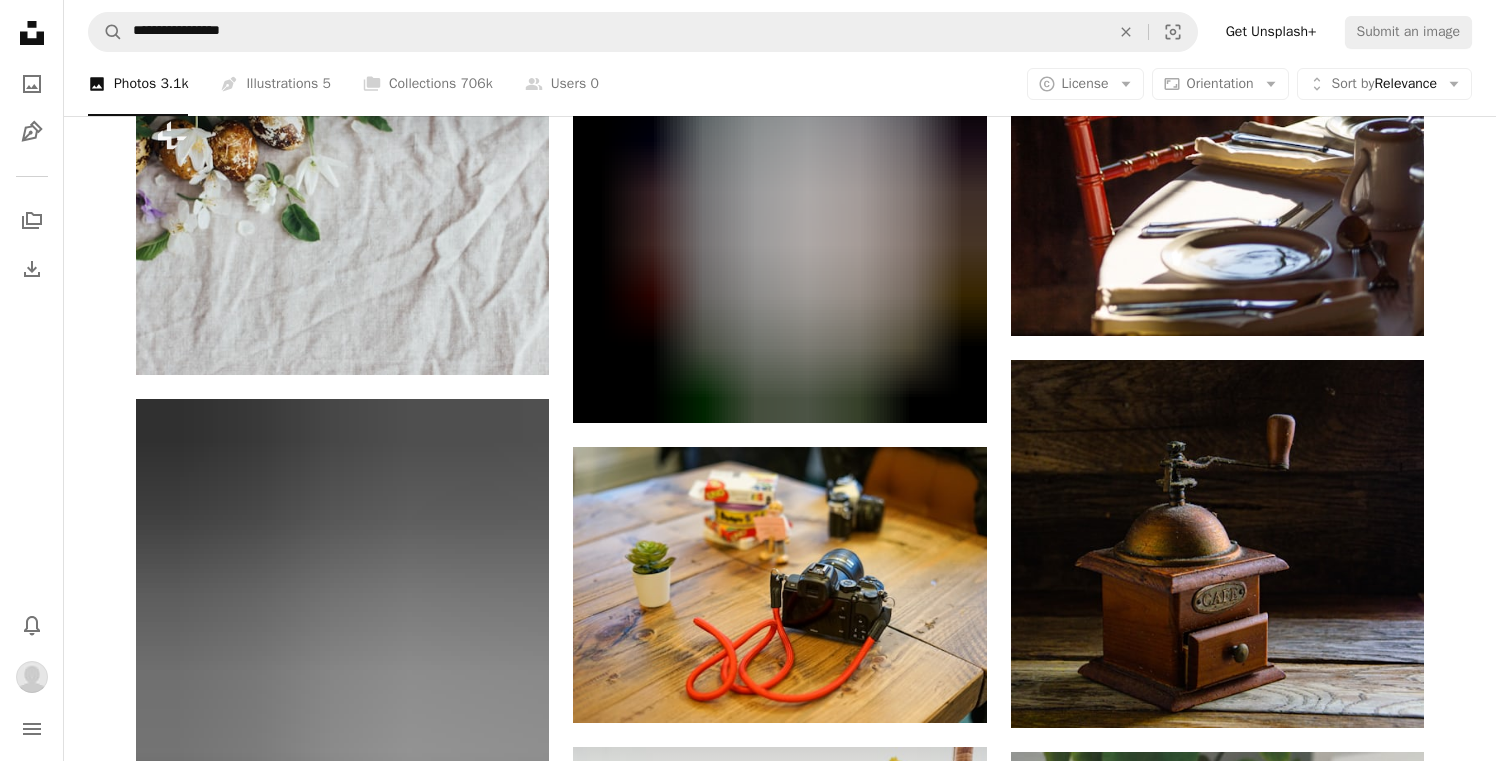 scroll, scrollTop: 1937, scrollLeft: 0, axis: vertical 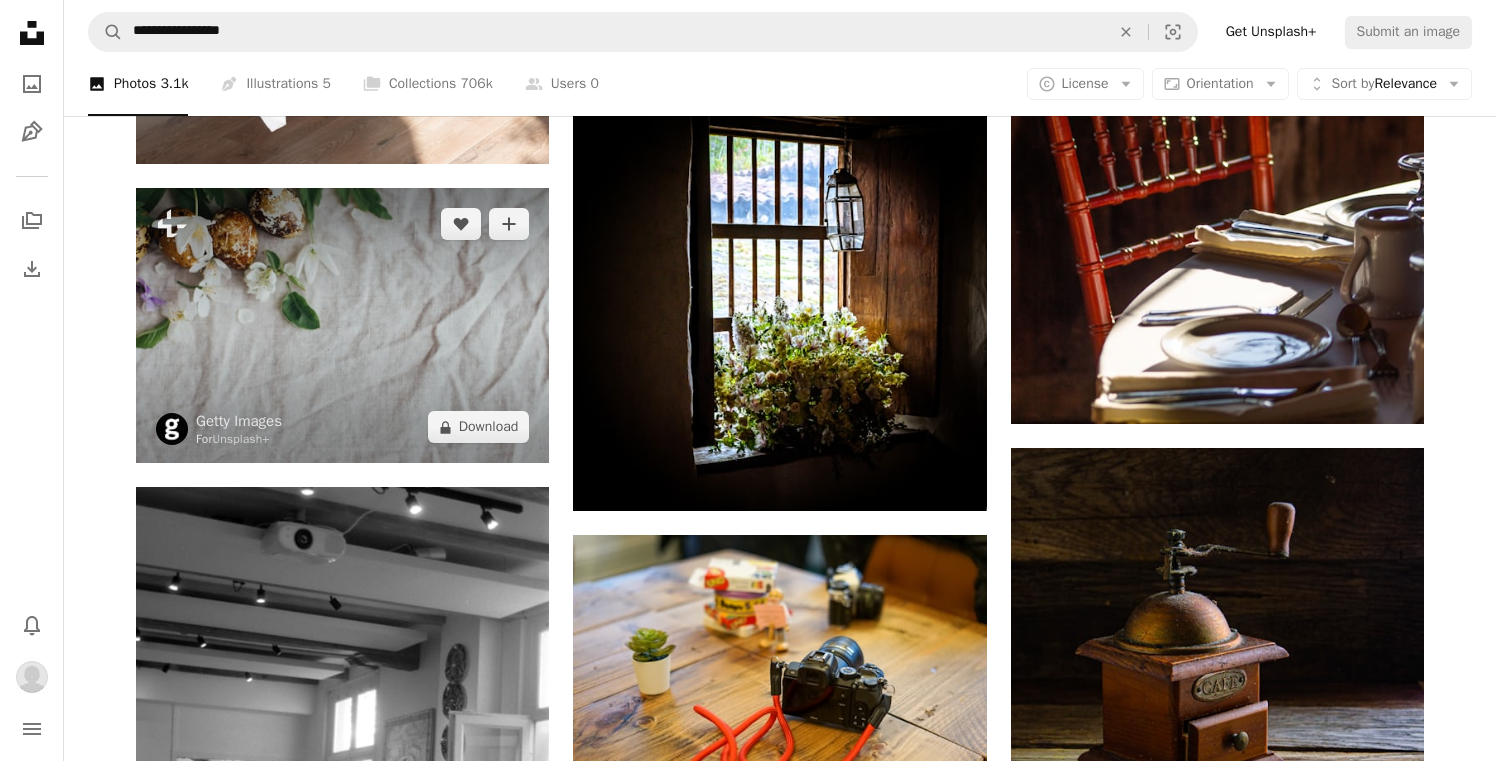 click at bounding box center [342, 325] 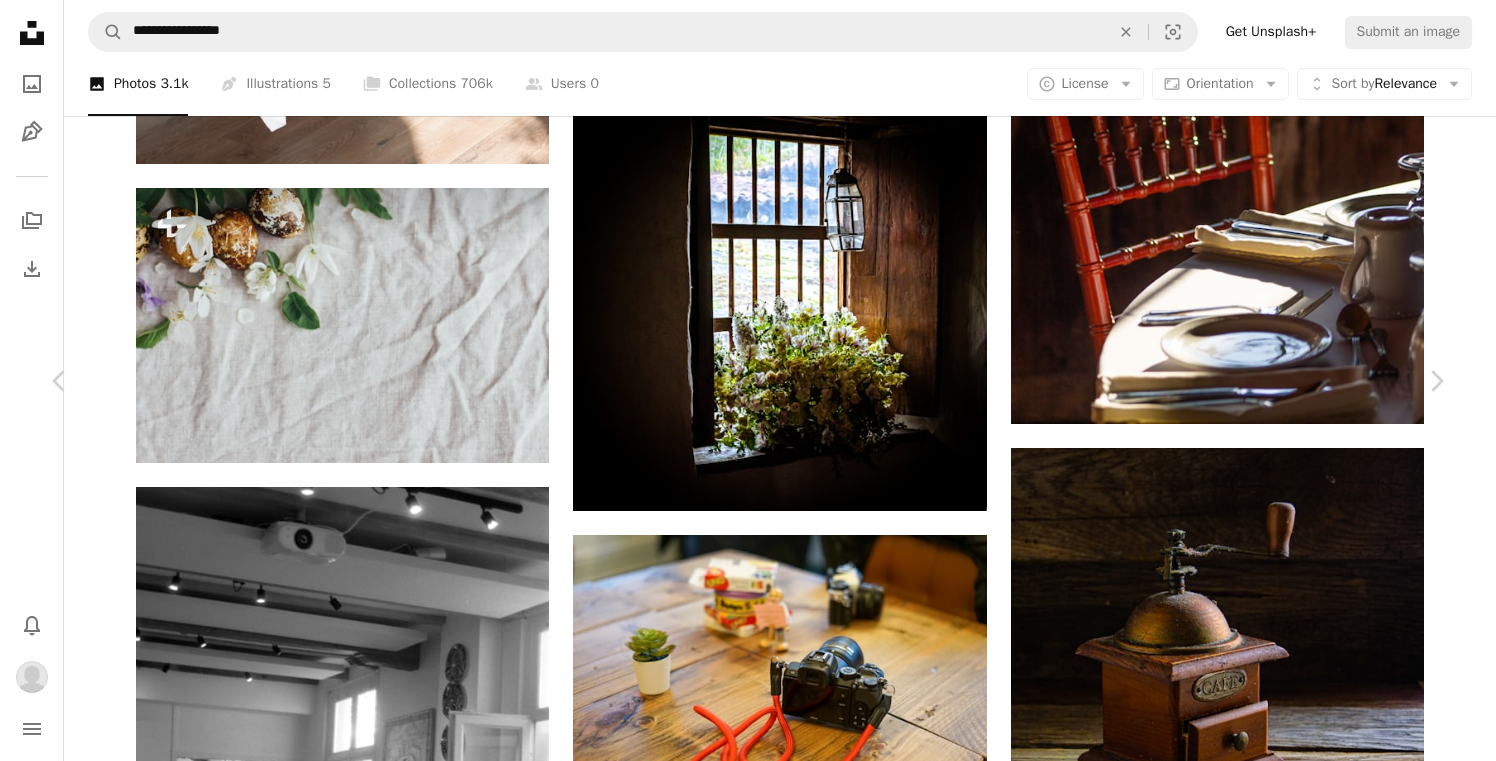 click on "An X shape" at bounding box center (20, 20) 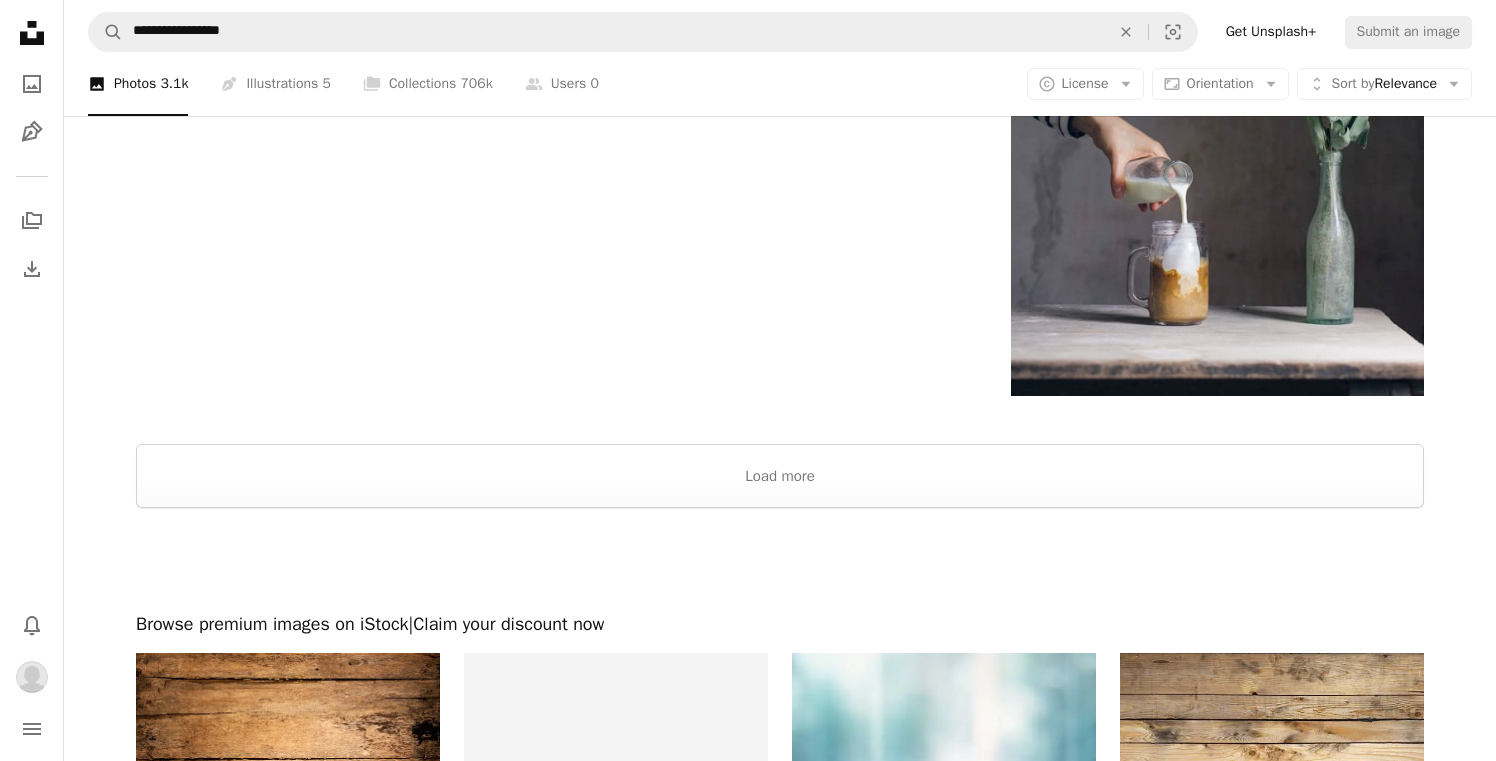 scroll, scrollTop: 3474, scrollLeft: 0, axis: vertical 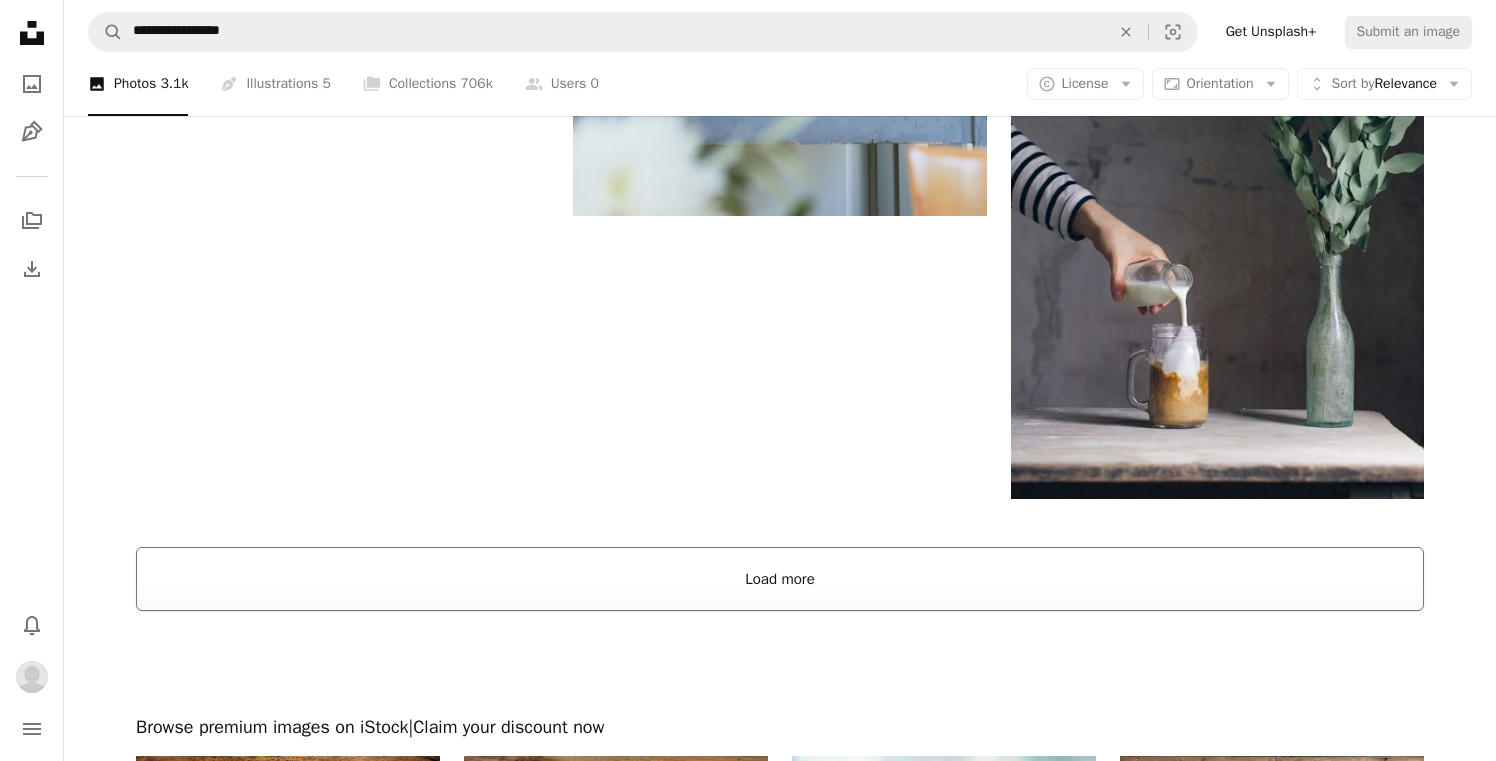 click on "Load more" at bounding box center [780, 579] 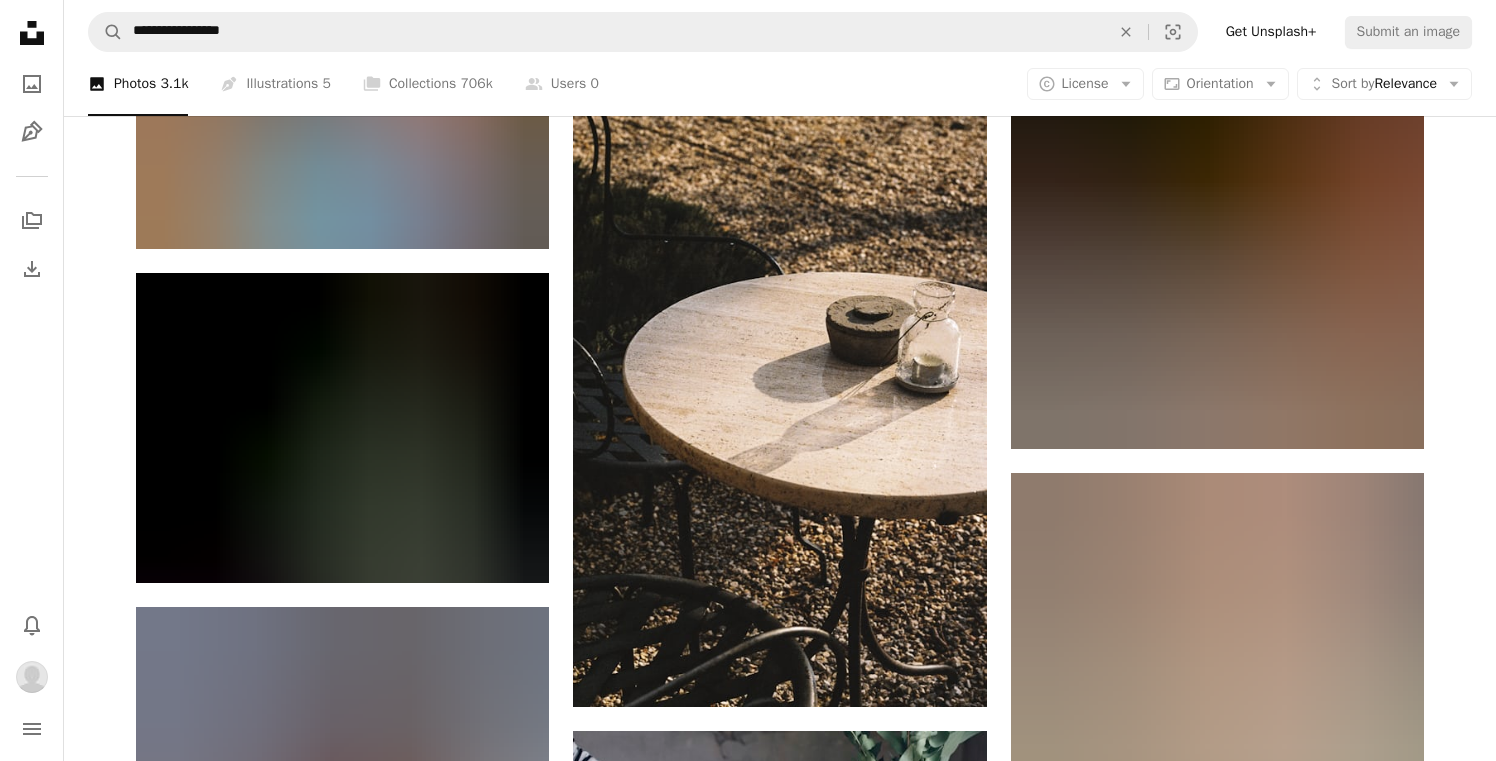 scroll, scrollTop: 2595, scrollLeft: 0, axis: vertical 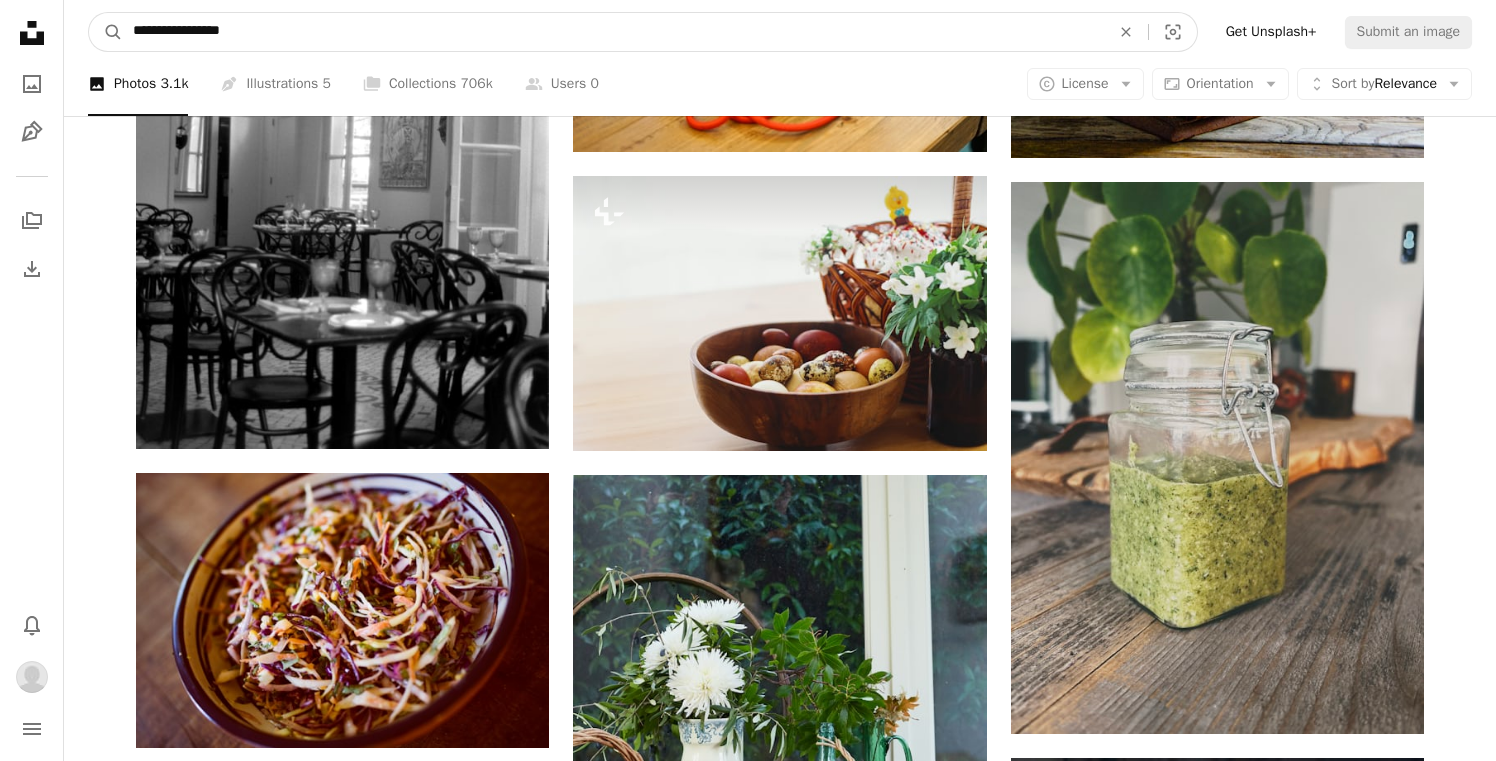 click on "**********" at bounding box center (613, 32) 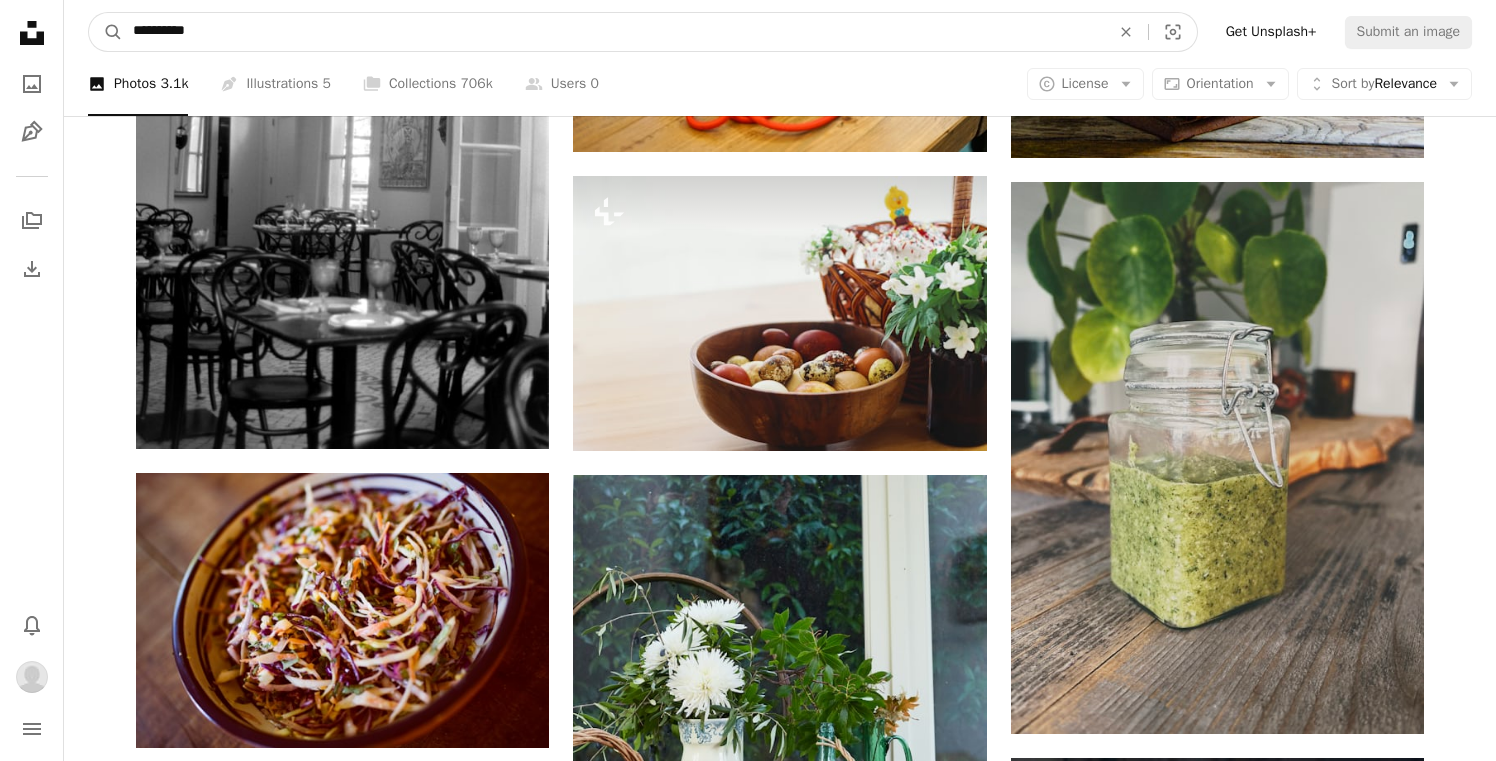 click on "A magnifying glass" at bounding box center [106, 32] 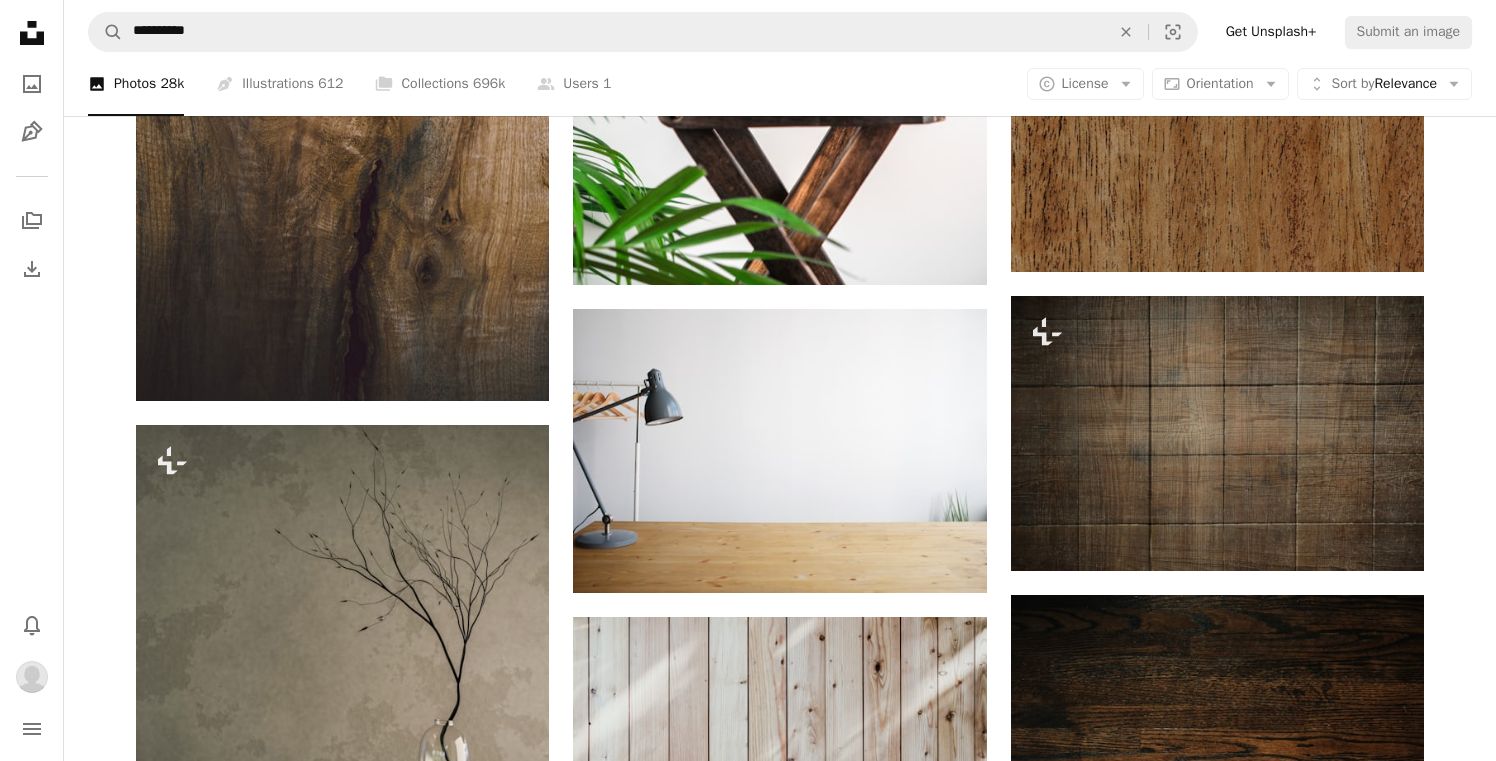 scroll, scrollTop: 2350, scrollLeft: 0, axis: vertical 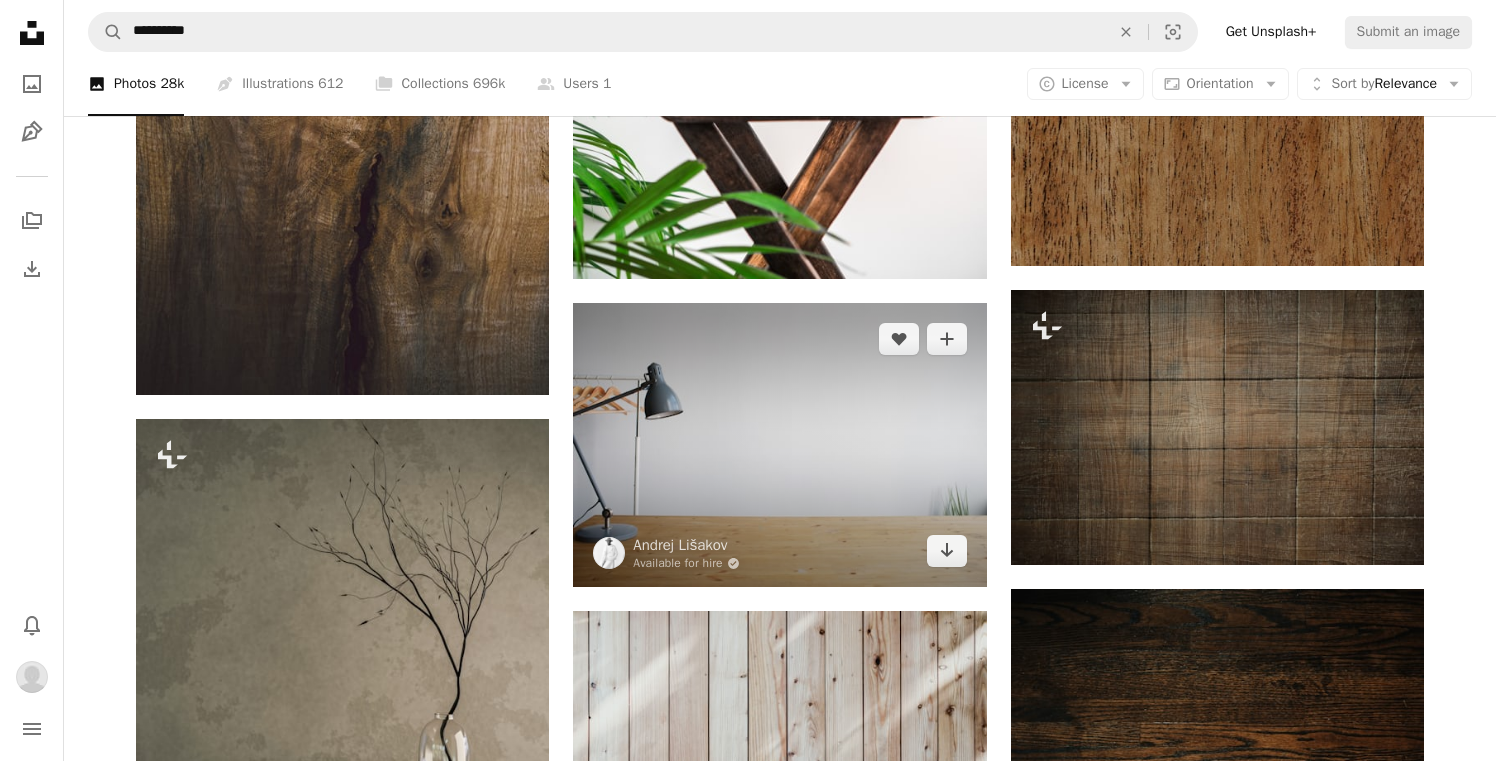 click at bounding box center [779, 445] 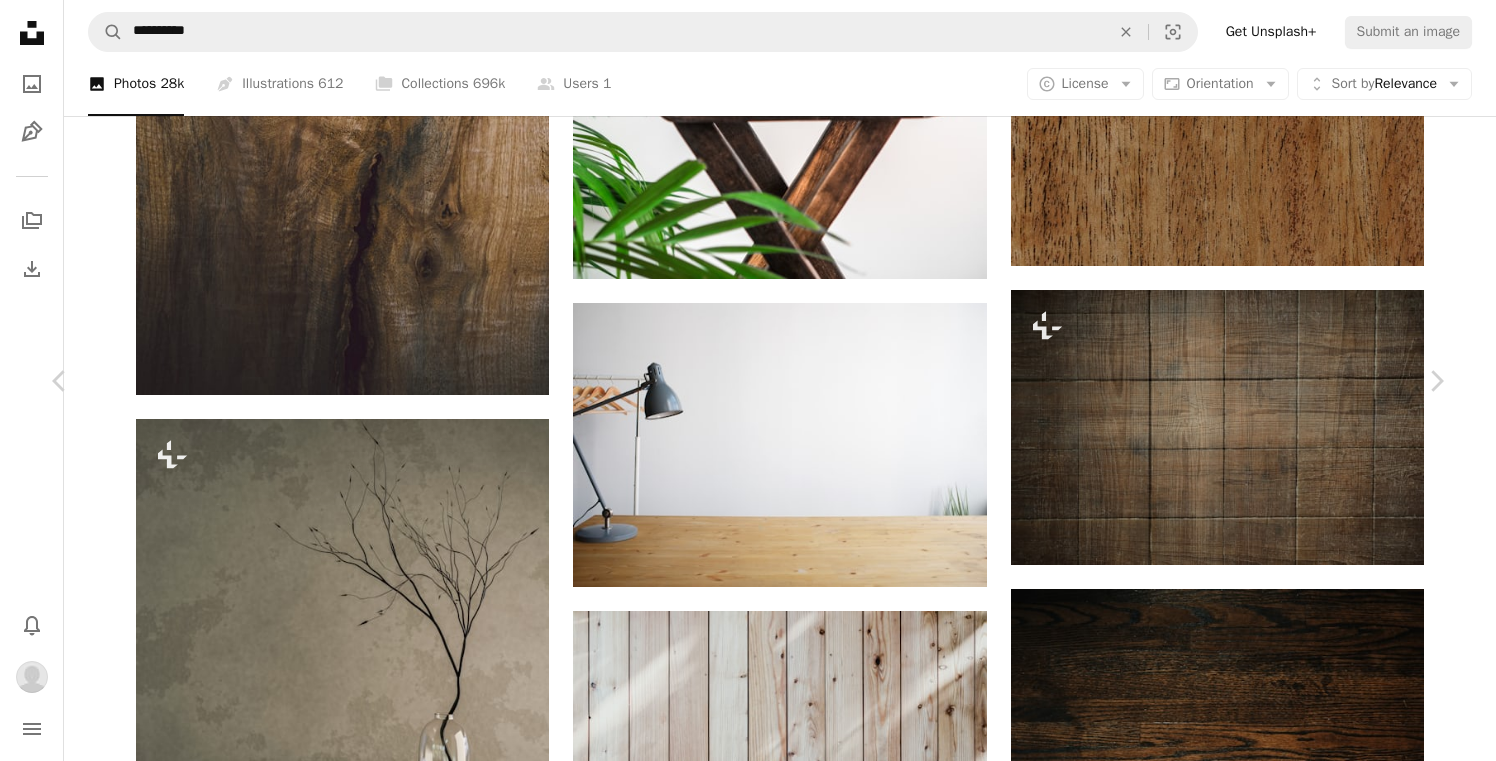 click on "An X shape" at bounding box center (20, 20) 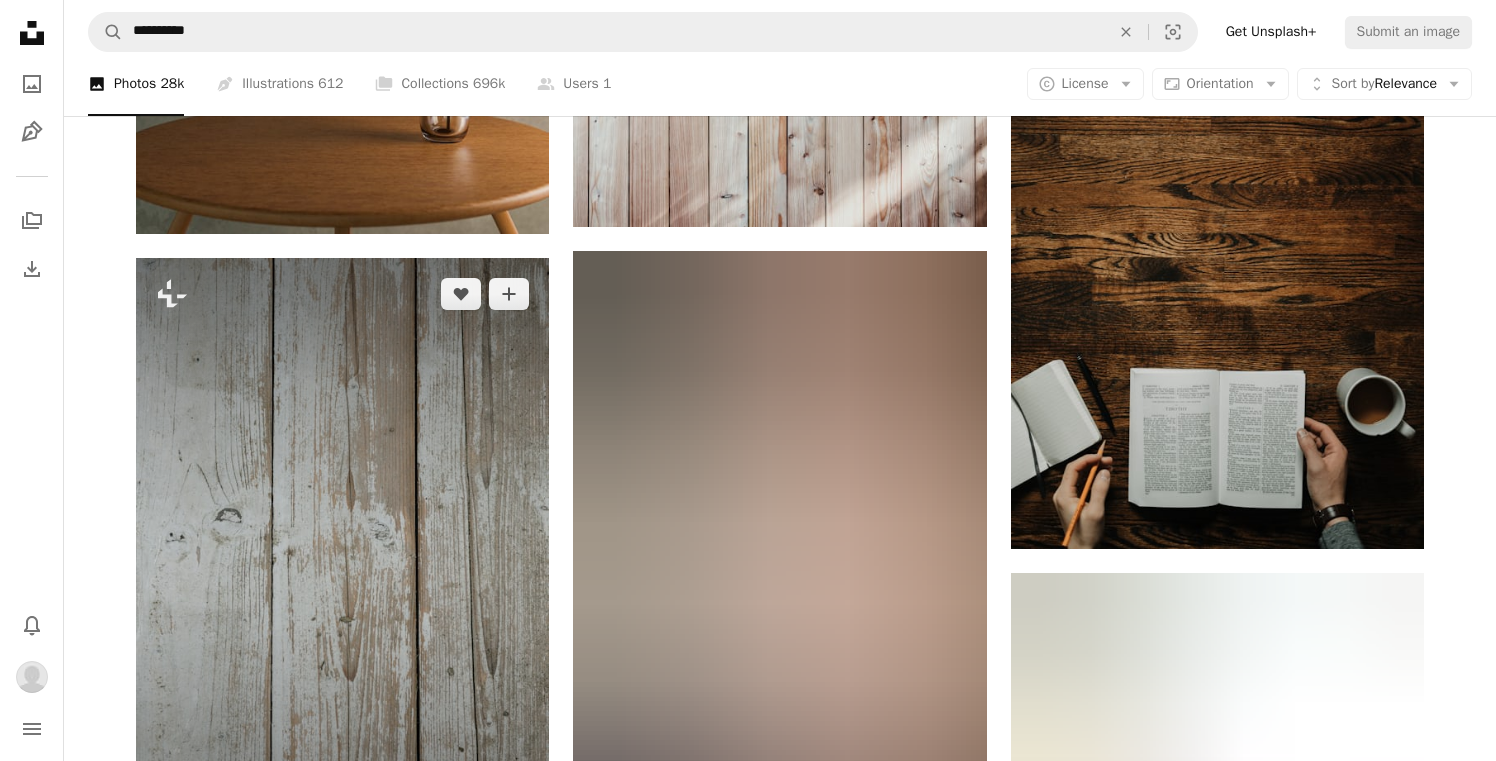 scroll, scrollTop: 2939, scrollLeft: 0, axis: vertical 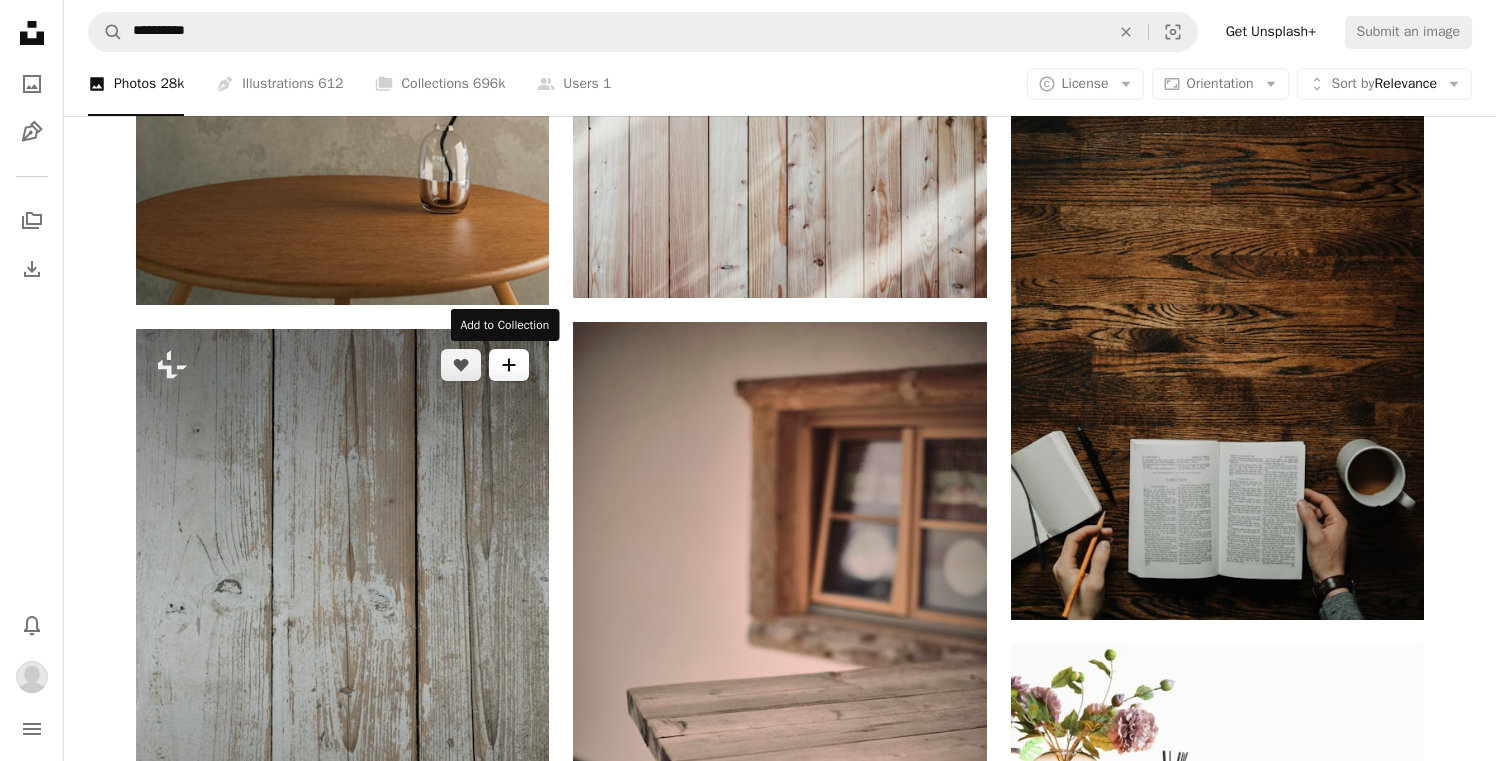 click on "A plus sign" 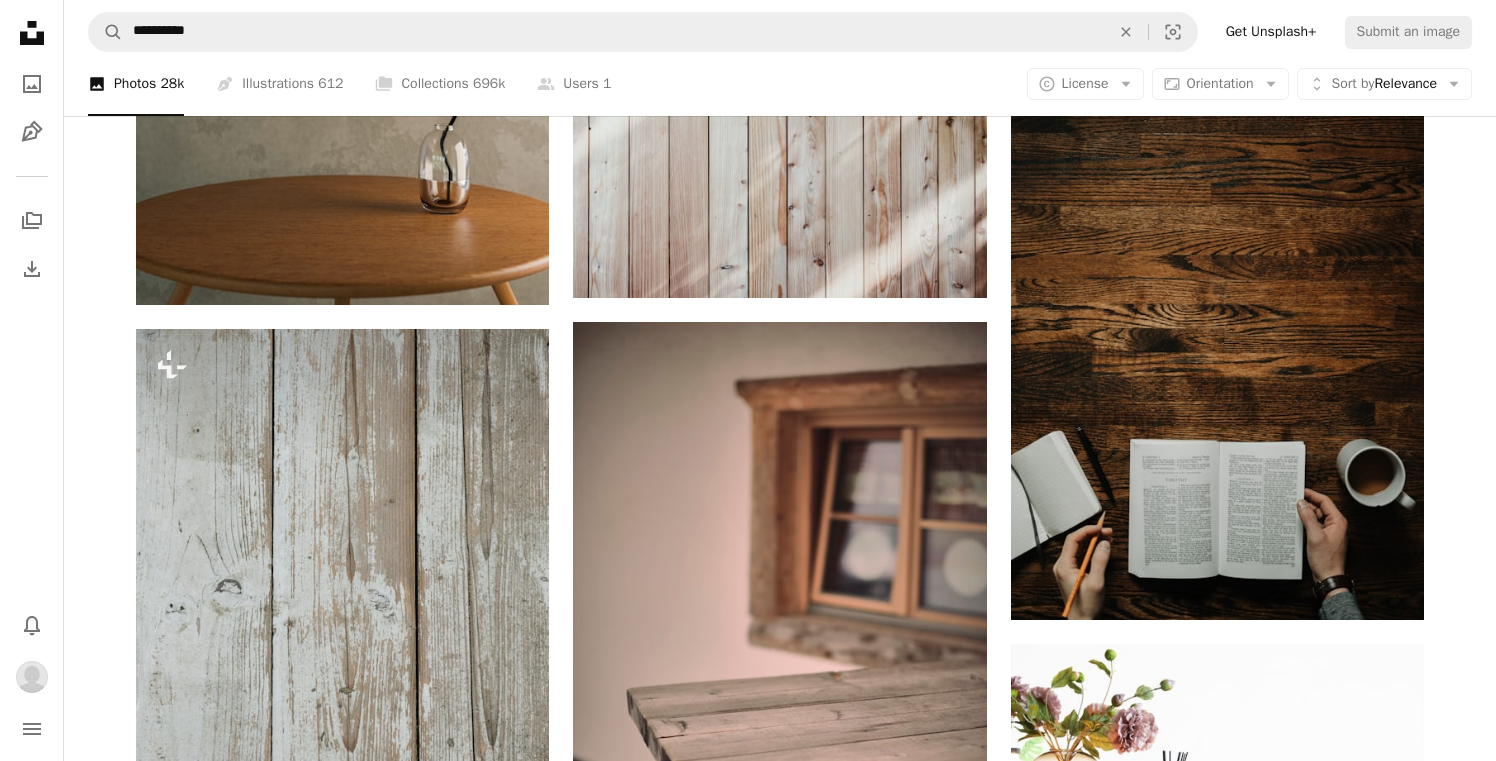 click on "An X shape Add to Collection Confirm your account to create collection Create new collection Name 60 Description  (optional) 250 Make collection private A lock Cancel Create collection" at bounding box center (748, 5955) 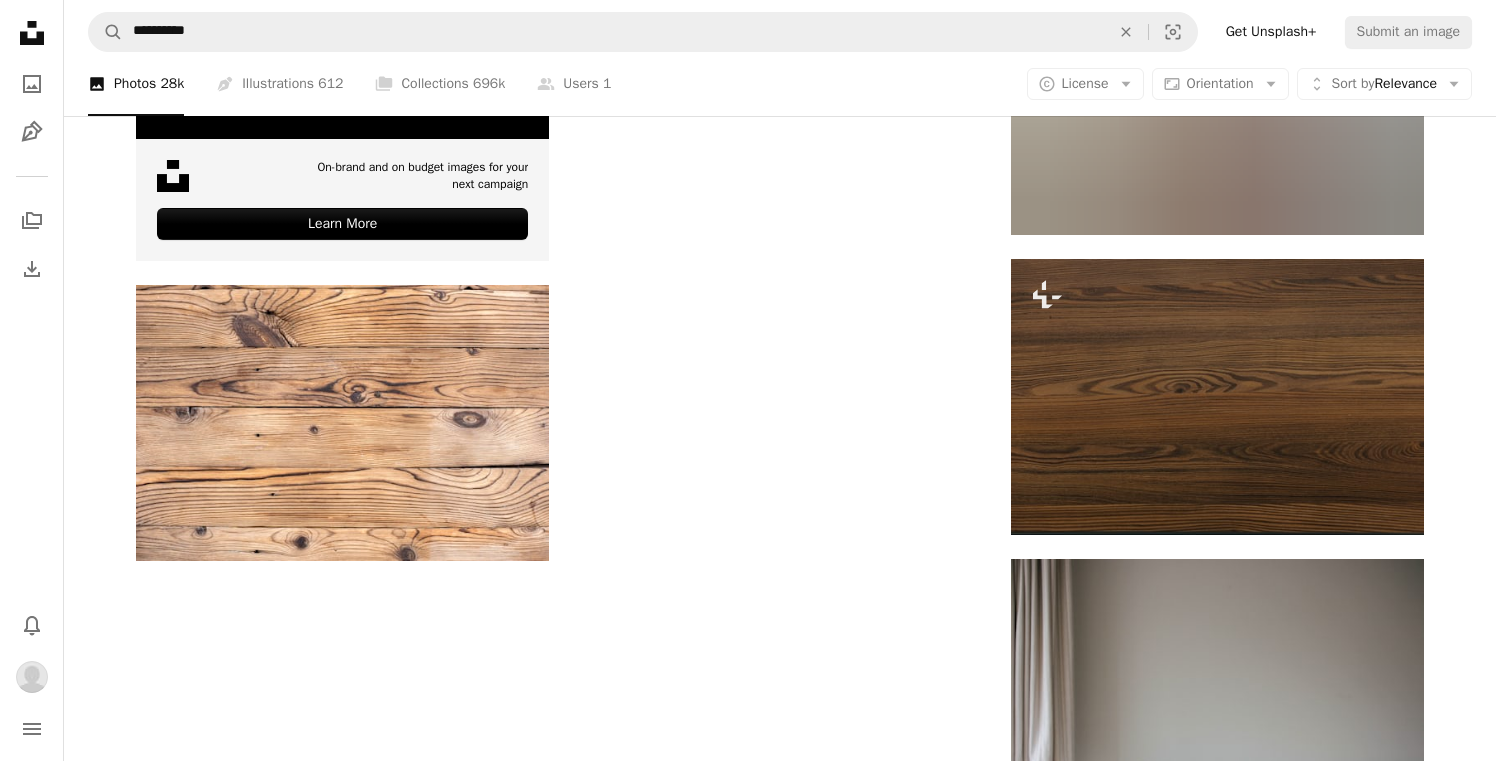 scroll, scrollTop: 6559, scrollLeft: 0, axis: vertical 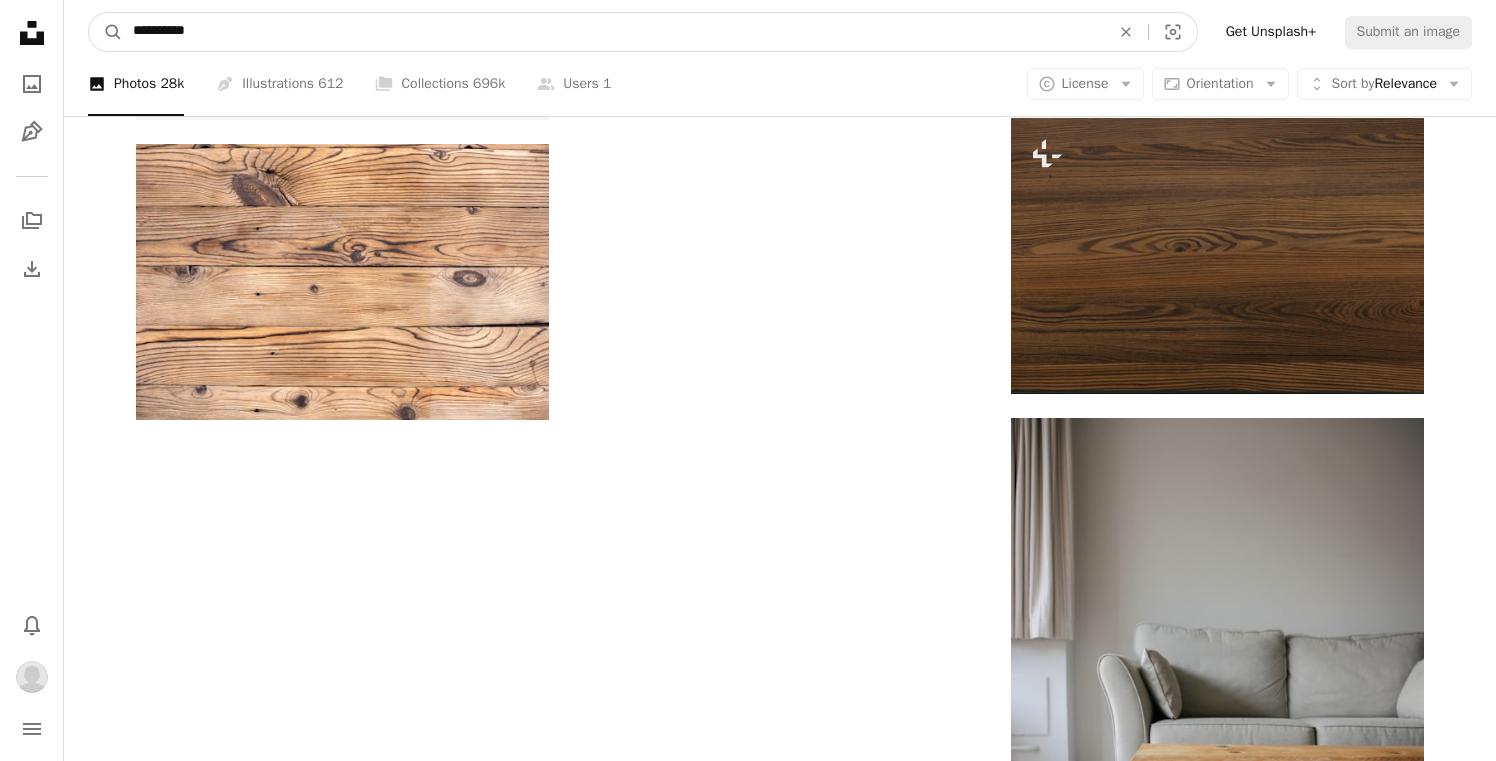 click on "**********" at bounding box center [613, 32] 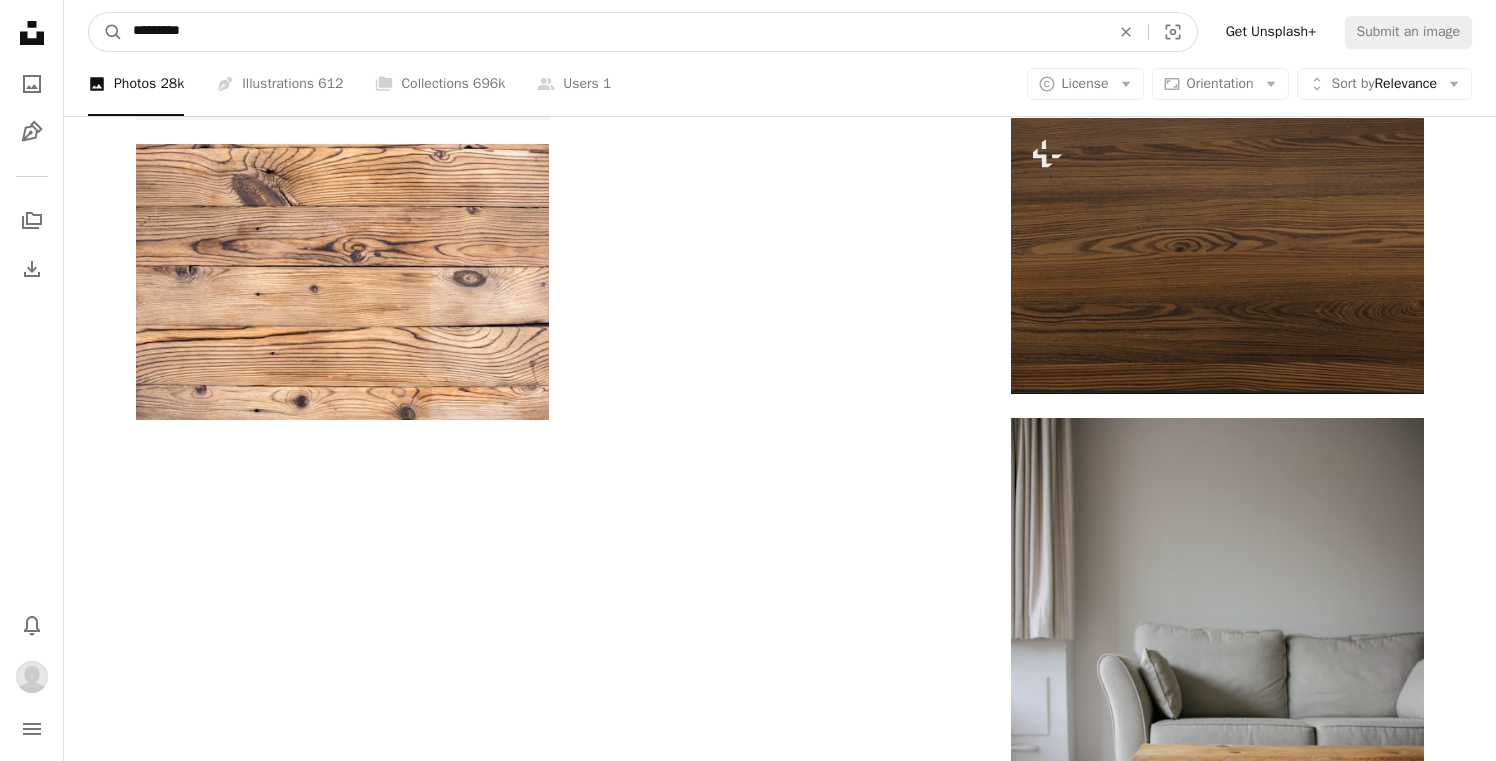 type on "**********" 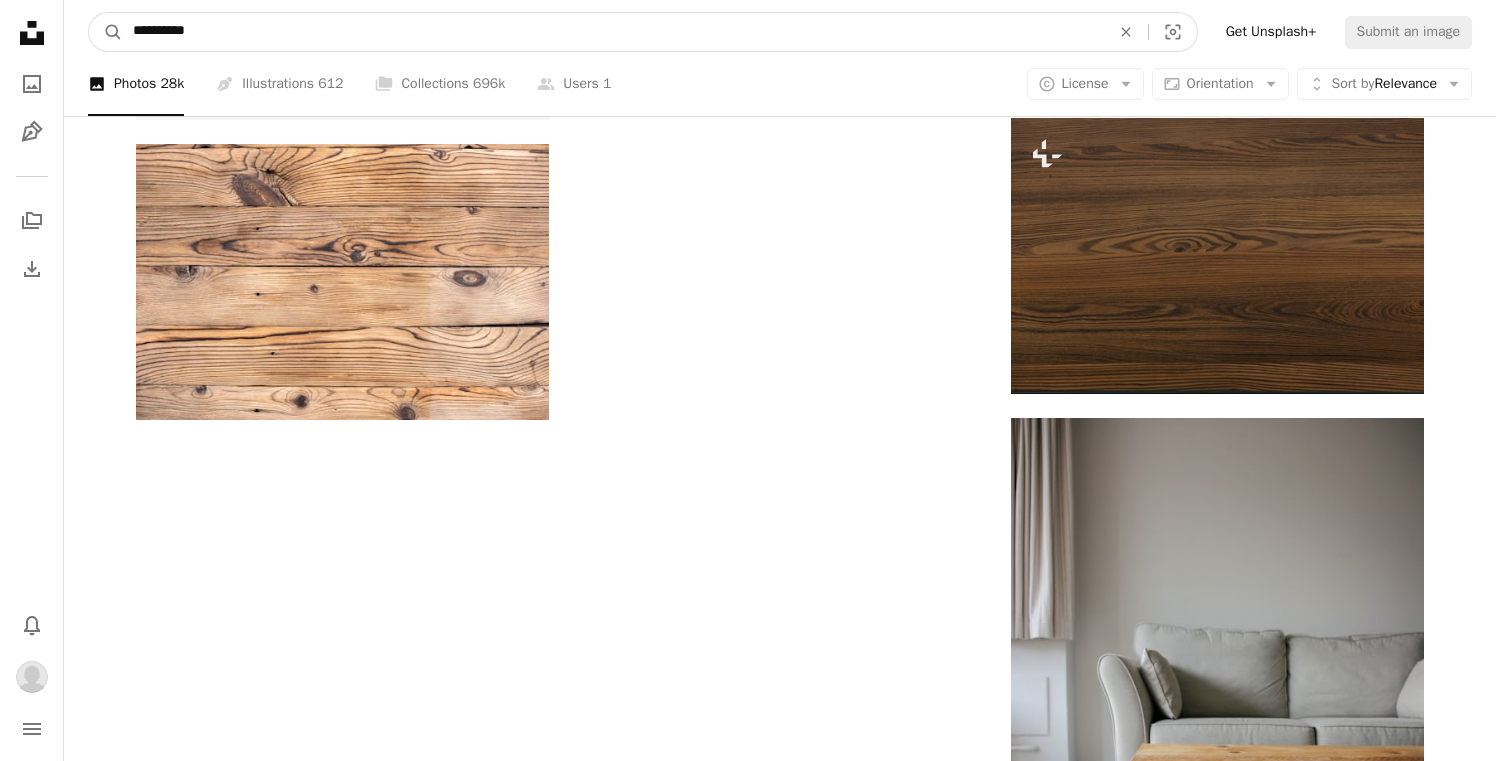 click on "A magnifying glass" at bounding box center (106, 32) 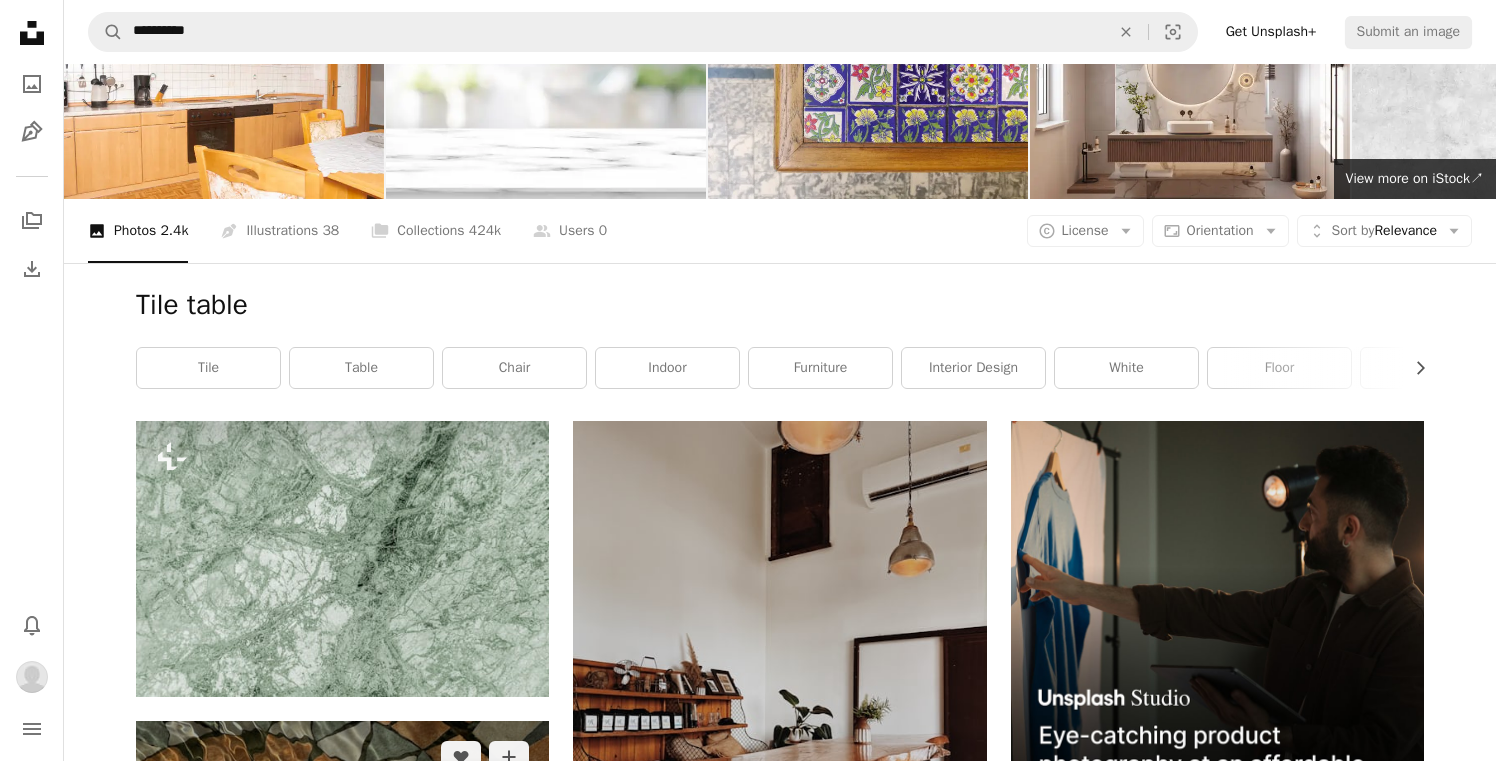 scroll, scrollTop: 63, scrollLeft: 0, axis: vertical 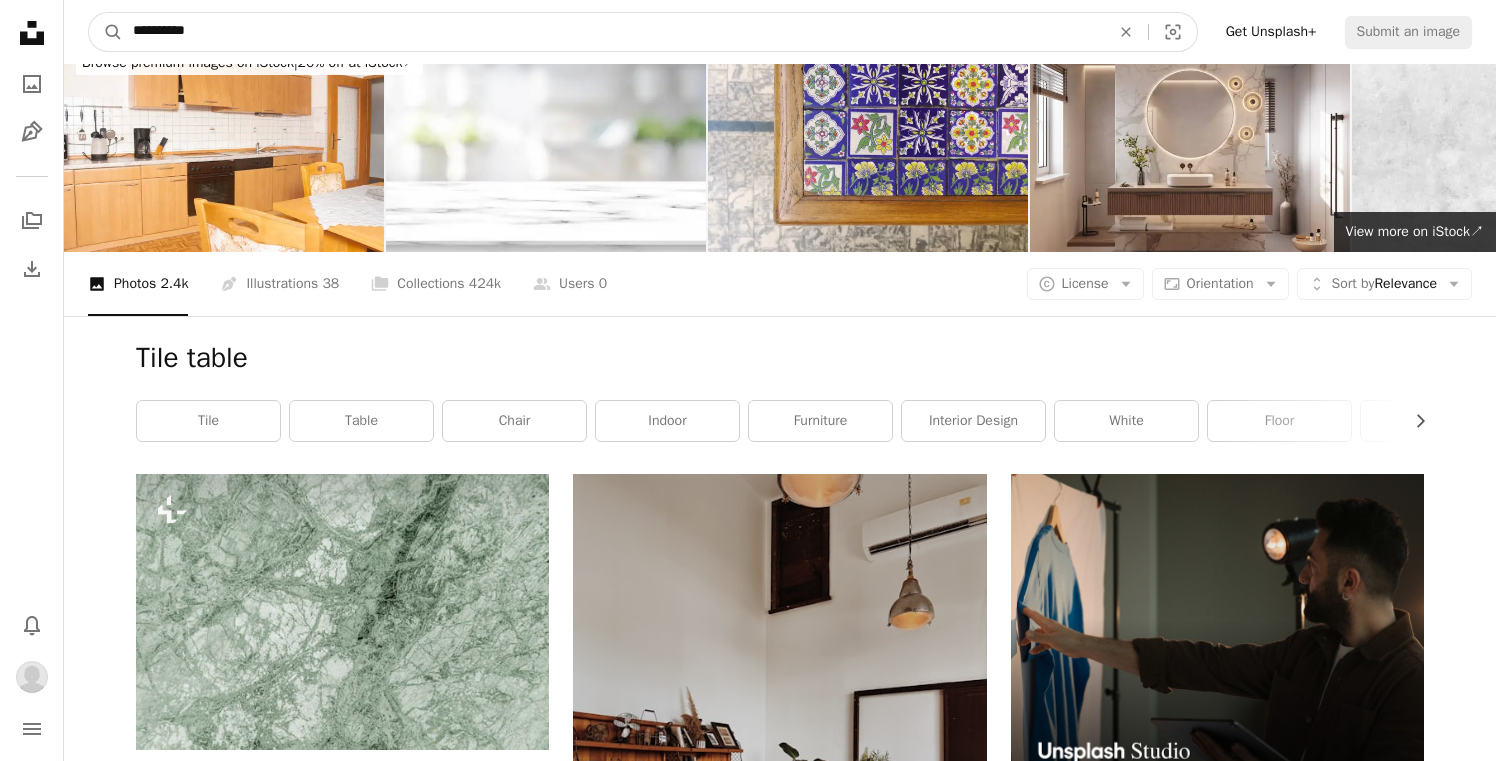 click on "**********" at bounding box center (613, 32) 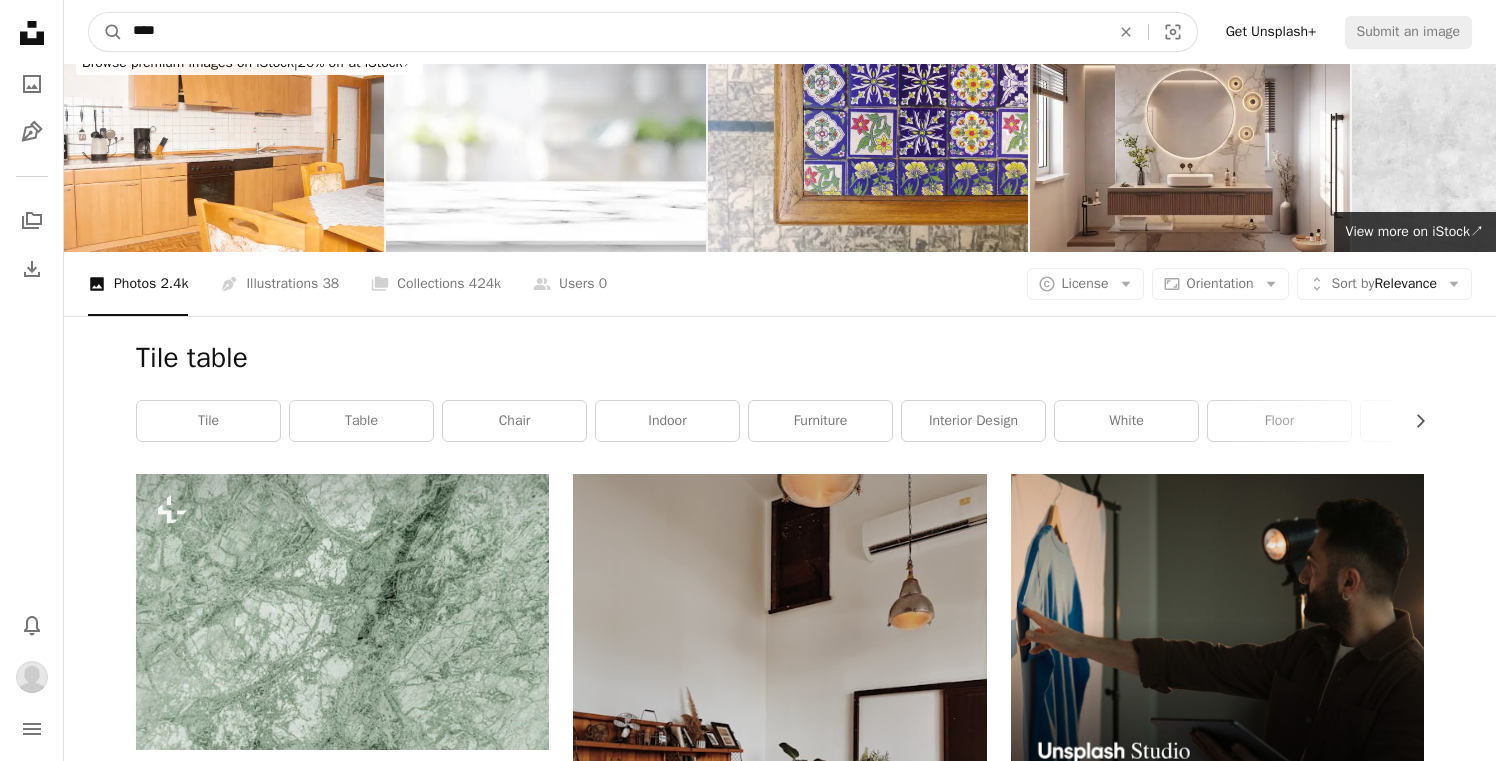 click on "A magnifying glass" at bounding box center [106, 32] 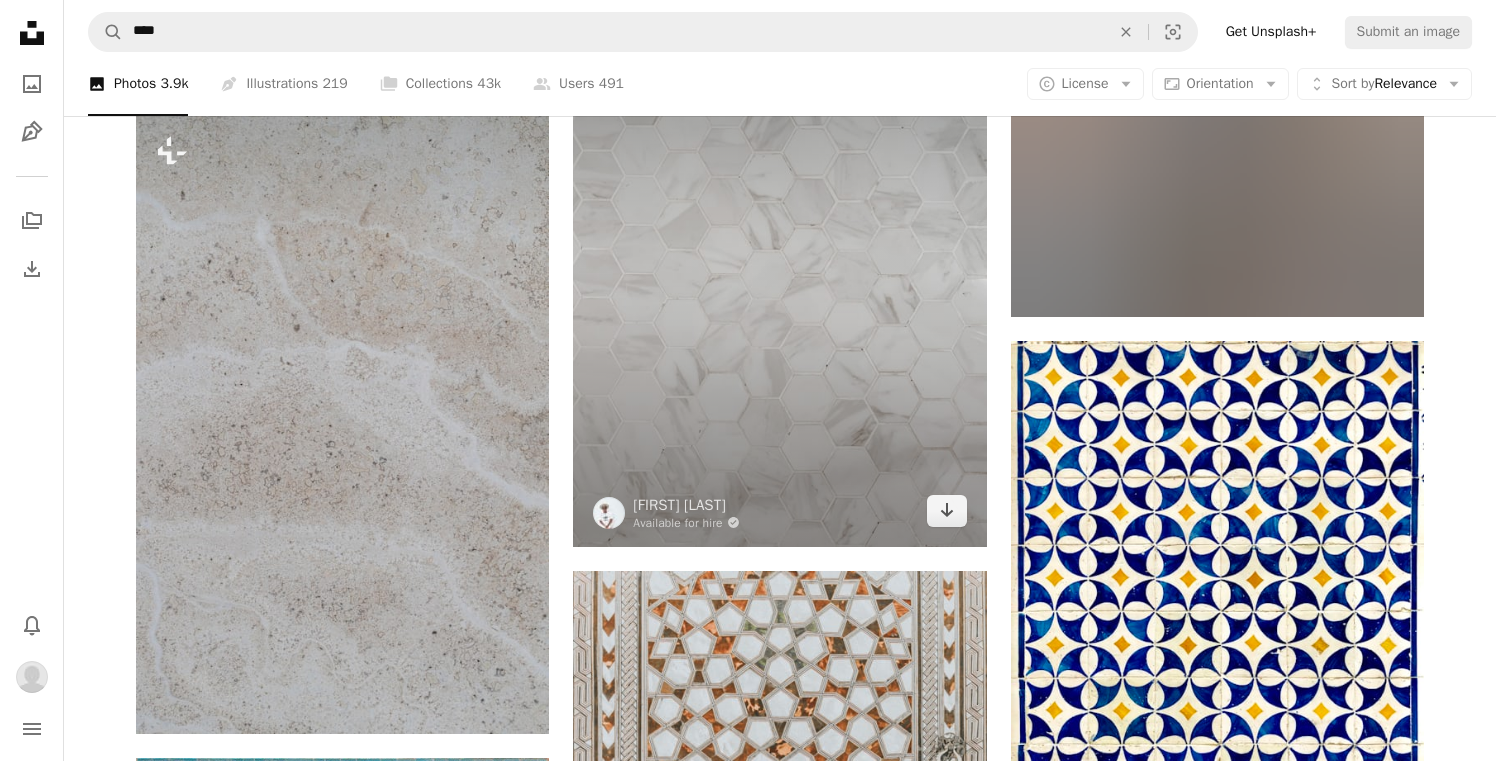 scroll, scrollTop: 2989, scrollLeft: 0, axis: vertical 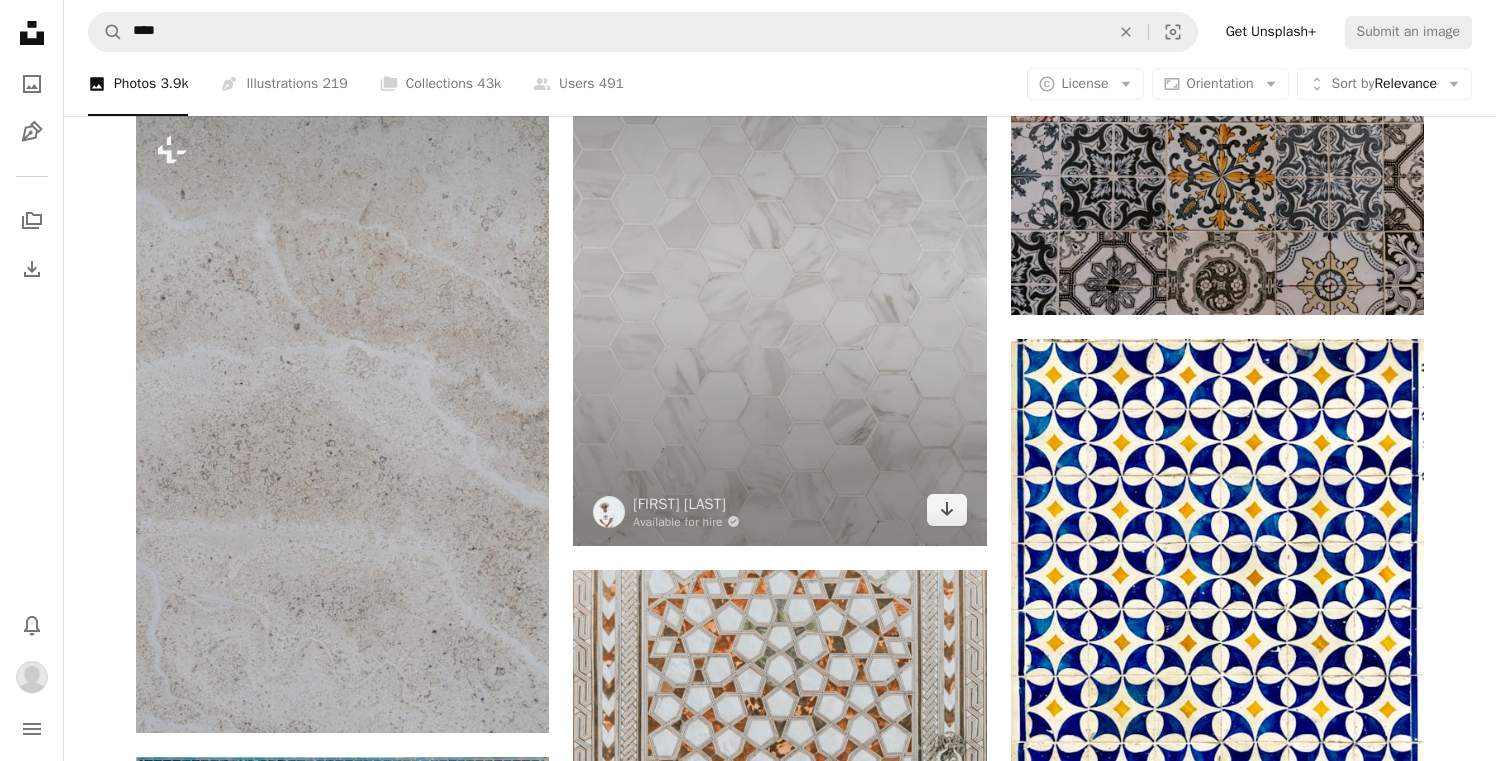 click at bounding box center (779, 269) 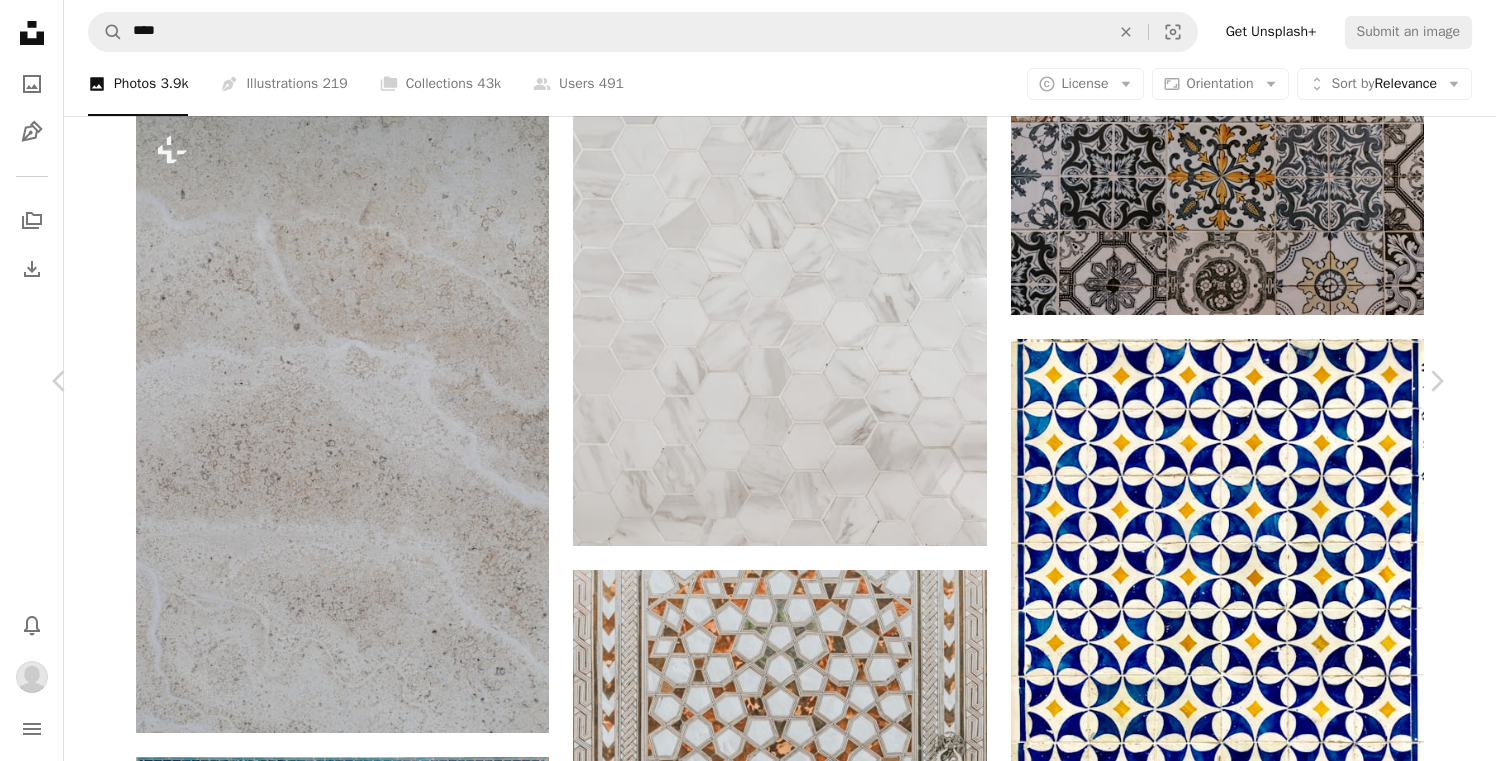 click on "Download" at bounding box center (1261, 6138) 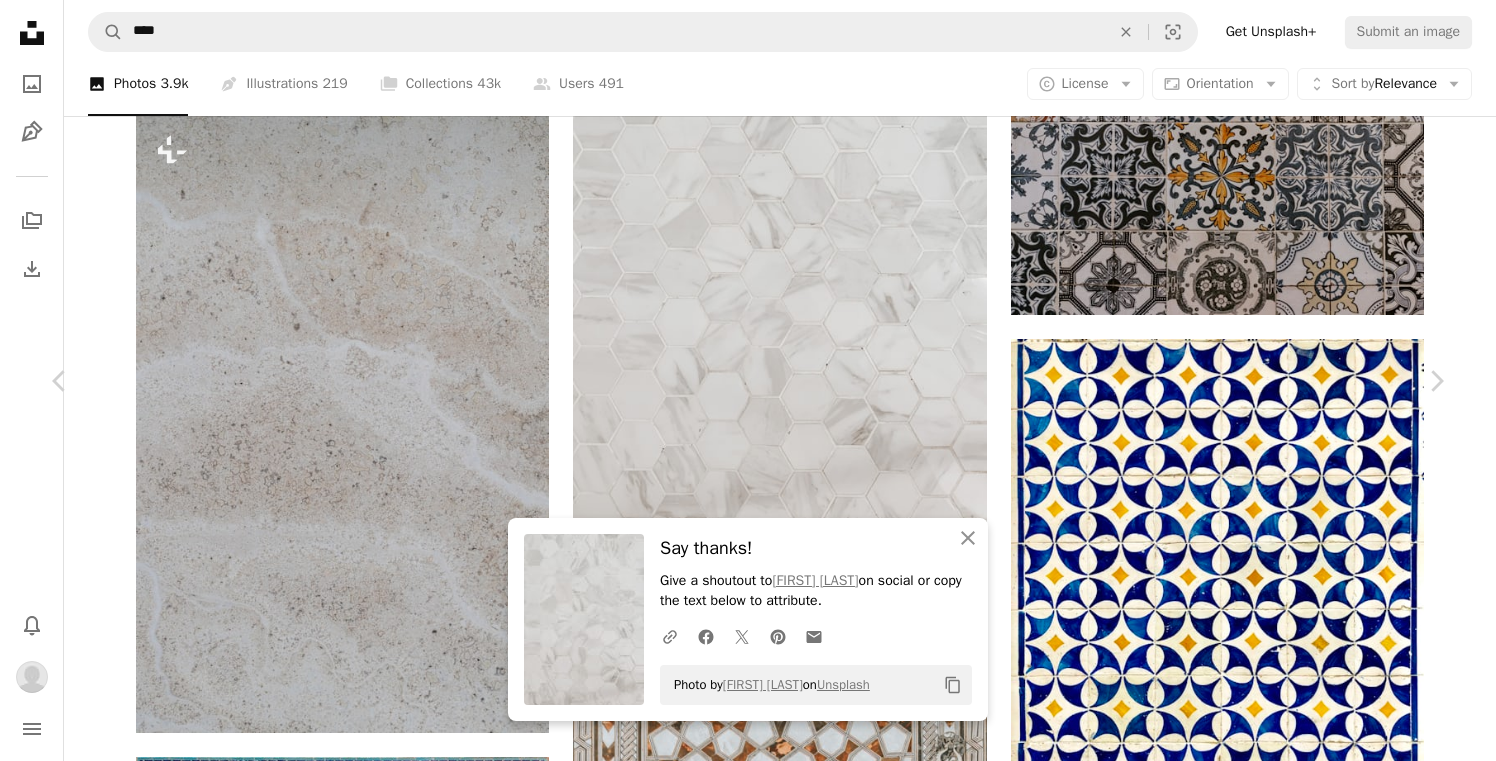 click on "An X shape" at bounding box center (20, 20) 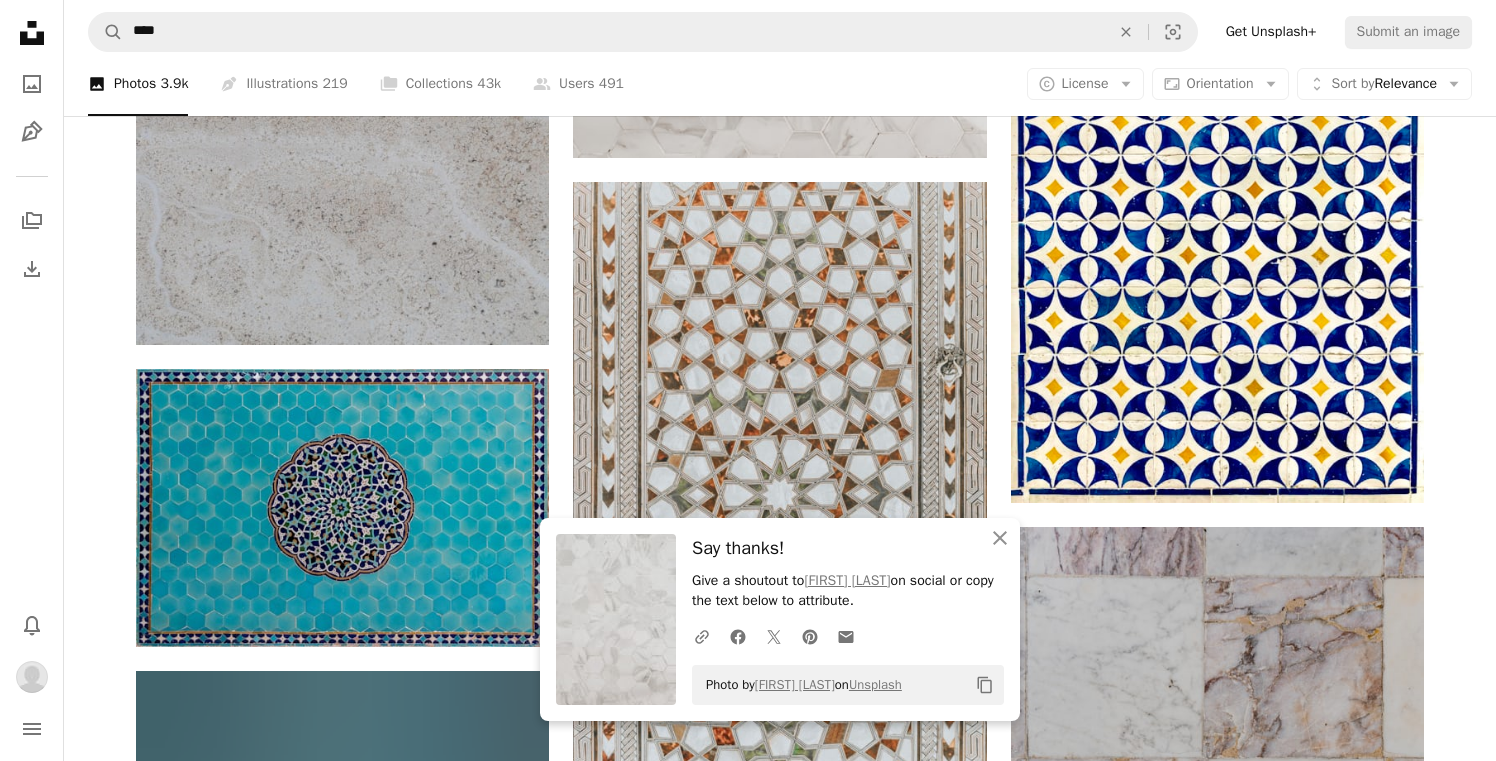 scroll, scrollTop: 3379, scrollLeft: 0, axis: vertical 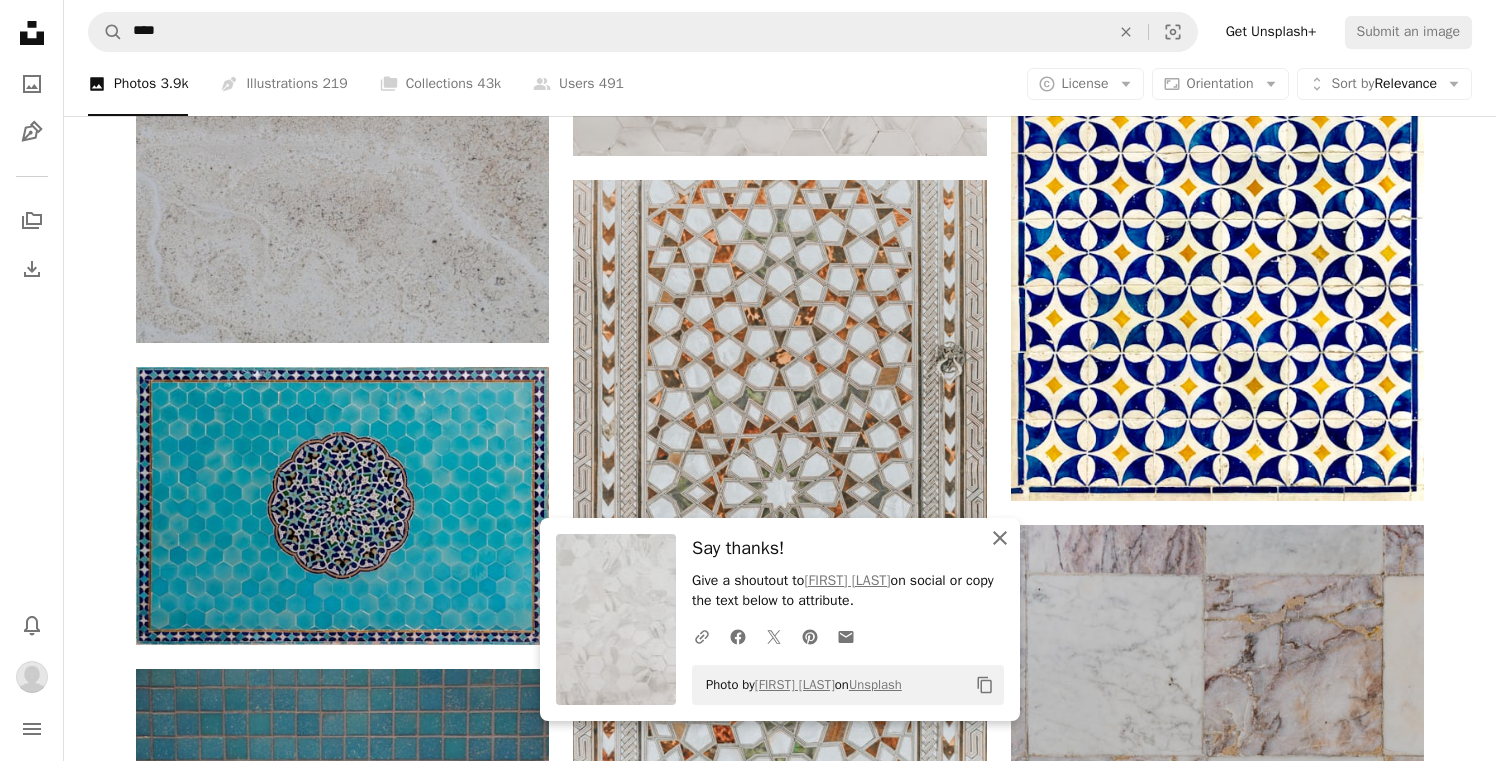 click on "An X shape" 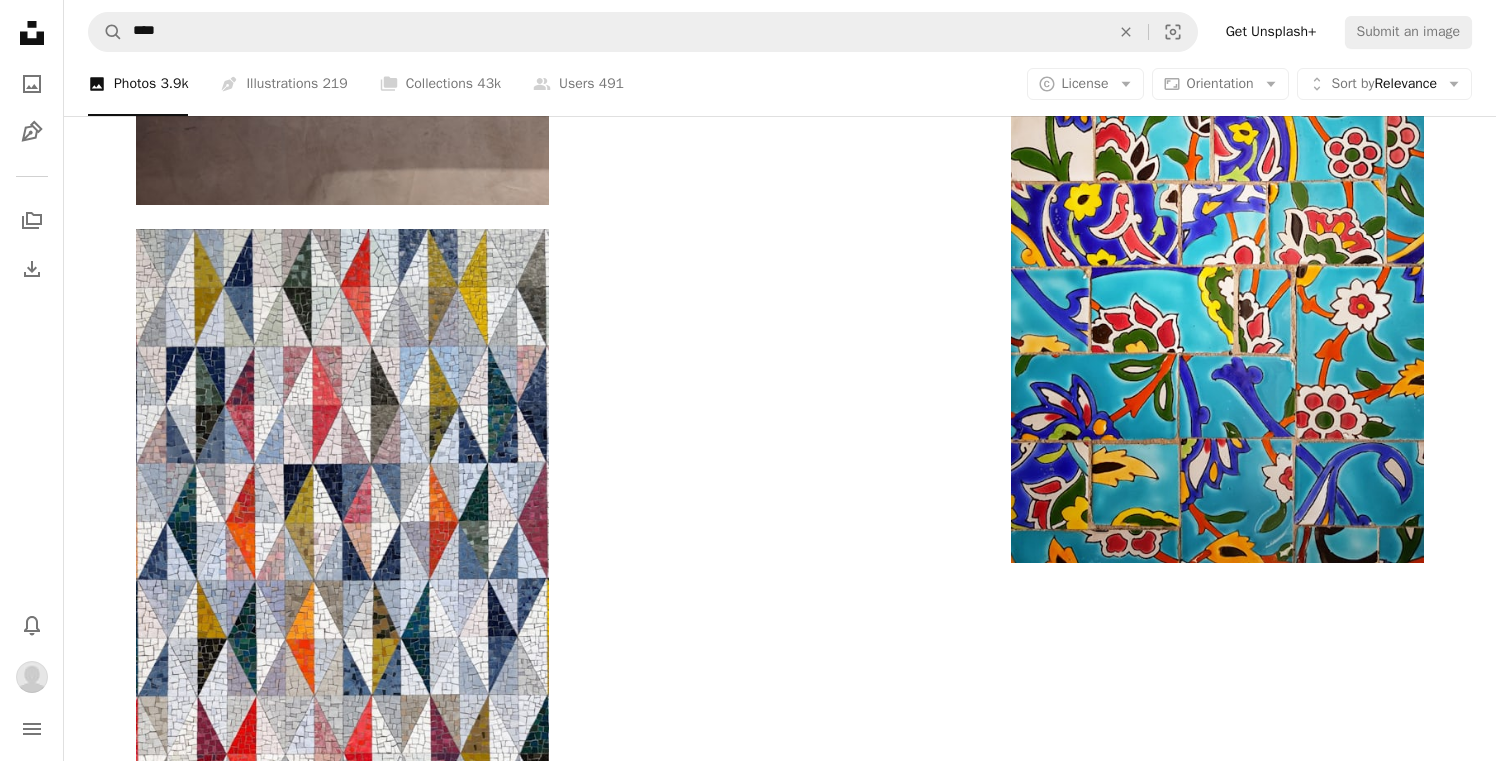scroll, scrollTop: 7259, scrollLeft: 0, axis: vertical 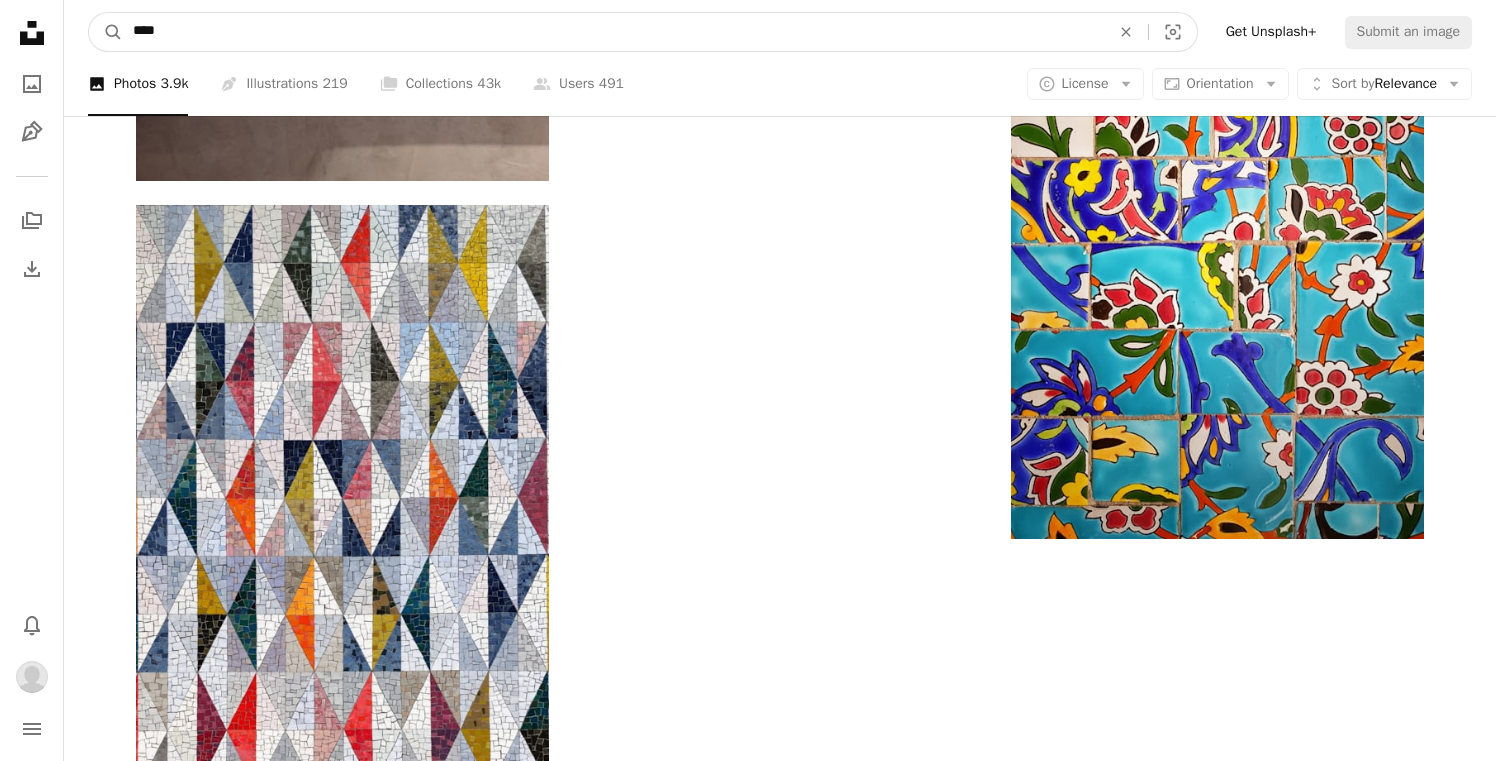 click on "****" at bounding box center (613, 32) 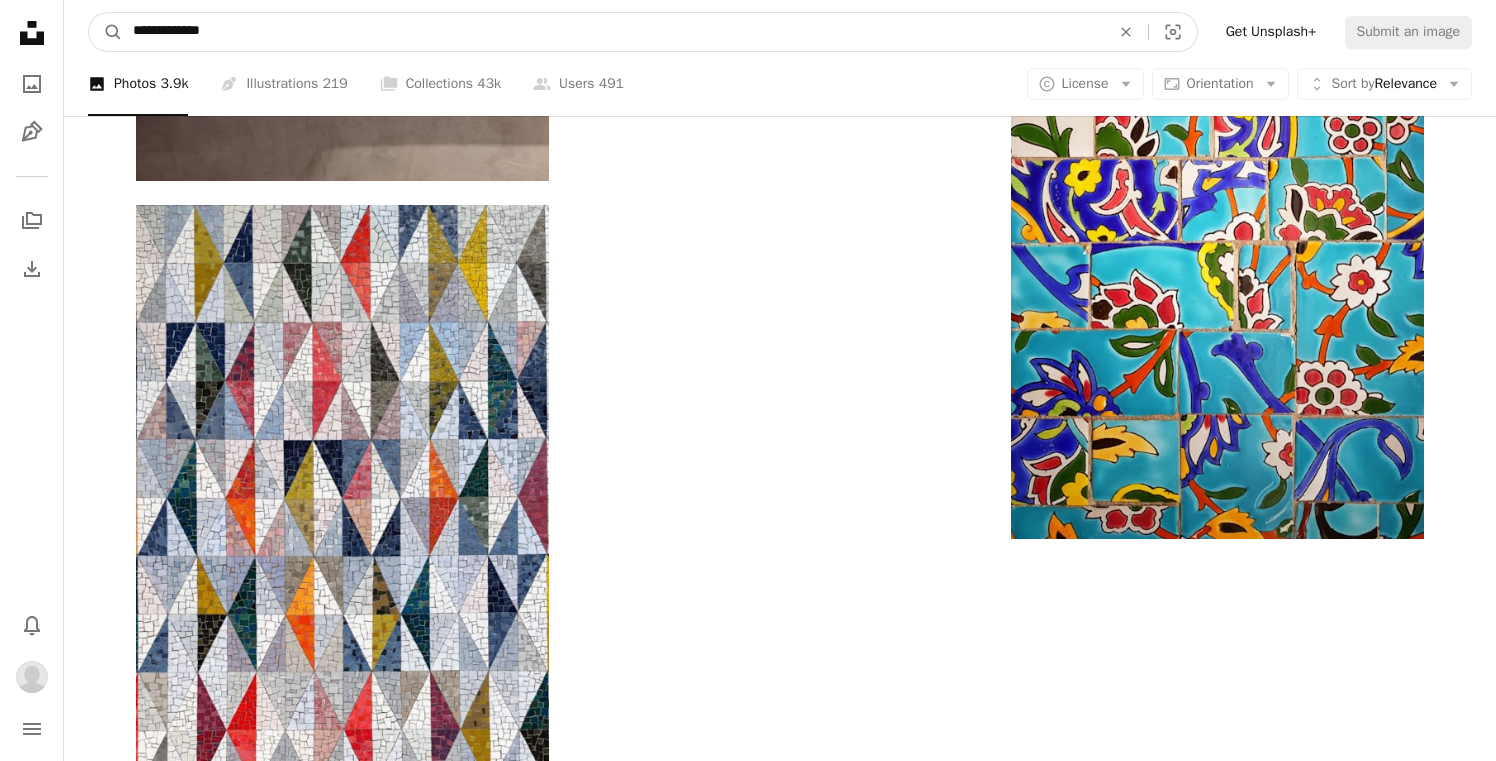 type on "**********" 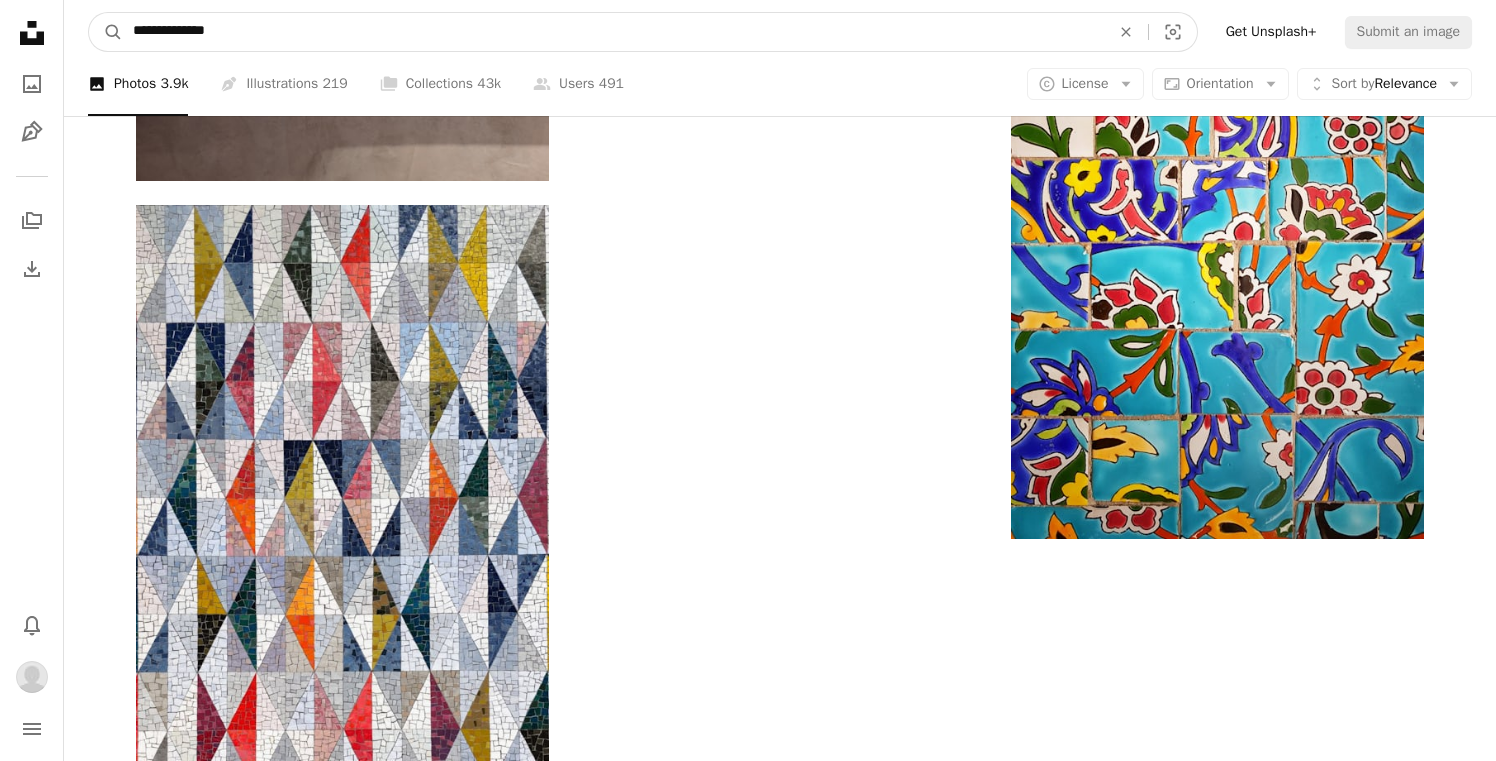 click on "A magnifying glass" at bounding box center [106, 32] 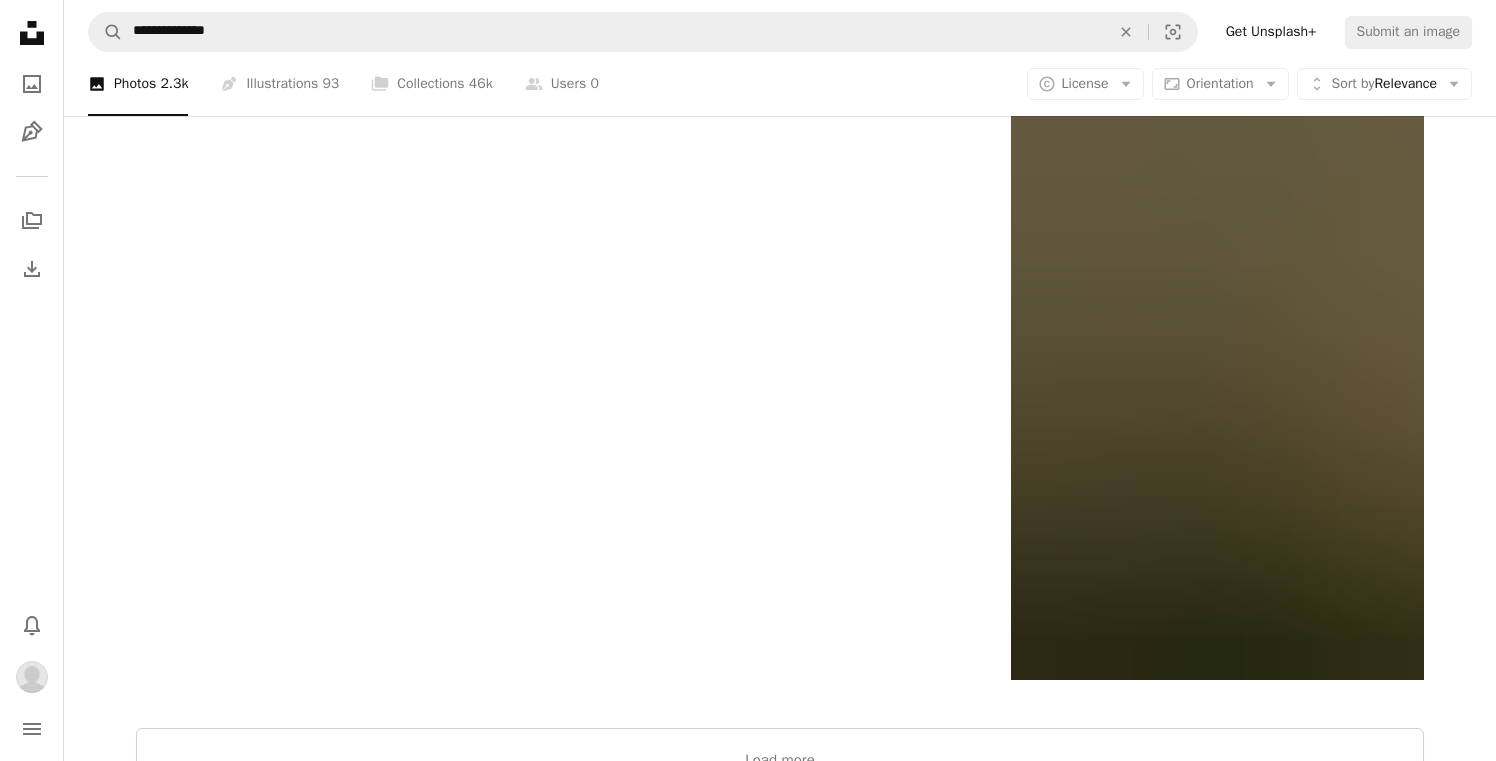 scroll, scrollTop: 2956, scrollLeft: 0, axis: vertical 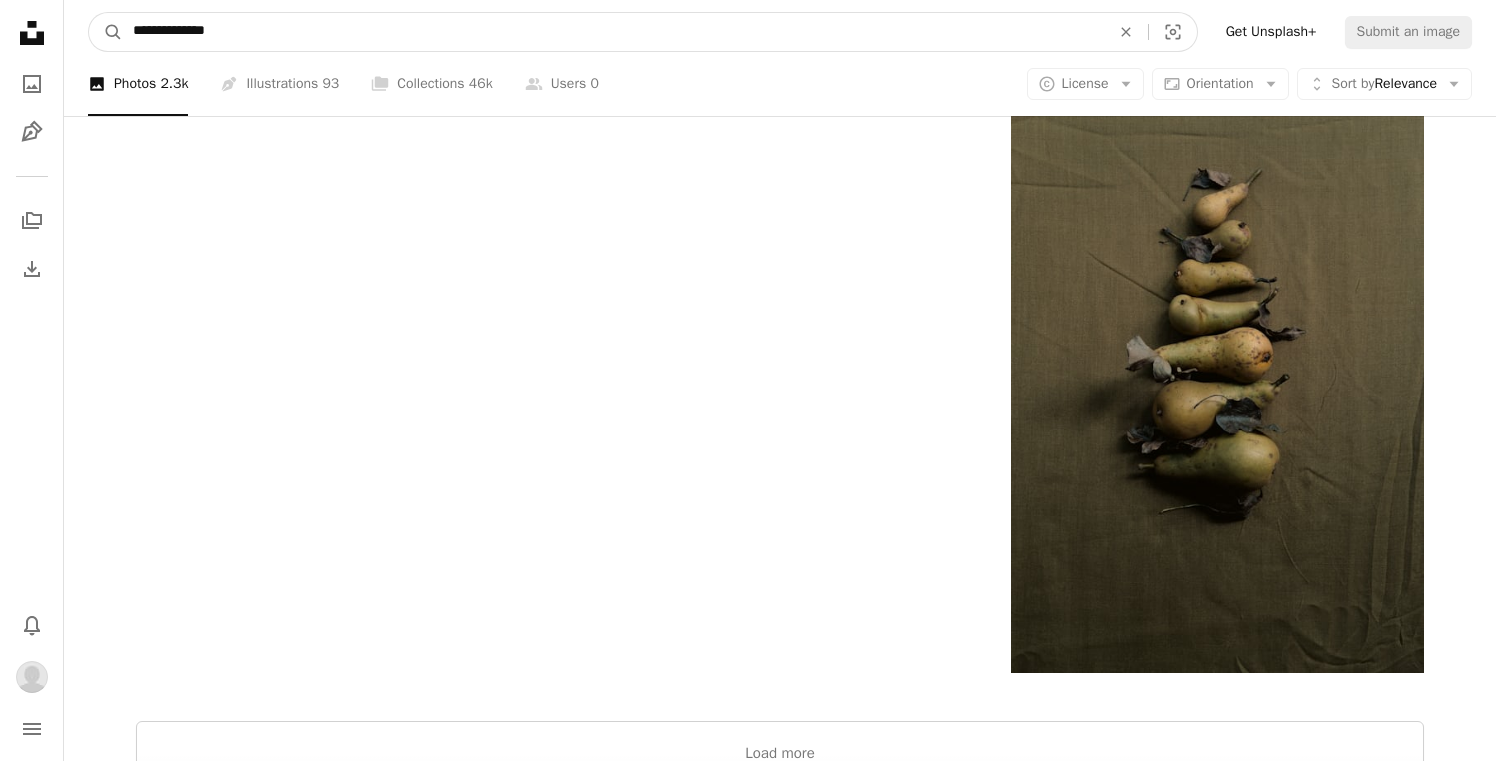 drag, startPoint x: 225, startPoint y: 38, endPoint x: 158, endPoint y: 35, distance: 67.06713 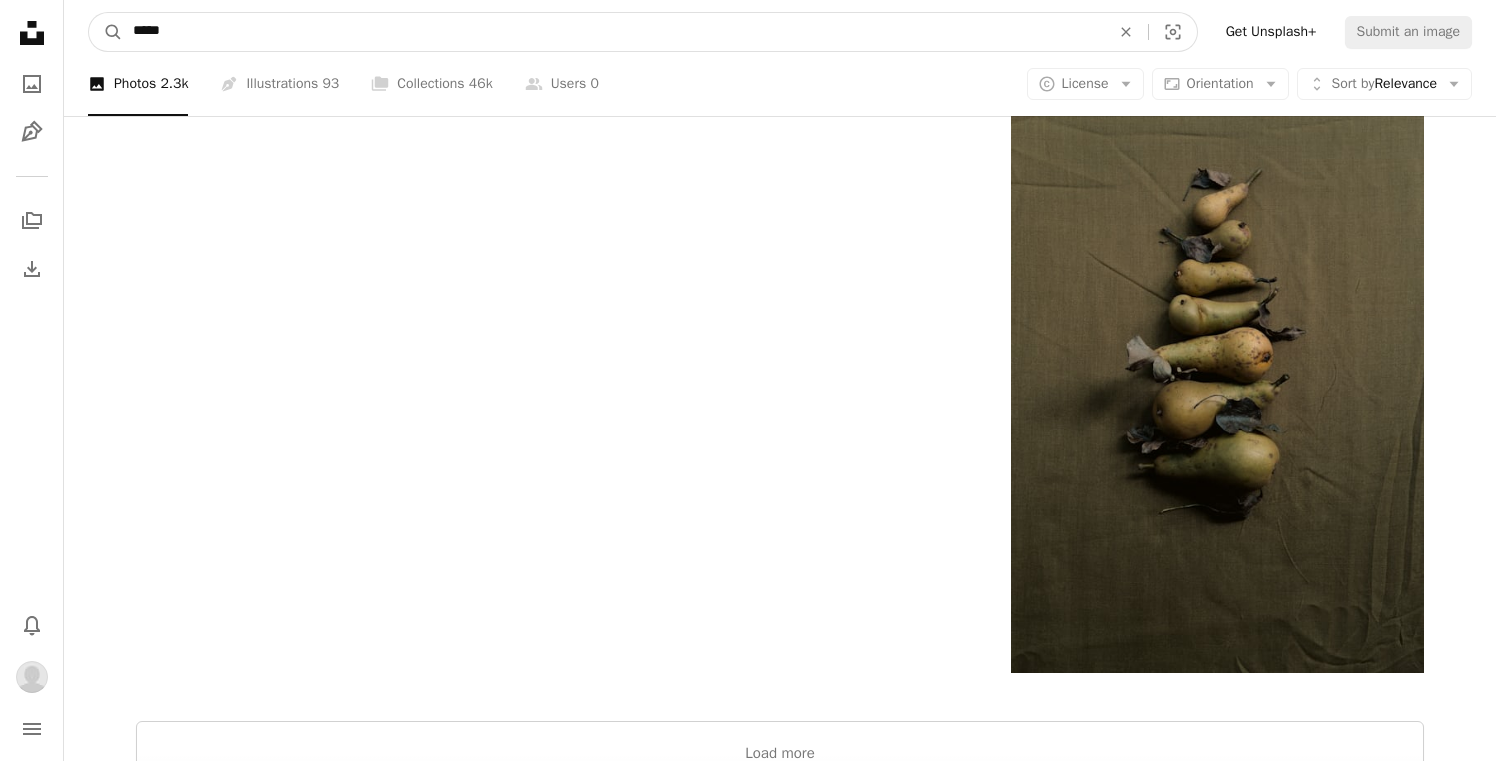 type on "****" 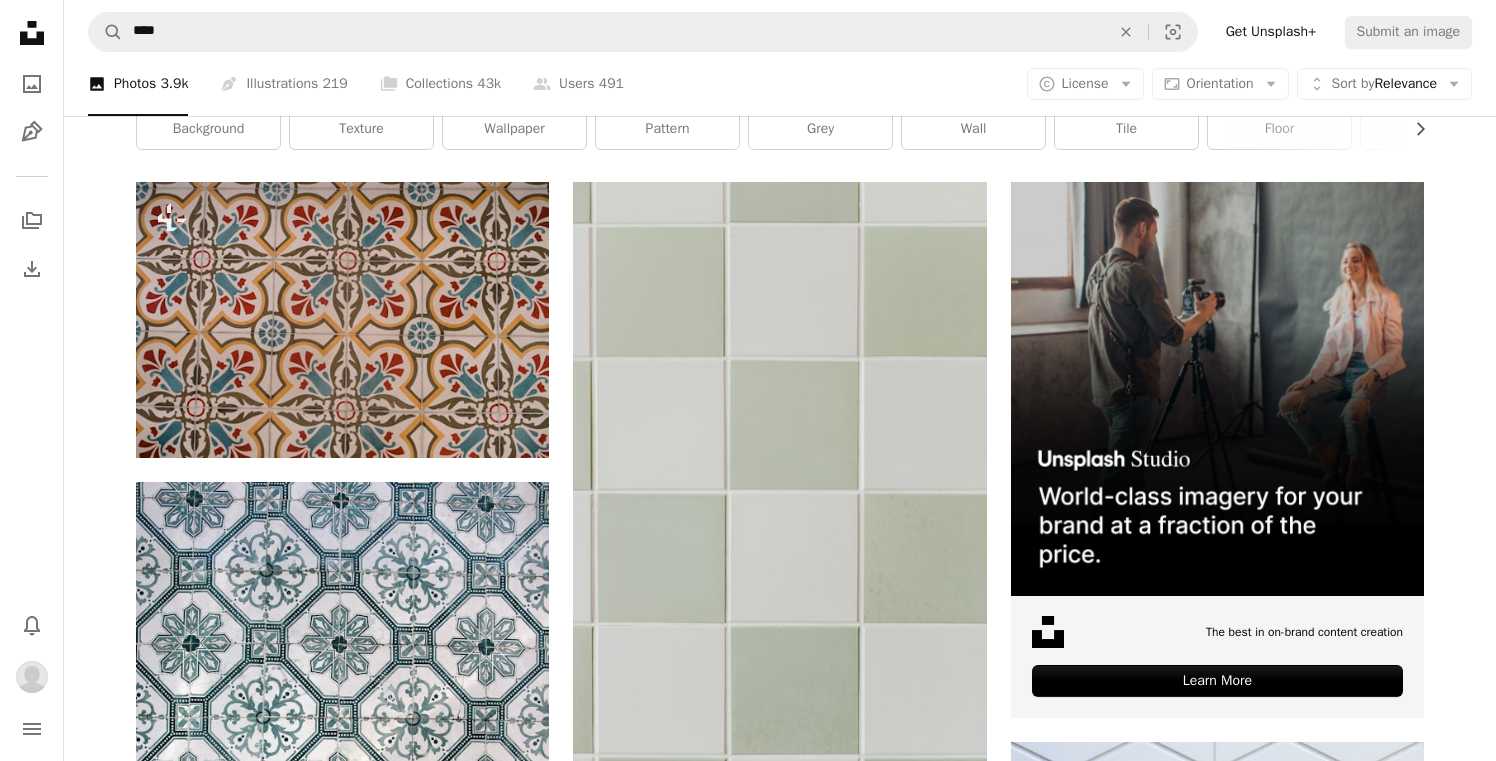 scroll, scrollTop: 421, scrollLeft: 0, axis: vertical 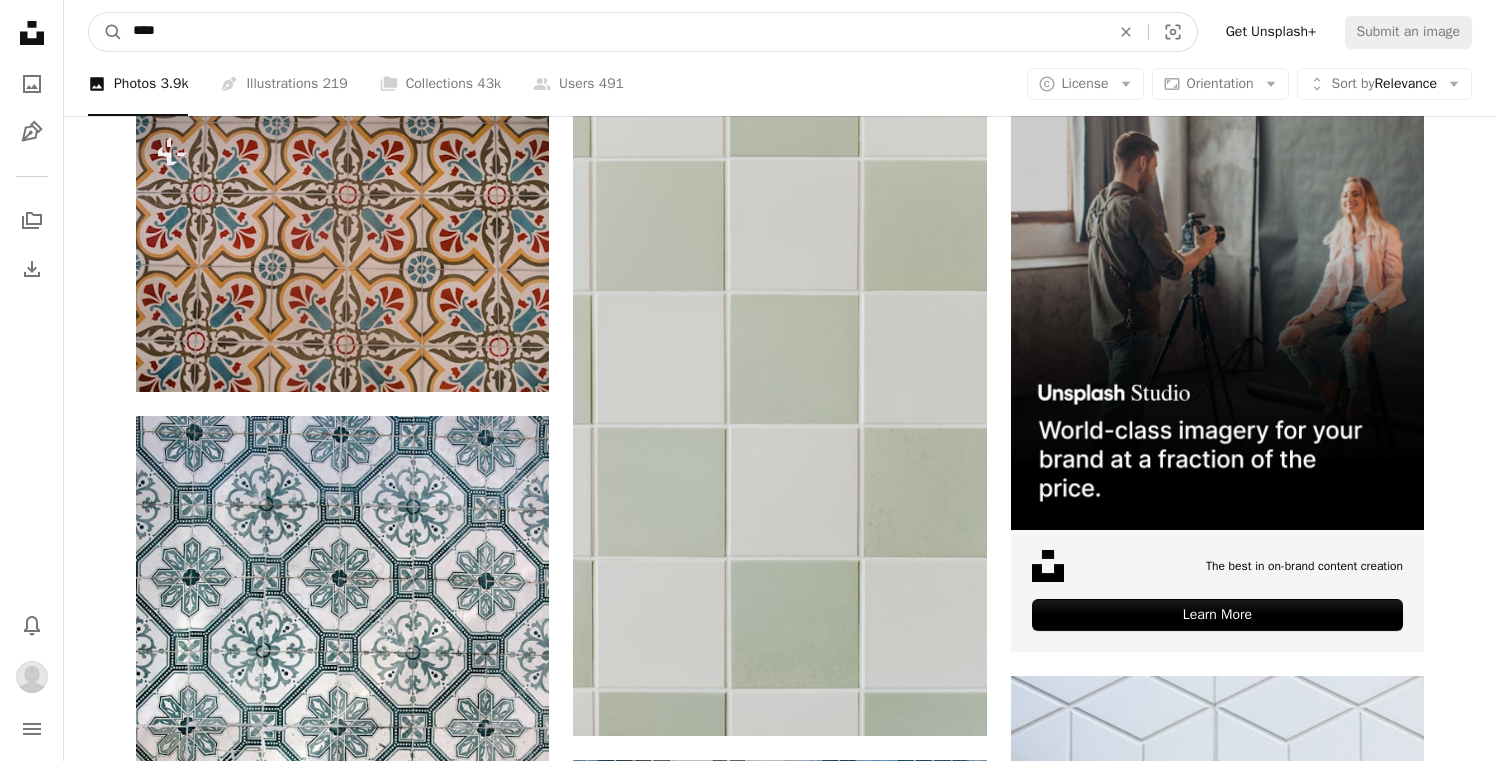 click on "****" at bounding box center [613, 32] 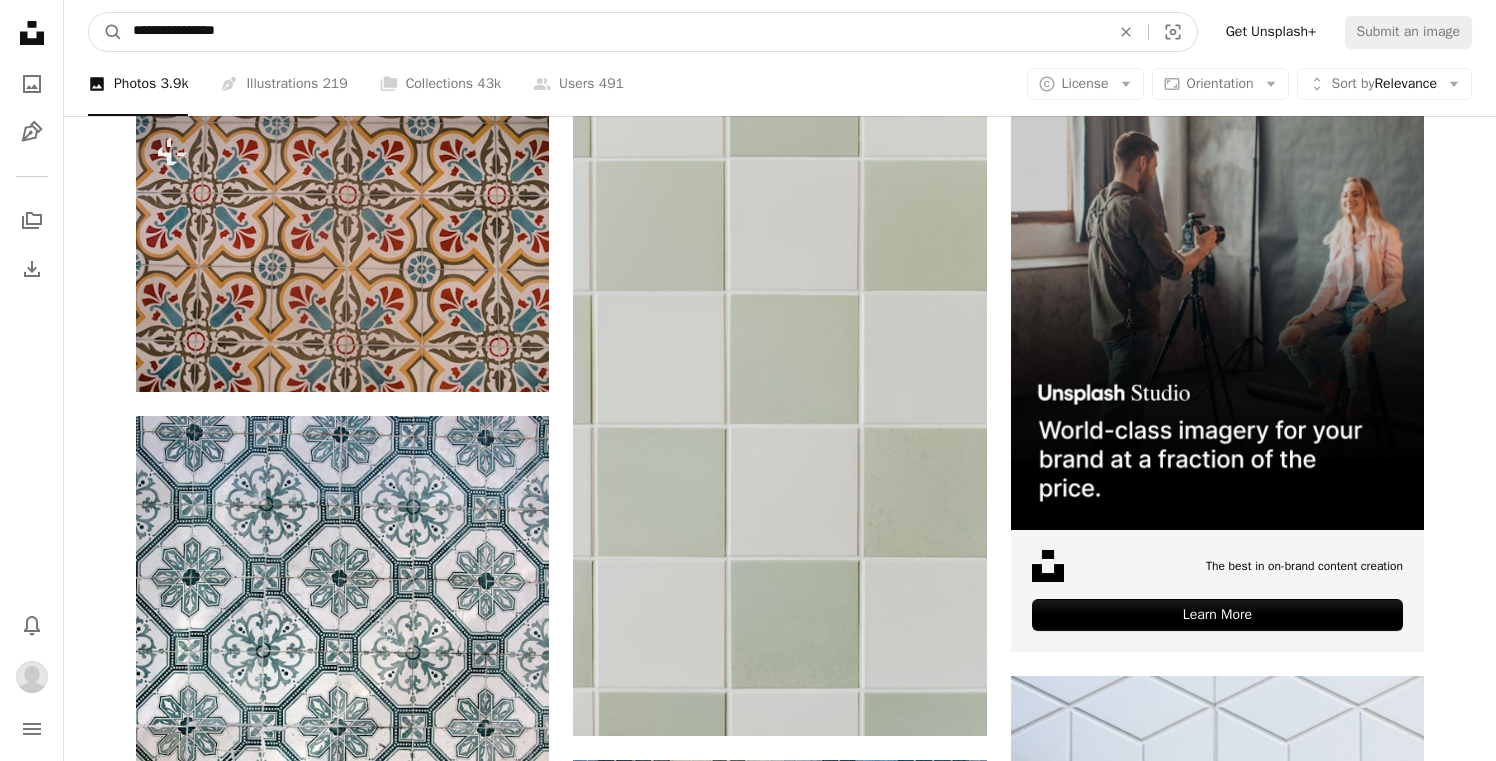 type on "**********" 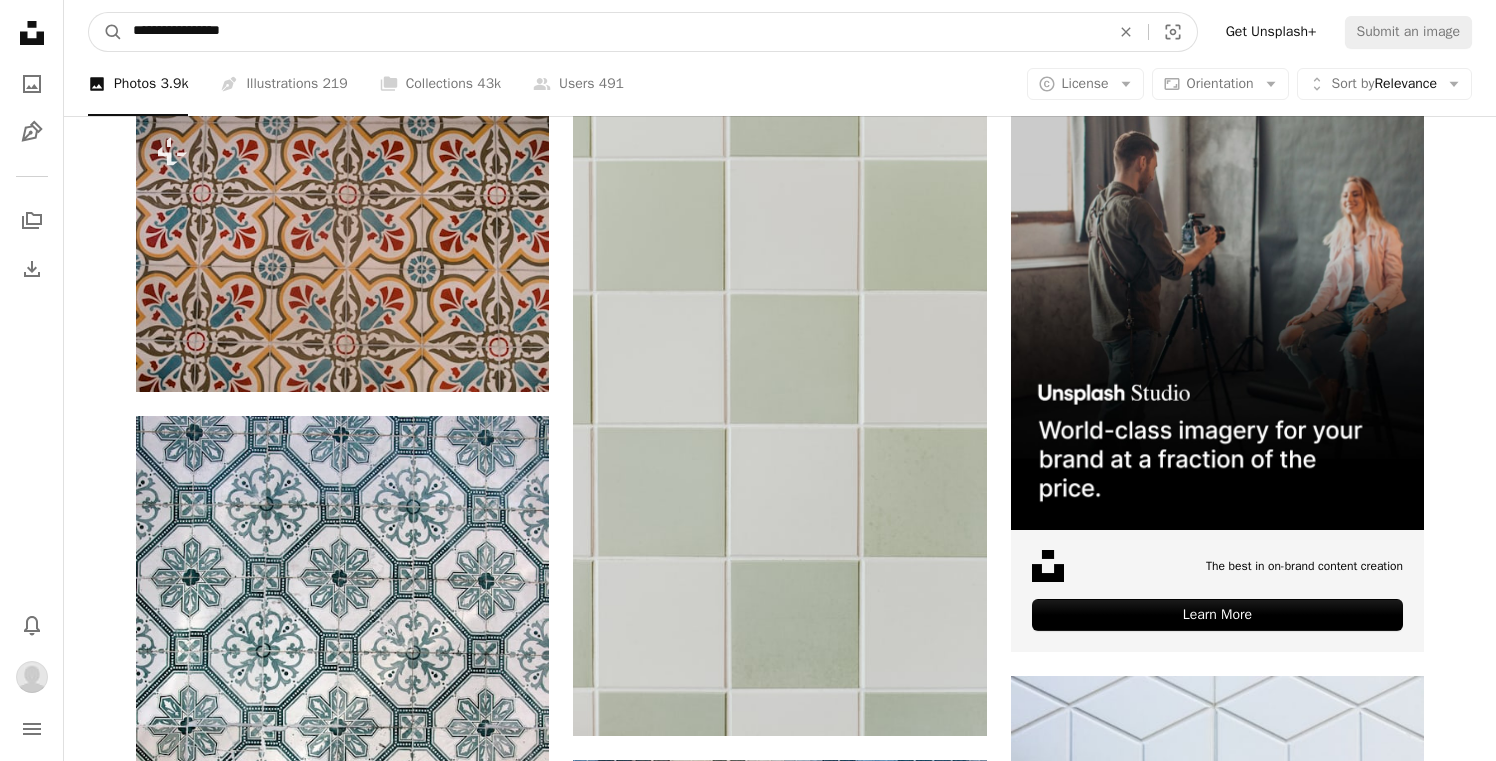 click on "A magnifying glass" at bounding box center [106, 32] 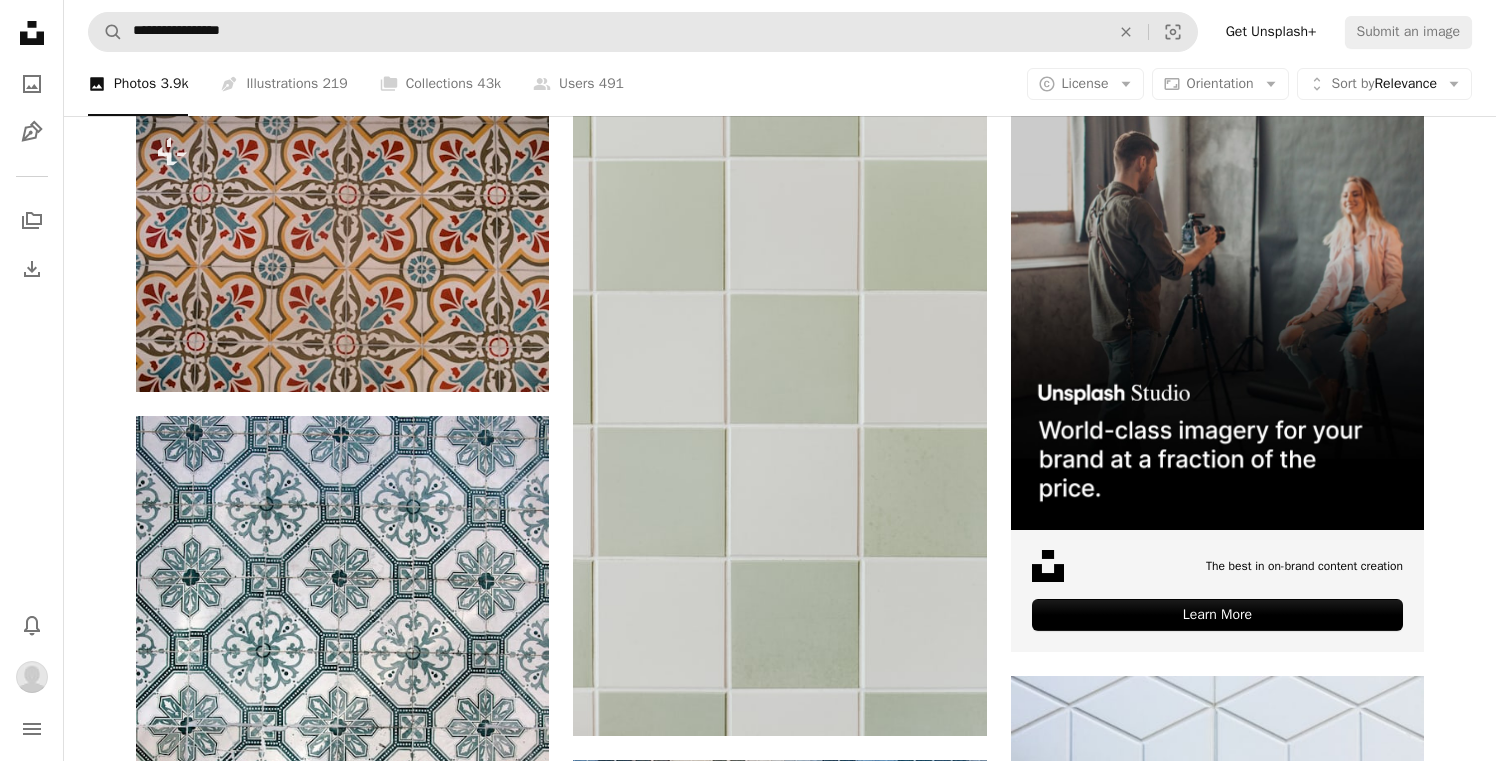 scroll, scrollTop: 0, scrollLeft: 0, axis: both 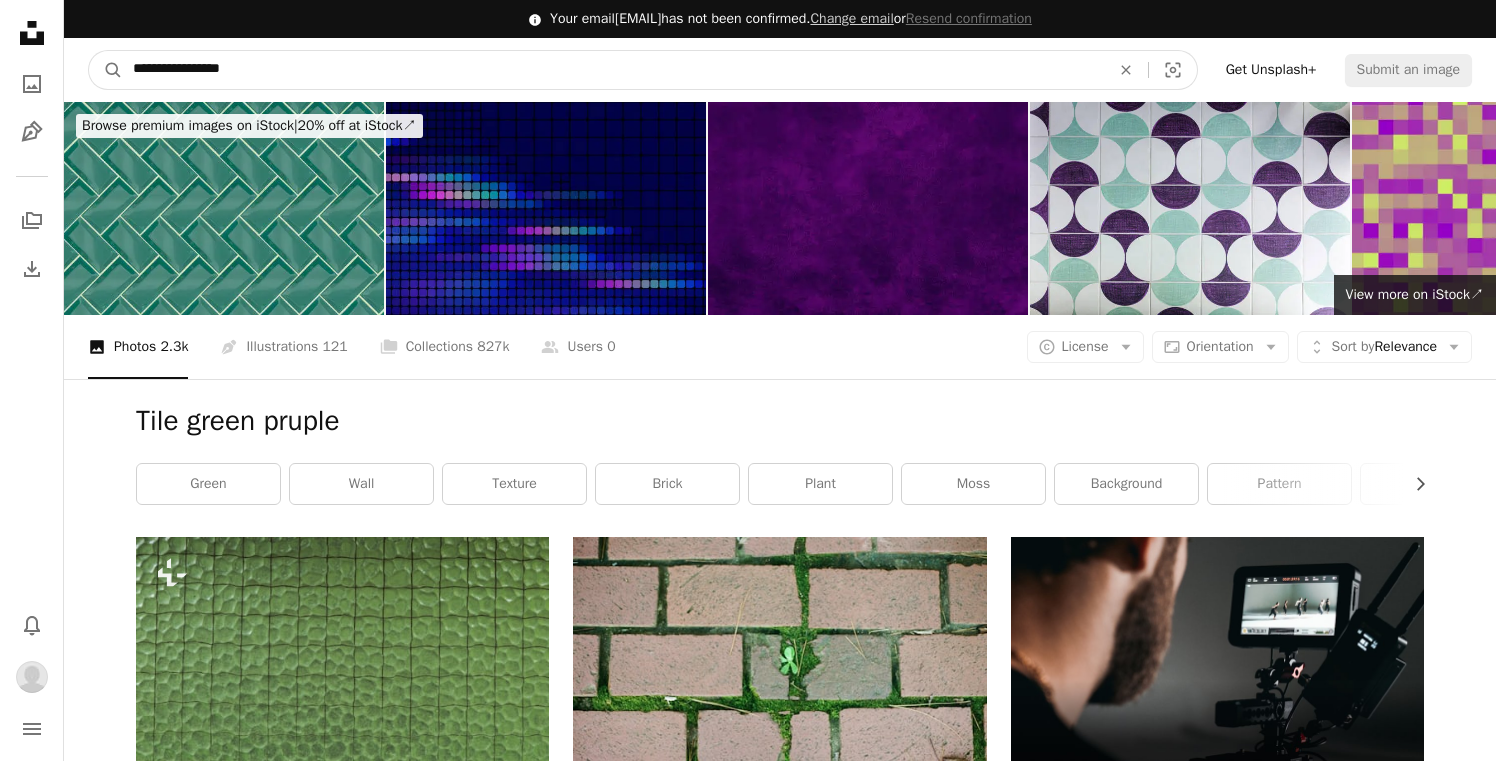 click on "**********" at bounding box center [613, 70] 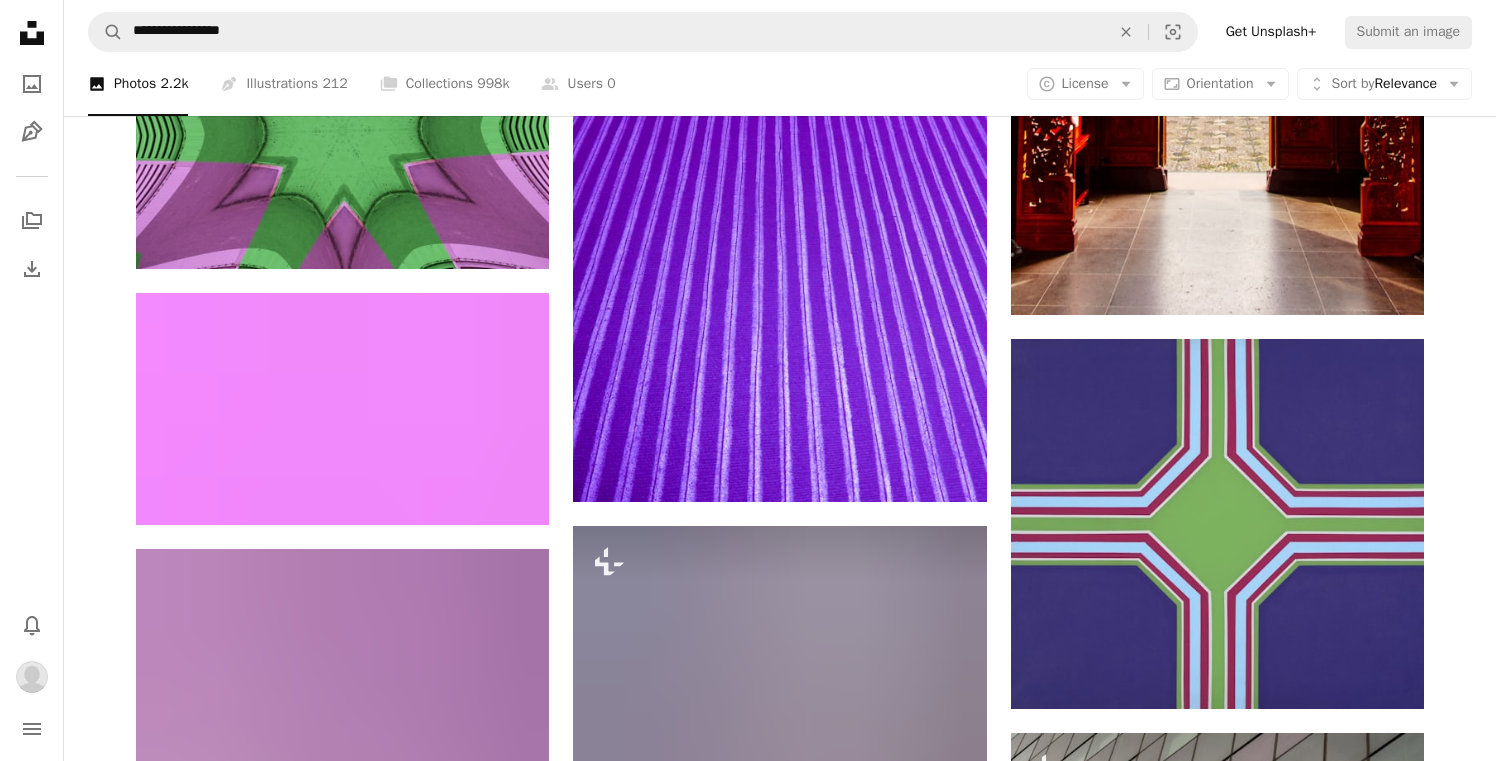 scroll, scrollTop: 880, scrollLeft: 0, axis: vertical 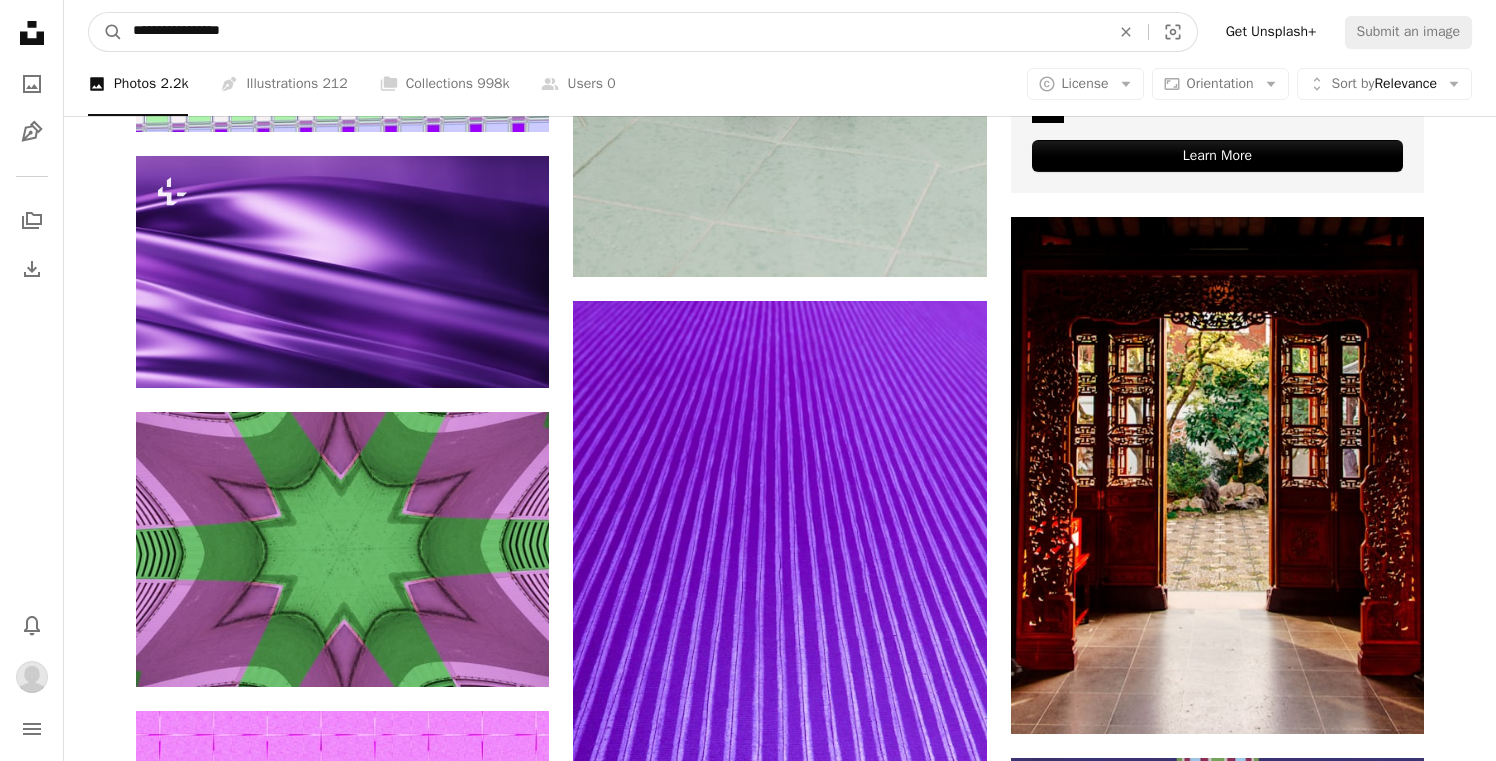 click on "**********" at bounding box center (613, 32) 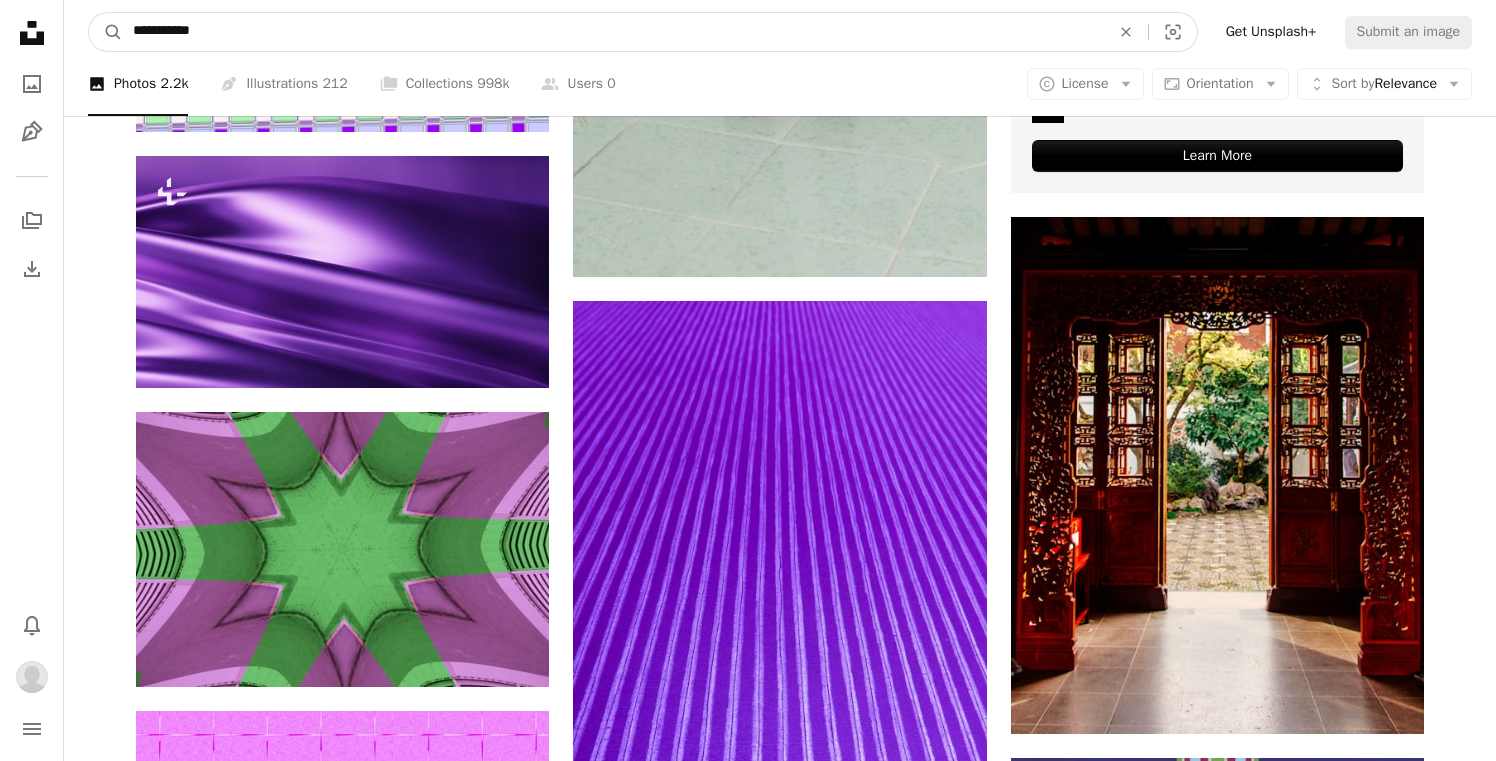 click on "A magnifying glass" at bounding box center [106, 32] 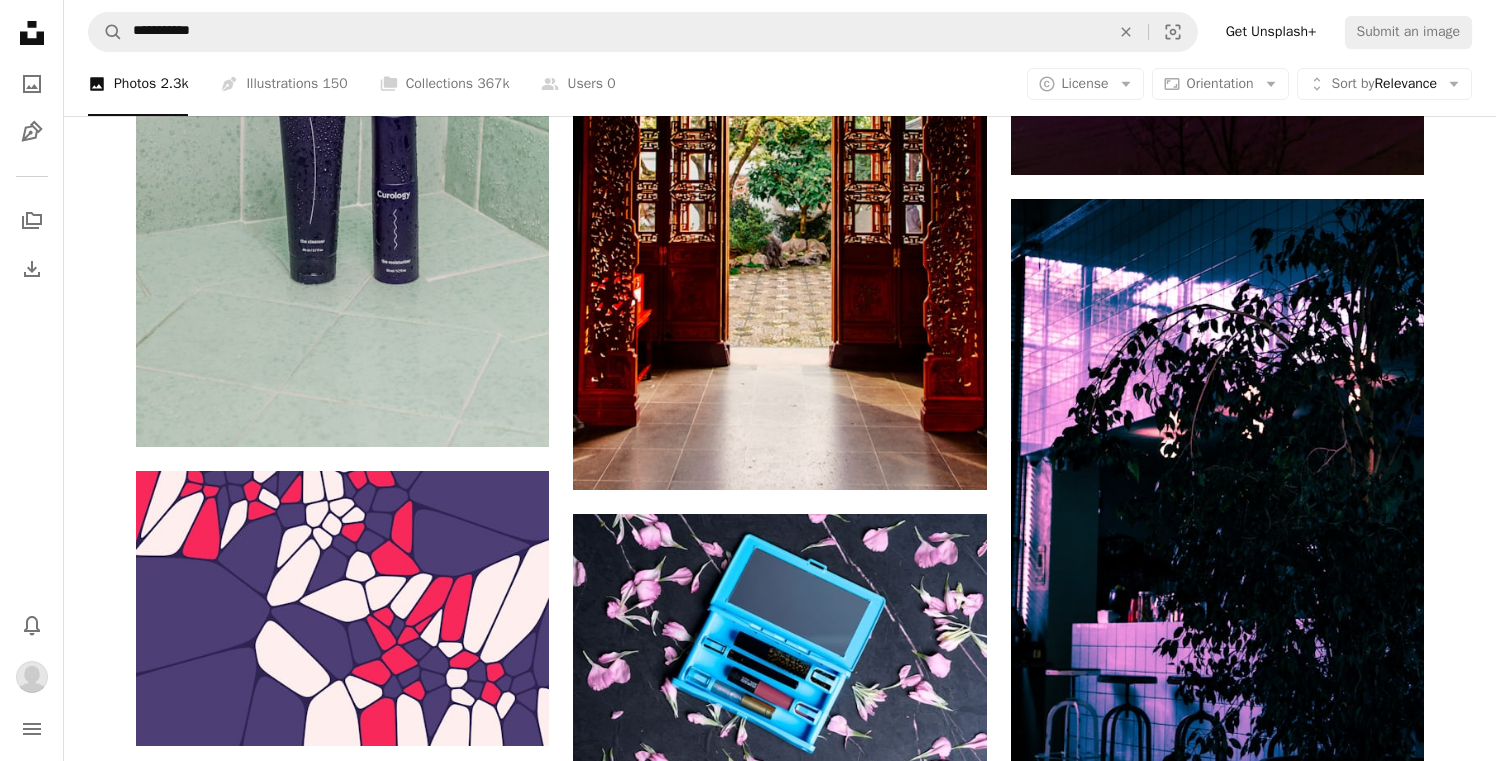 scroll, scrollTop: 1586, scrollLeft: 0, axis: vertical 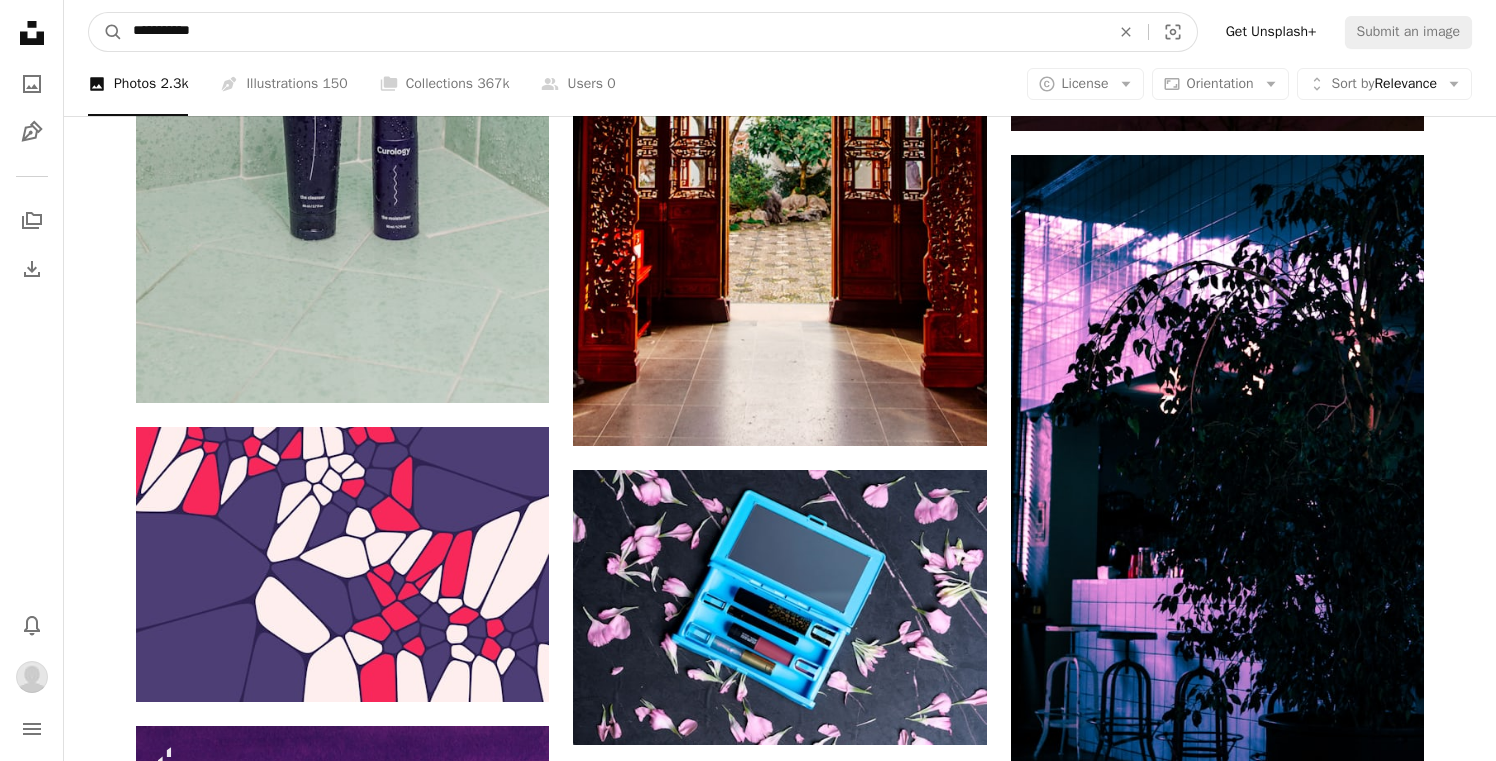 click on "**********" at bounding box center [613, 32] 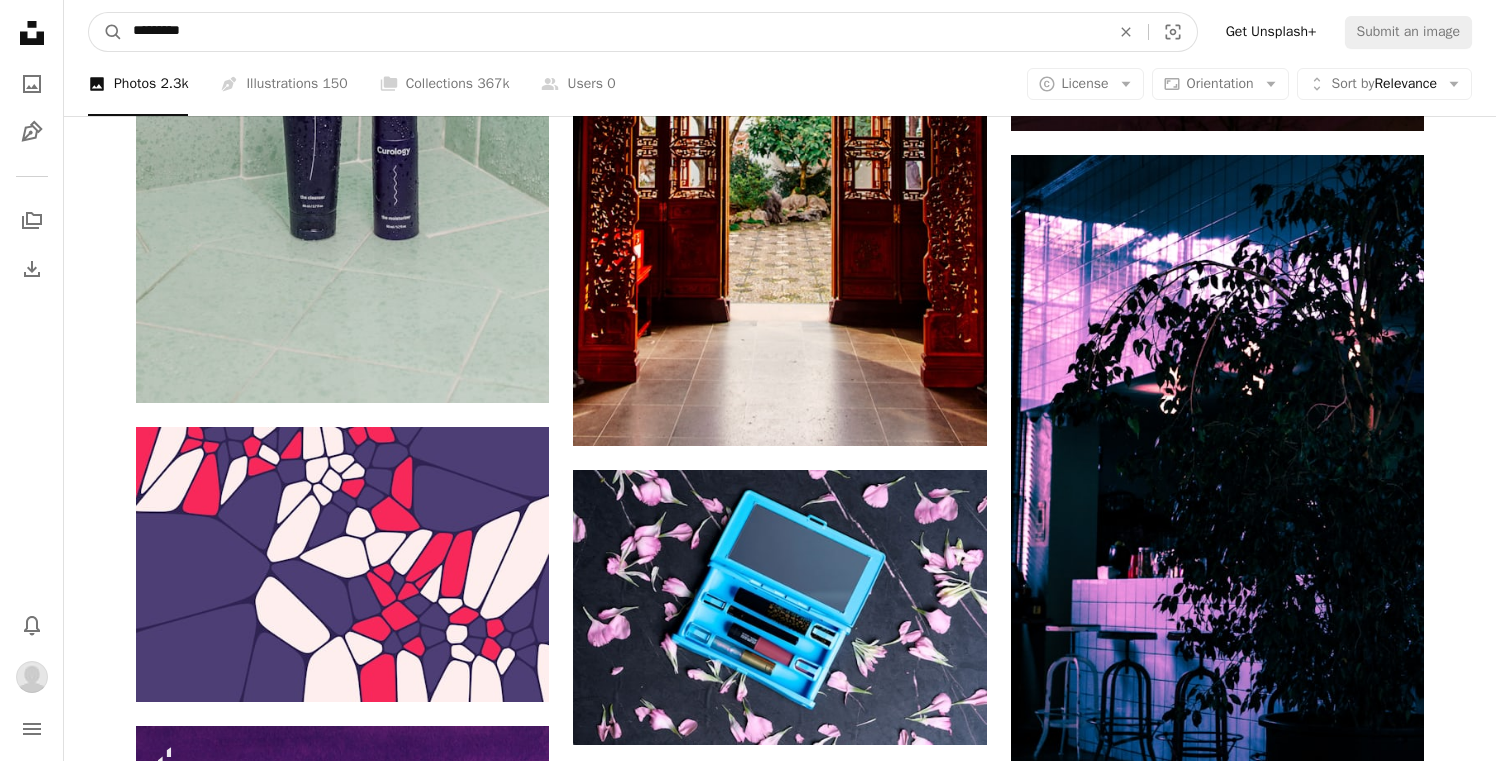type on "**********" 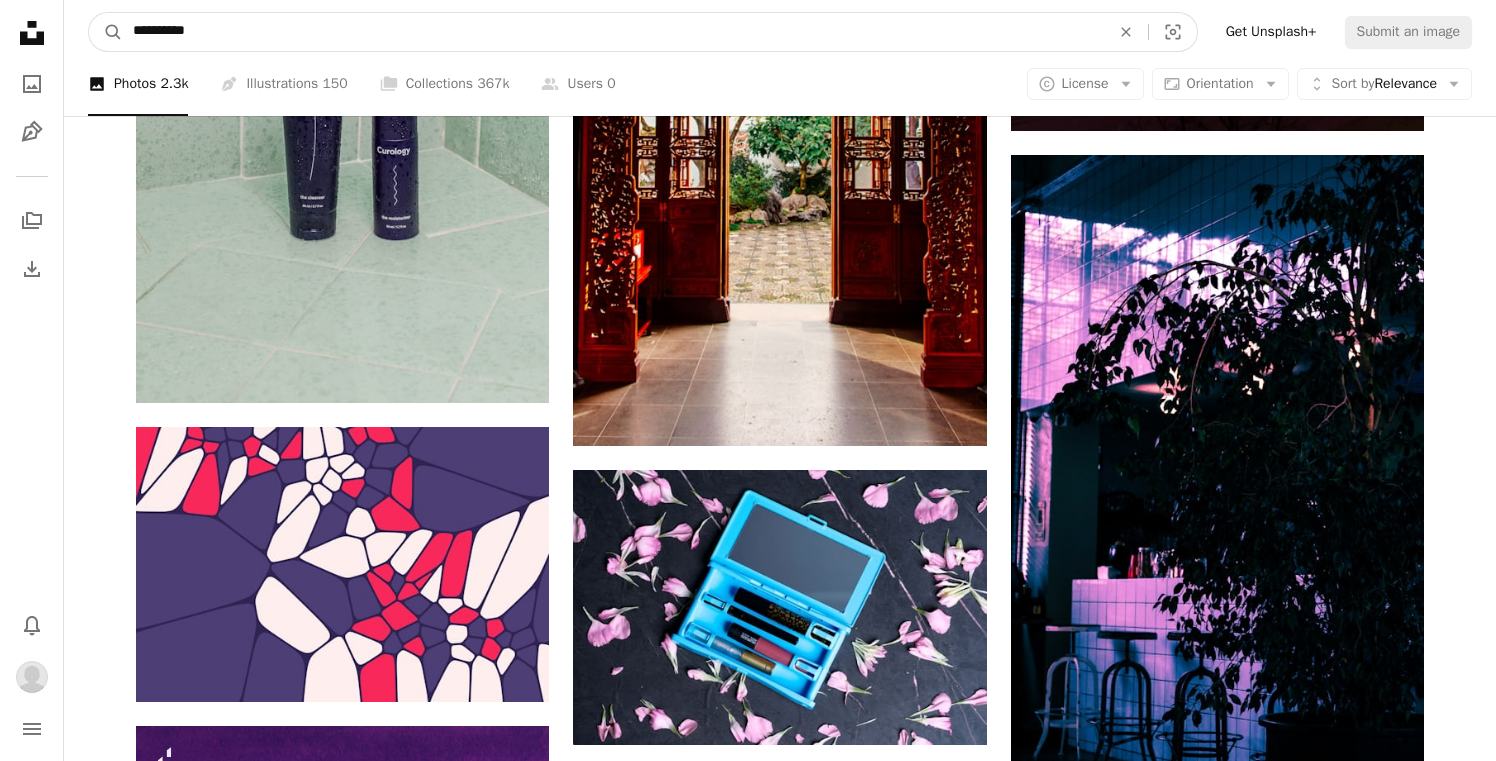 click on "A magnifying glass" at bounding box center [106, 32] 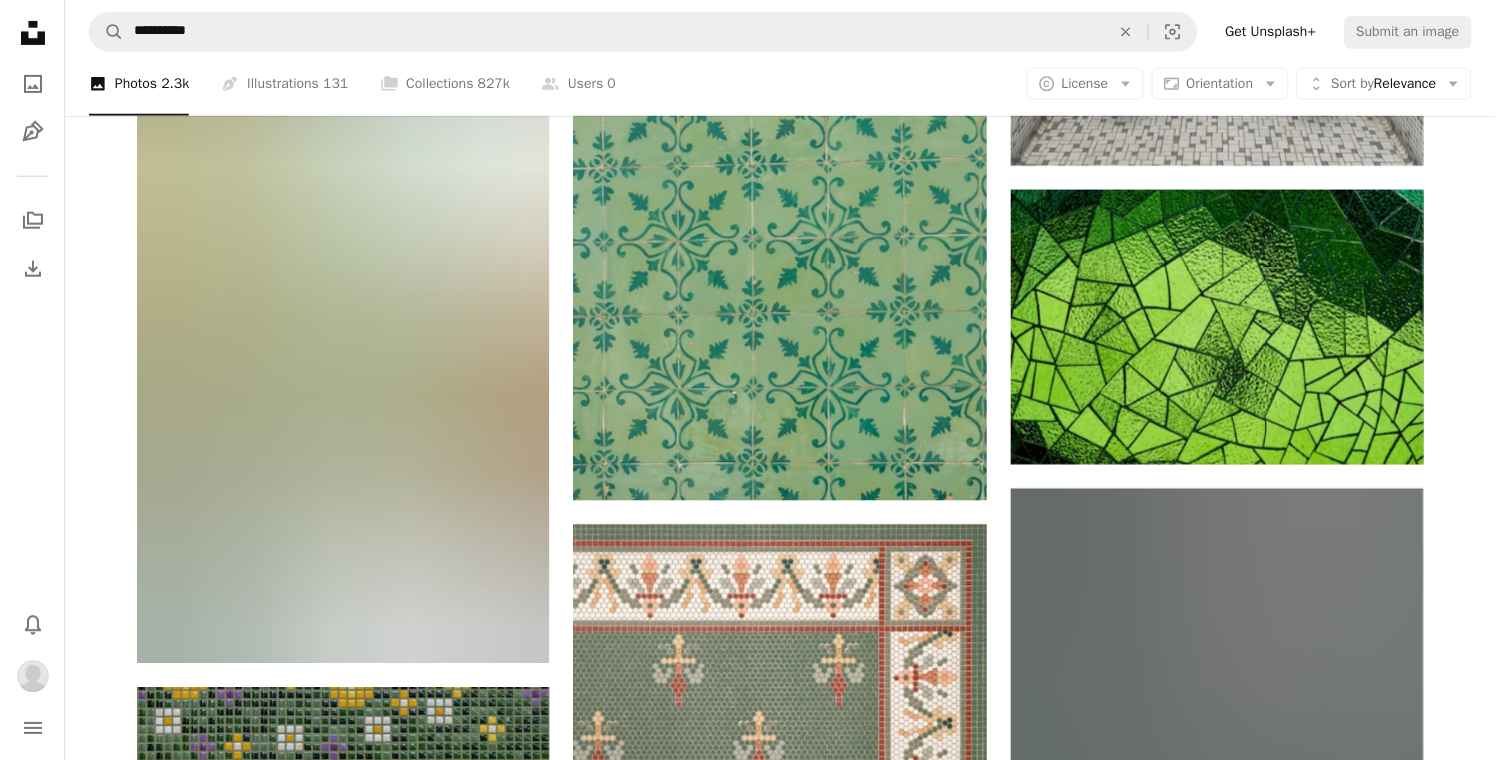scroll, scrollTop: 2476, scrollLeft: 0, axis: vertical 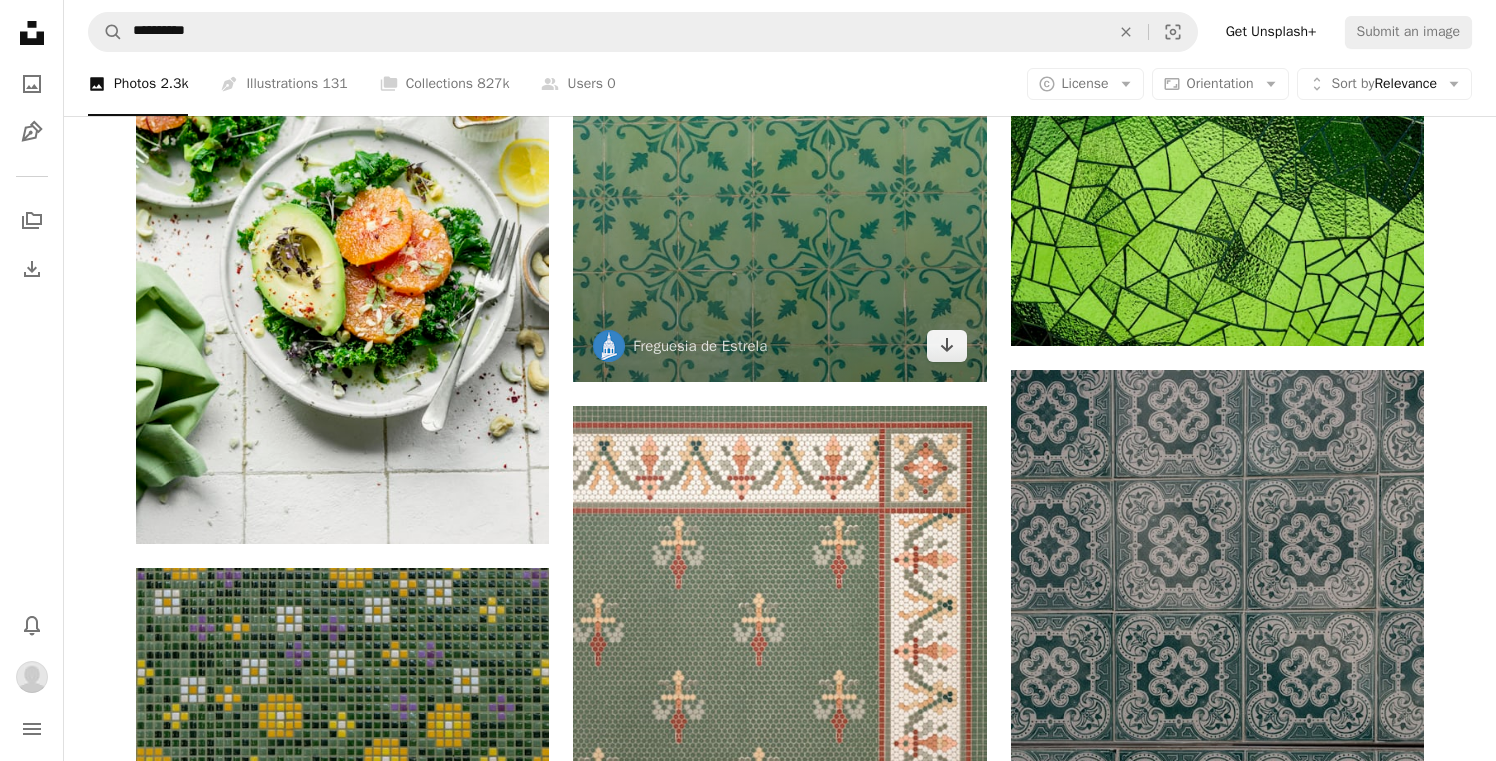 click at bounding box center [779, 72] 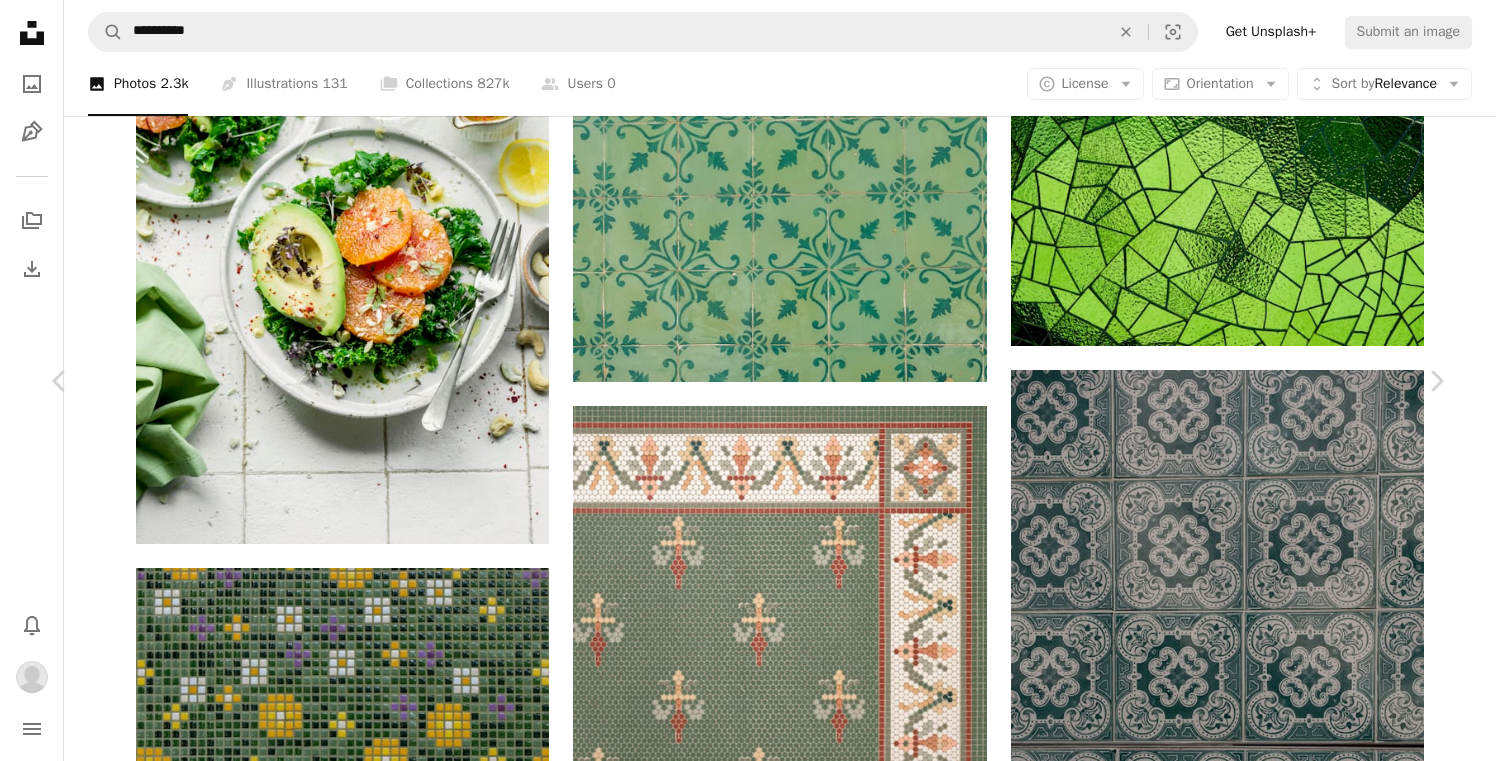 click on "An X shape" at bounding box center (20, 20) 